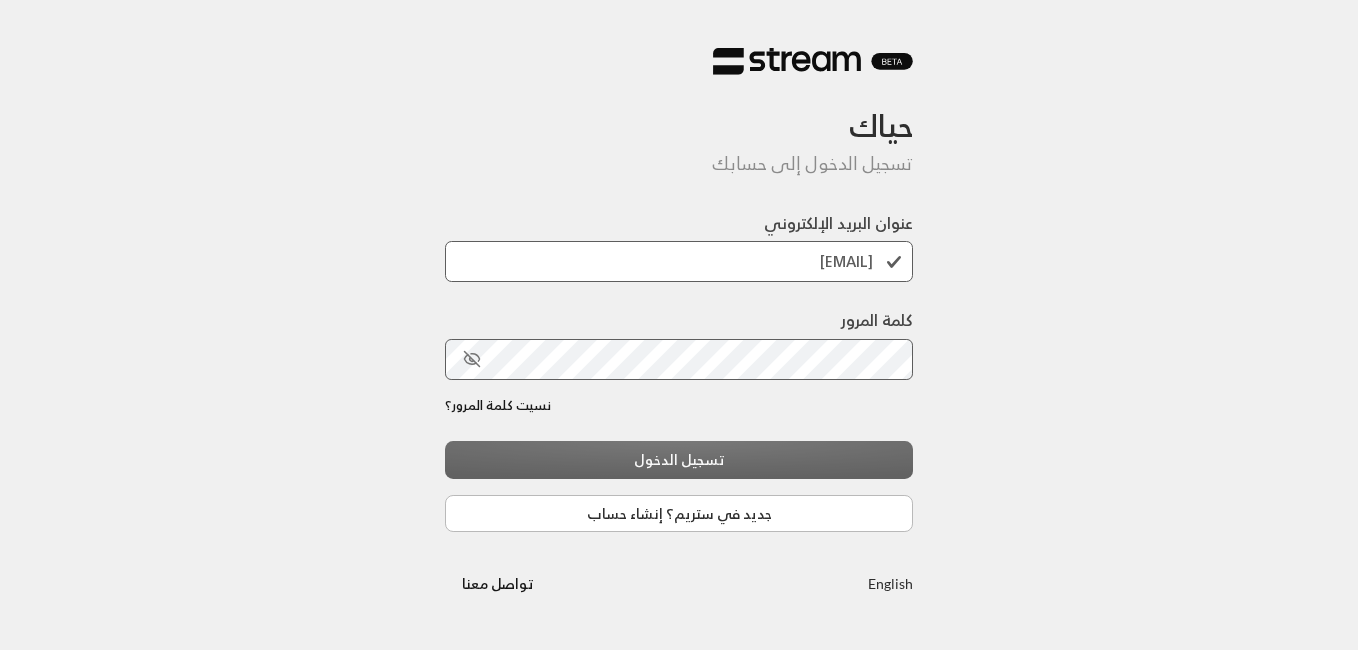 scroll, scrollTop: 0, scrollLeft: 0, axis: both 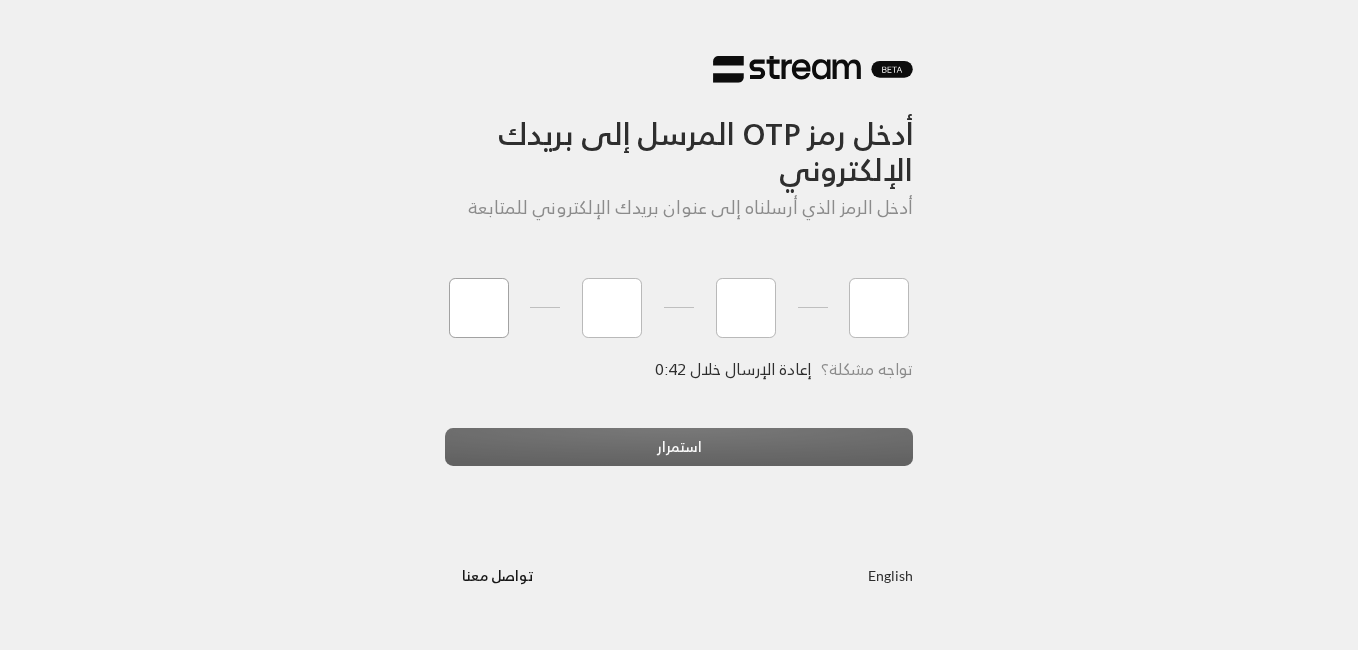 click at bounding box center (479, 308) 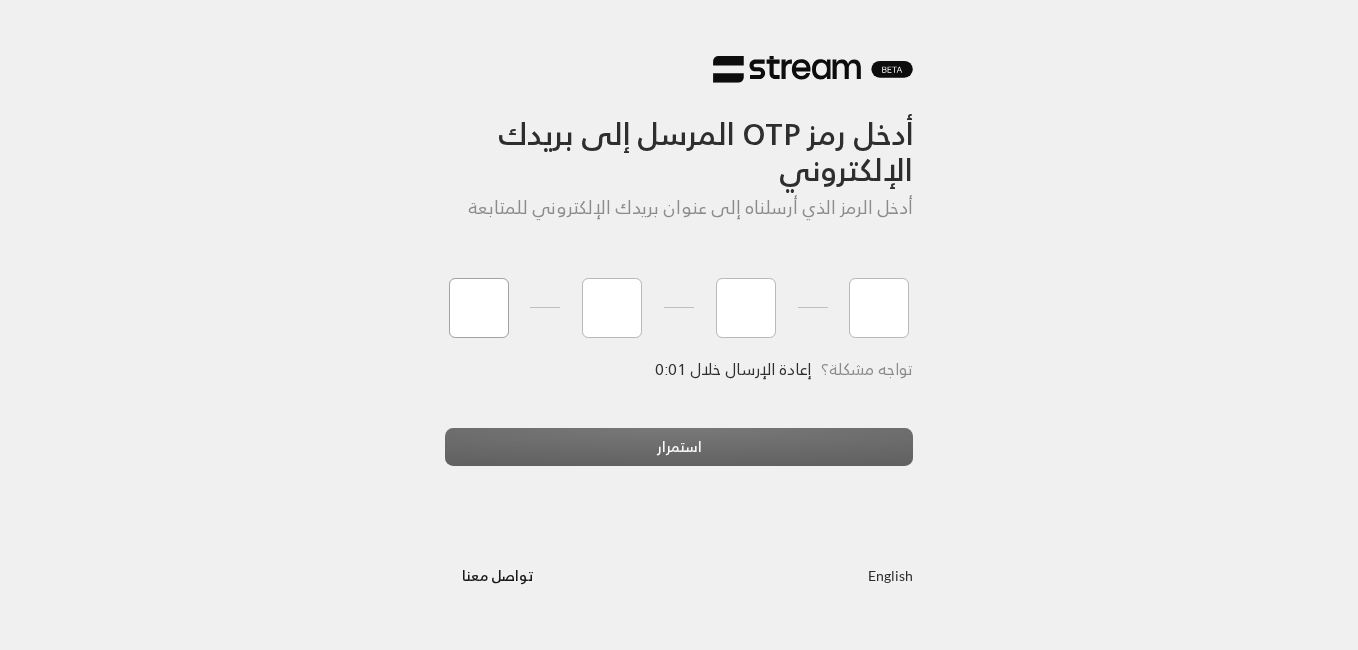 type on "0" 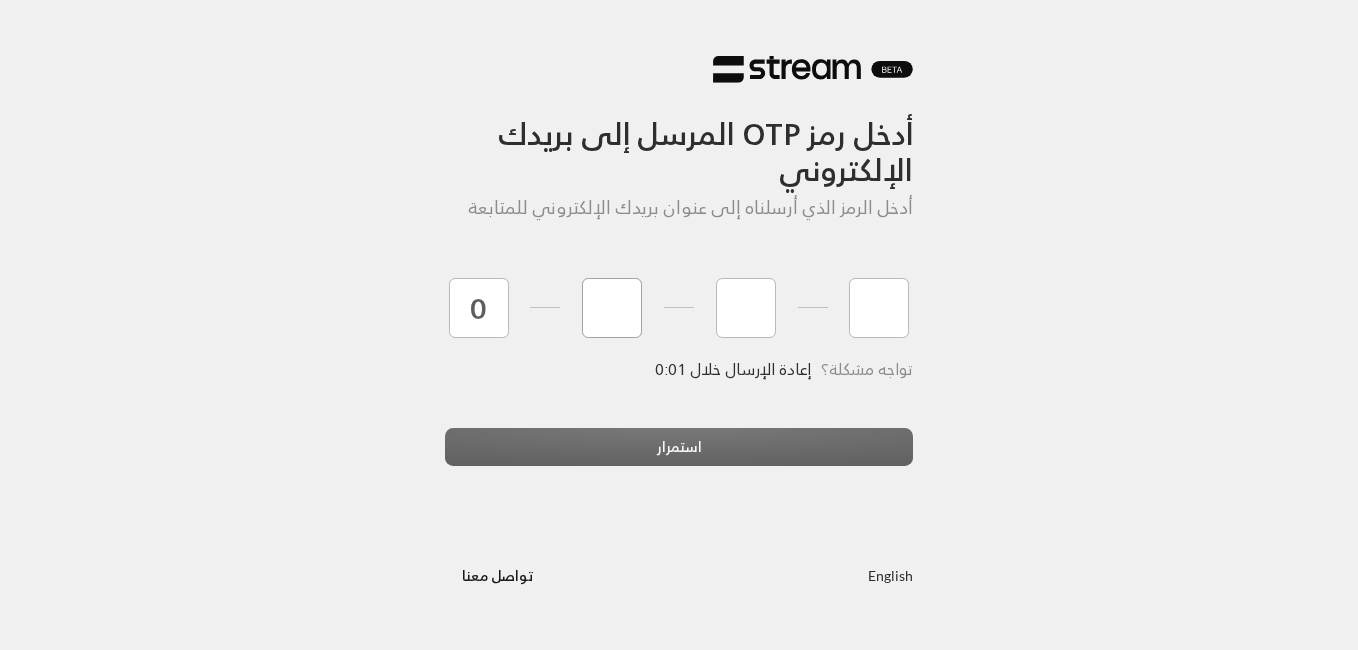type on "0" 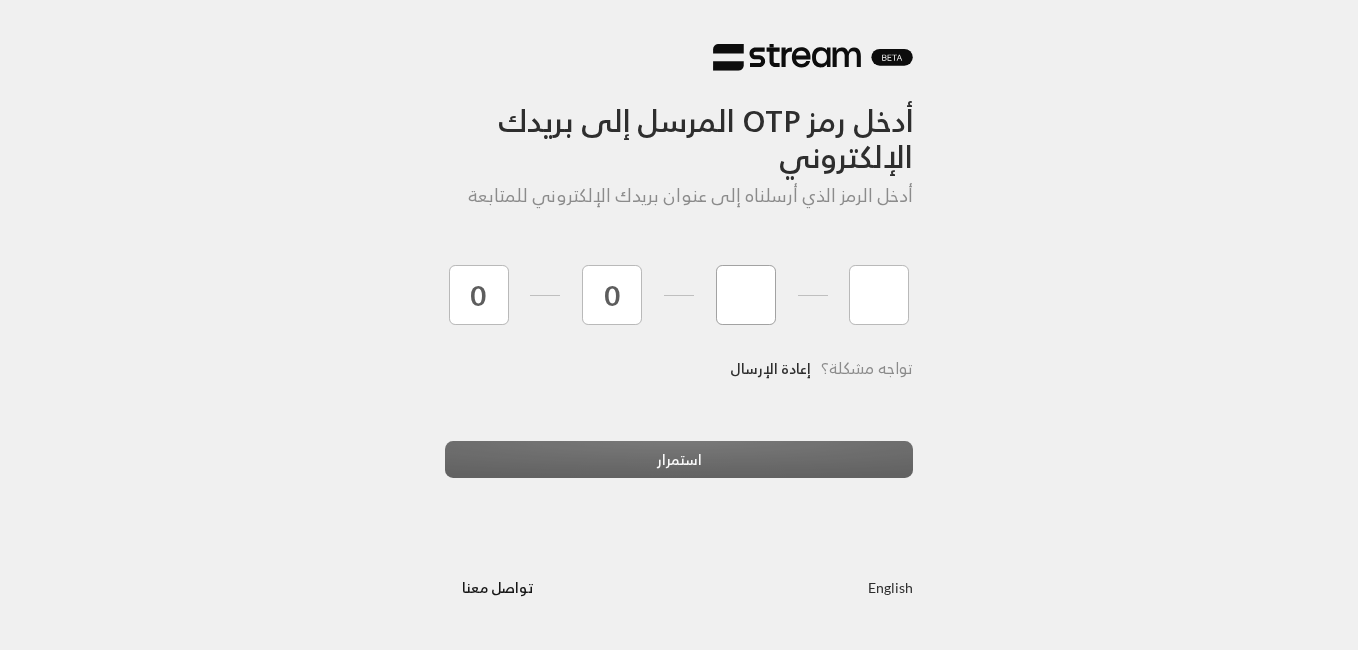 type on "1" 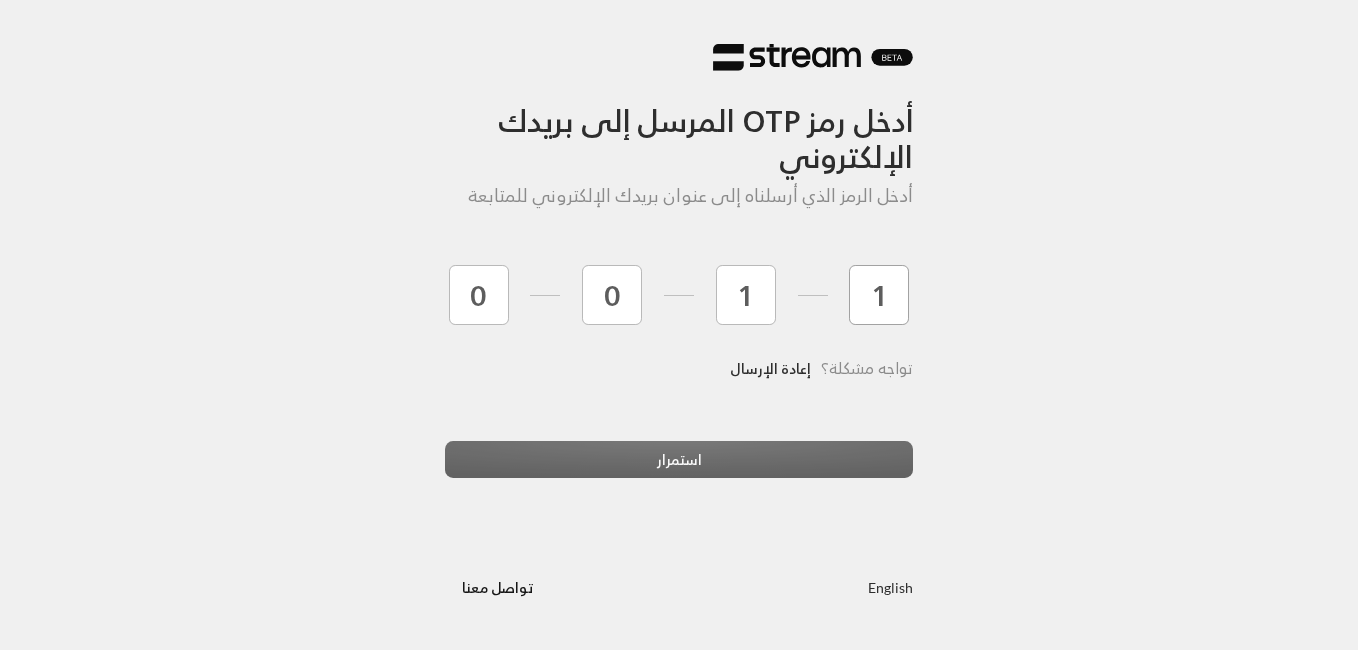 type on "1" 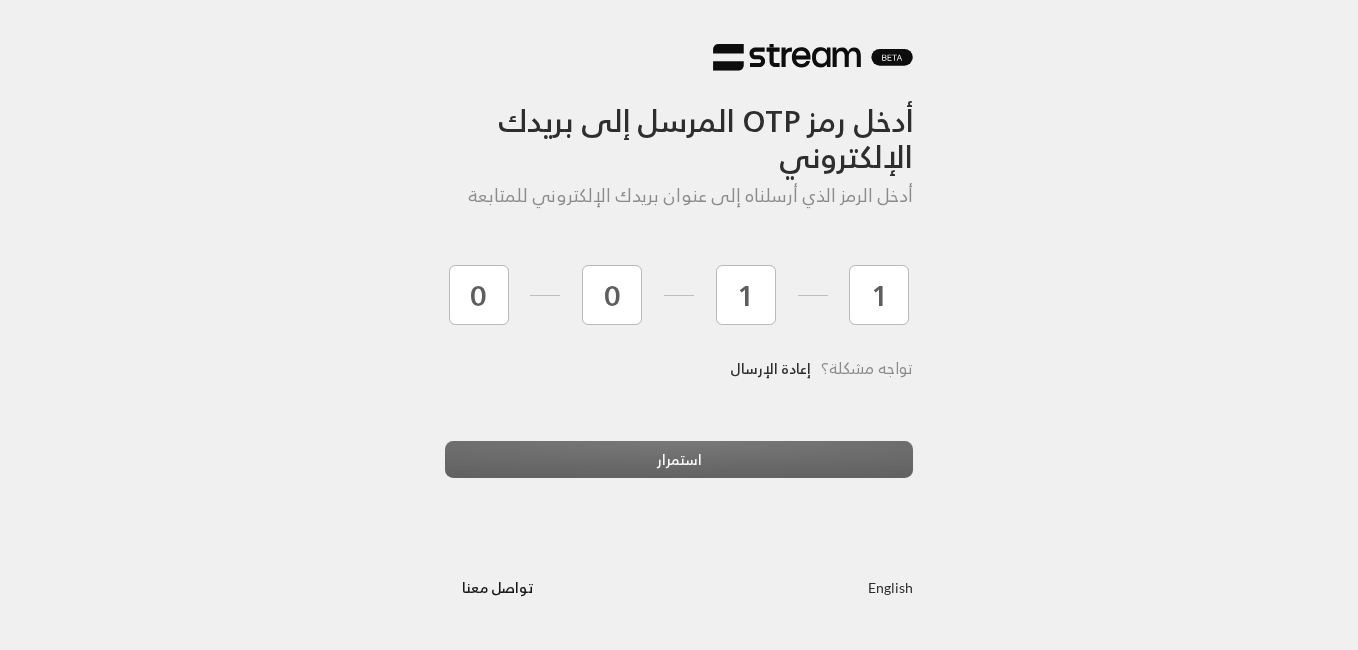 click on "استمرار" at bounding box center [679, 468] 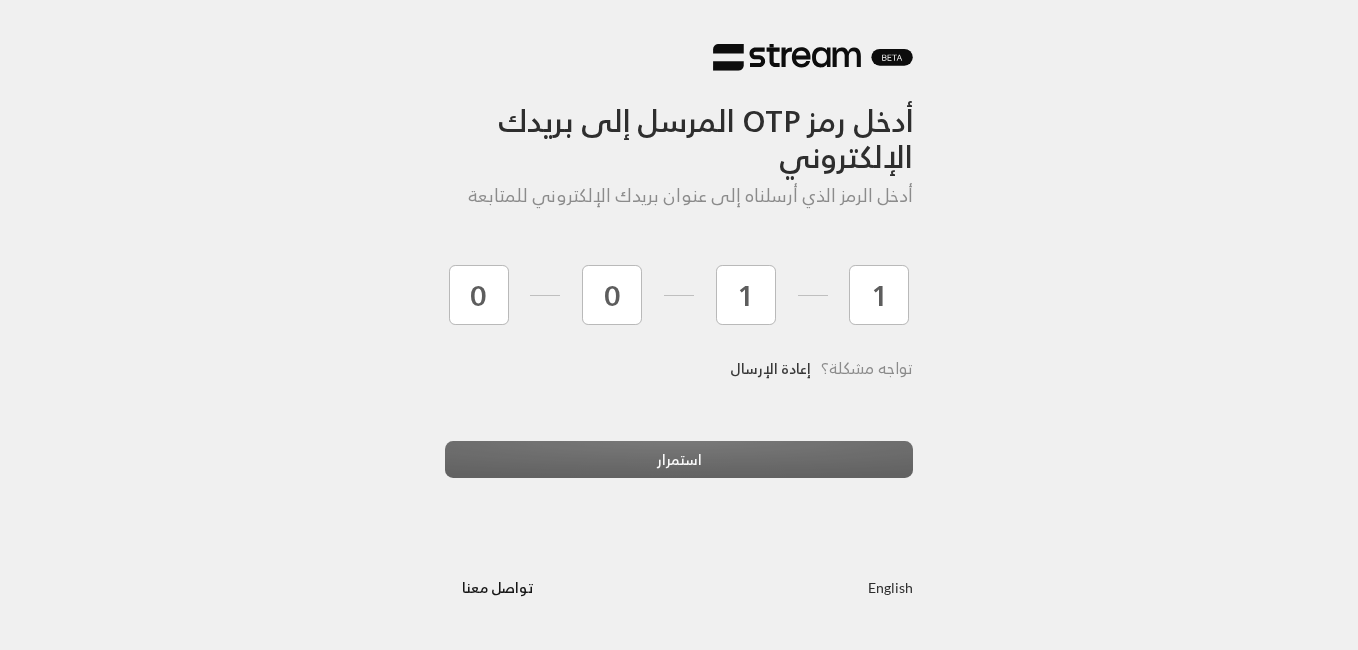 click on "إعادة الإرسال" at bounding box center (770, 368) 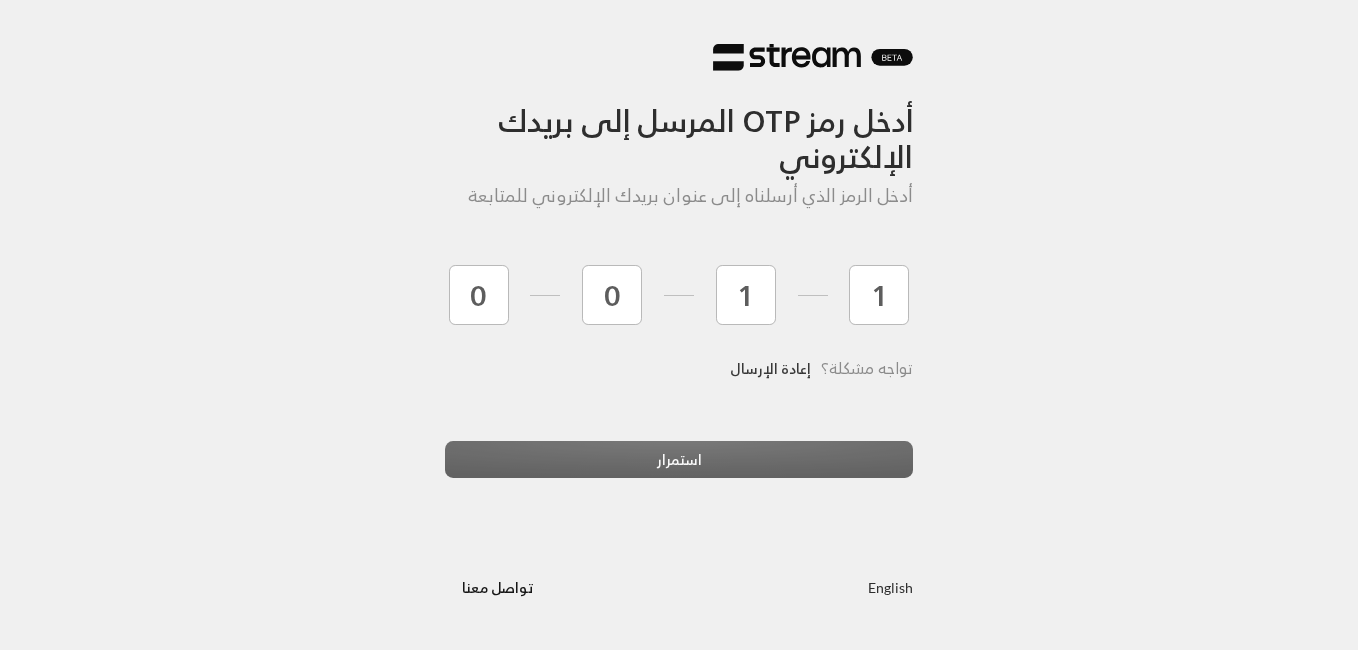 click on "إعادة الإرسال" at bounding box center (770, 368) 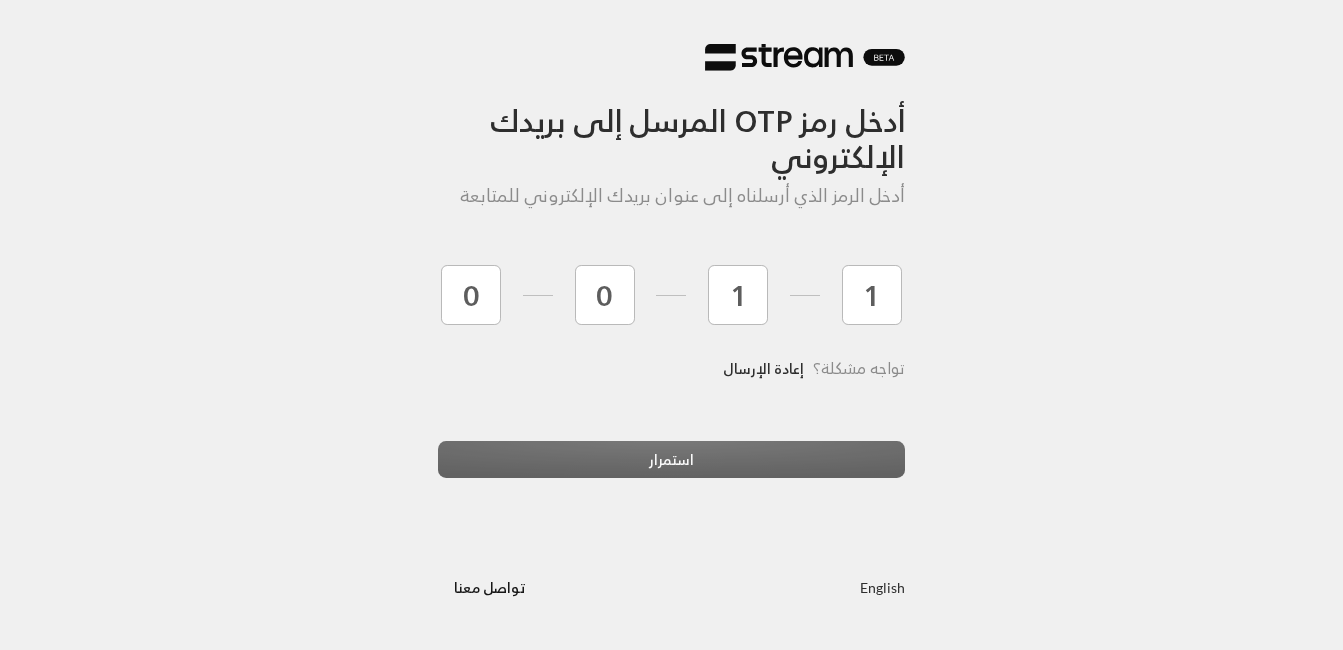 type 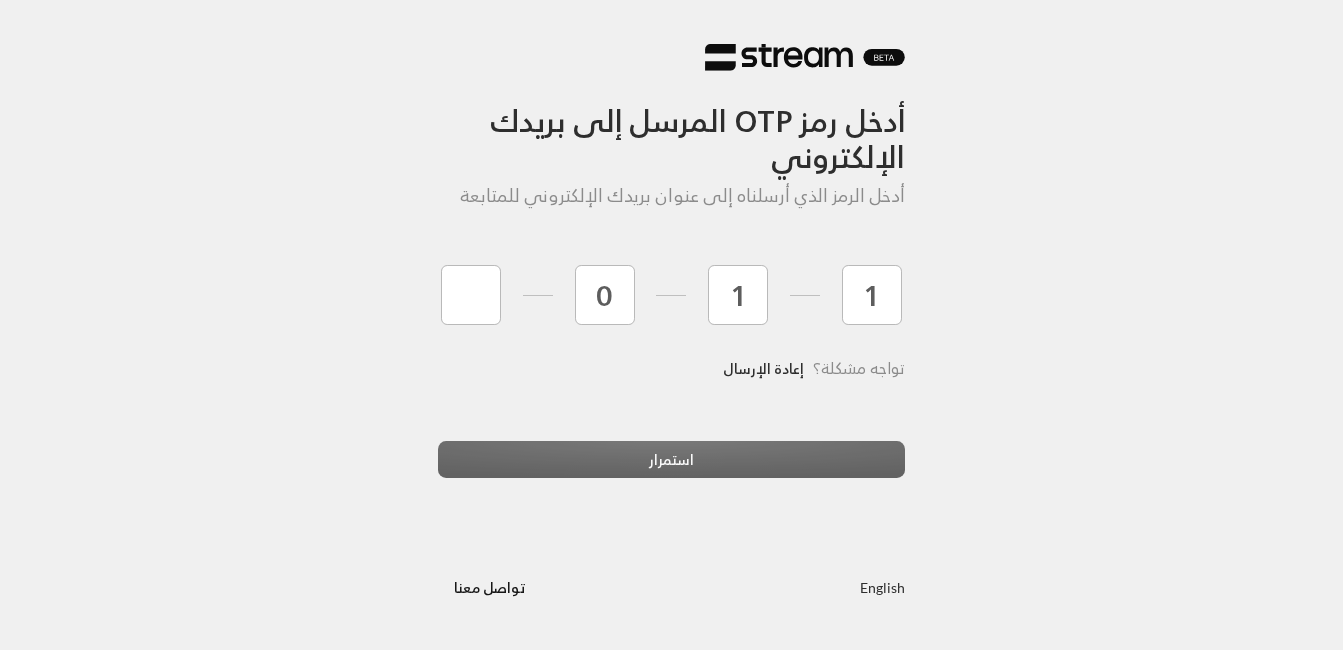 type 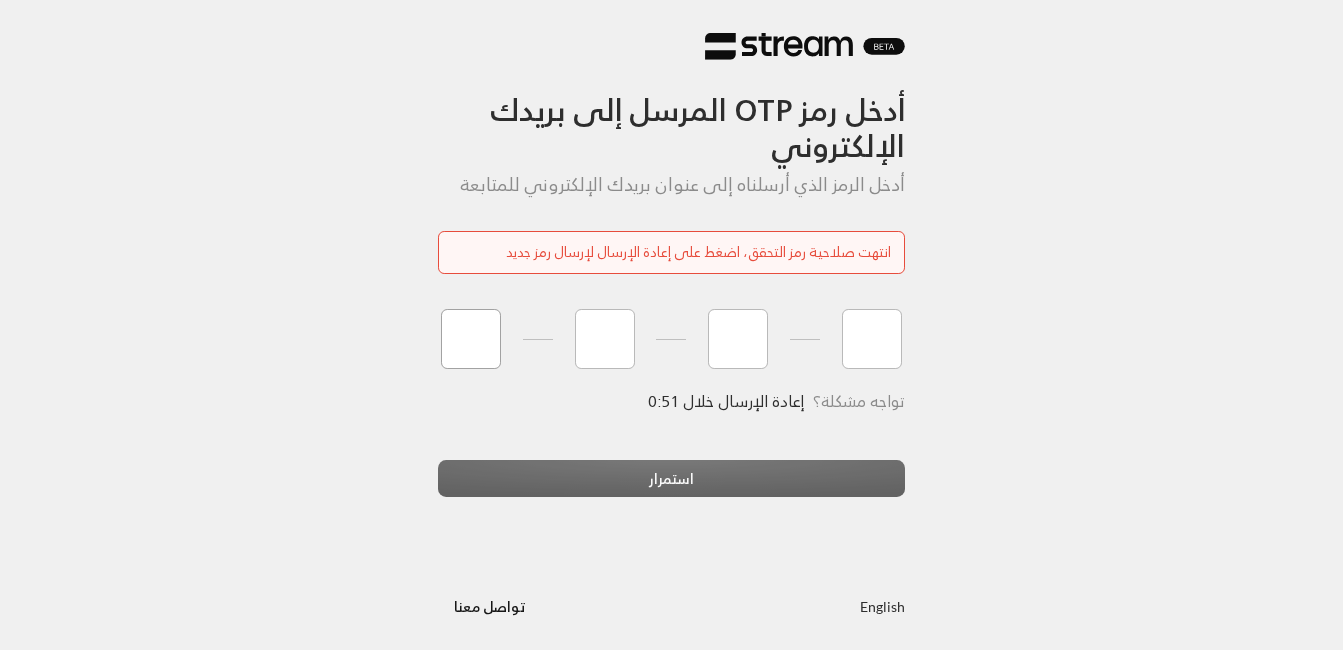 type on "4" 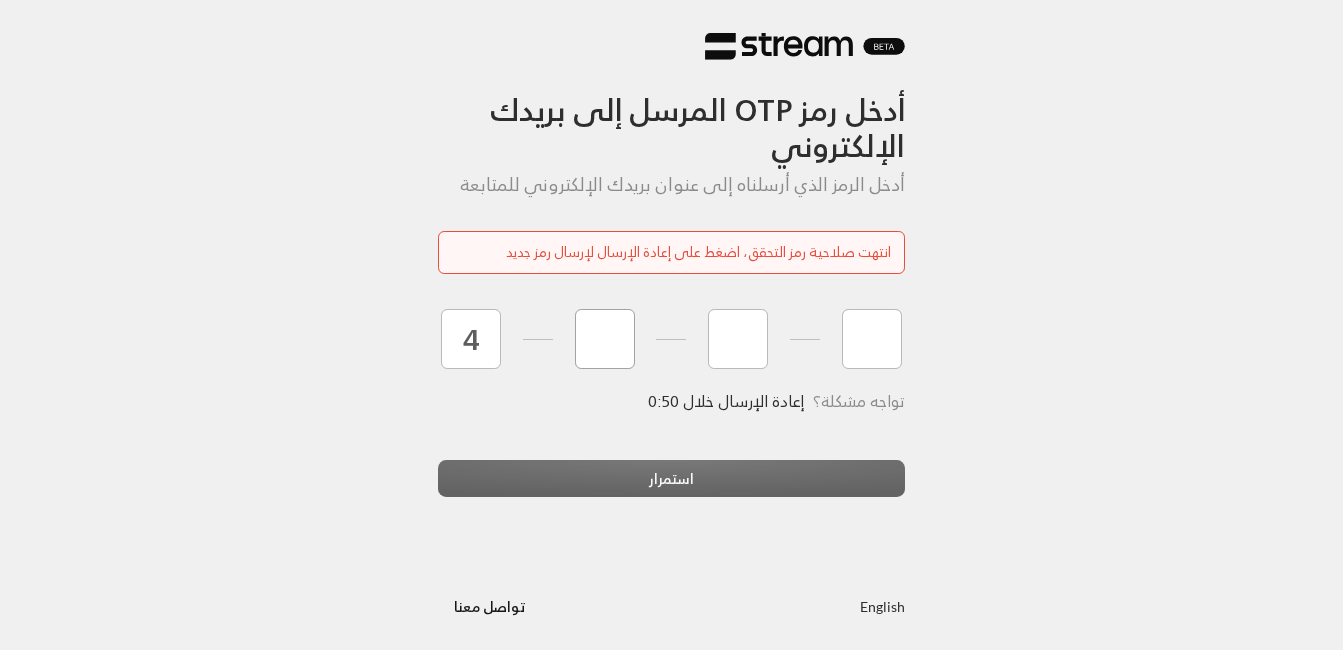type on "0" 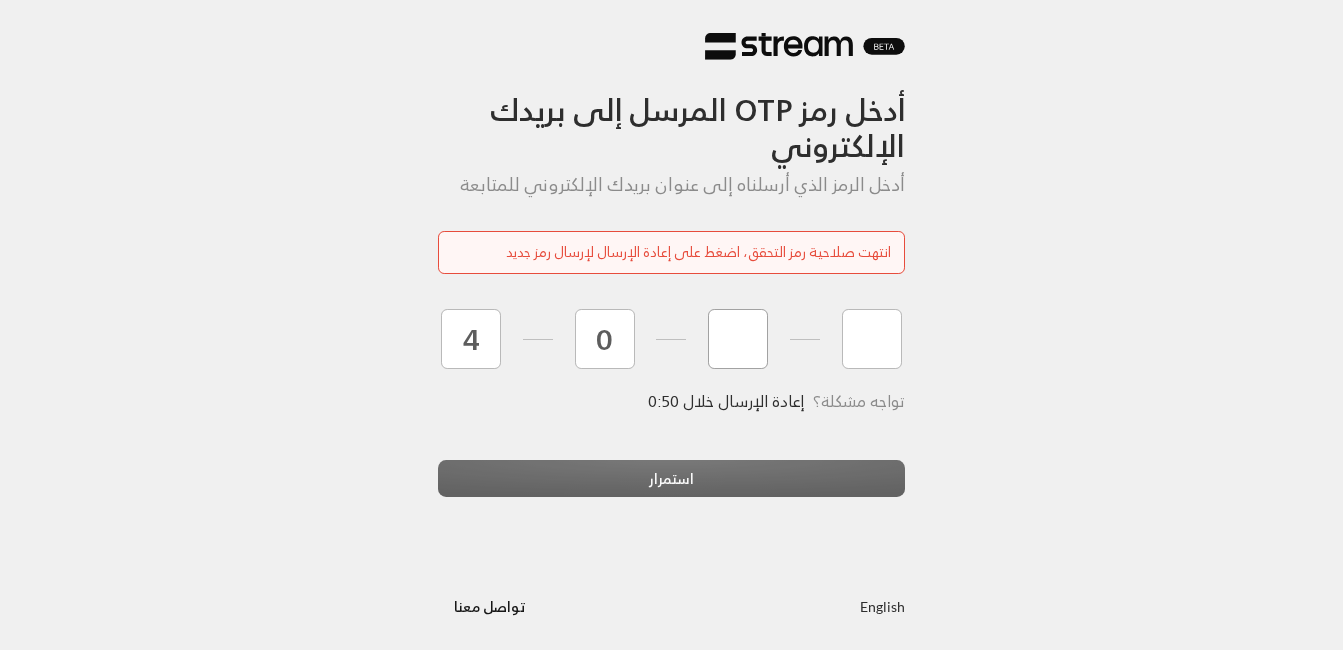 type on "7" 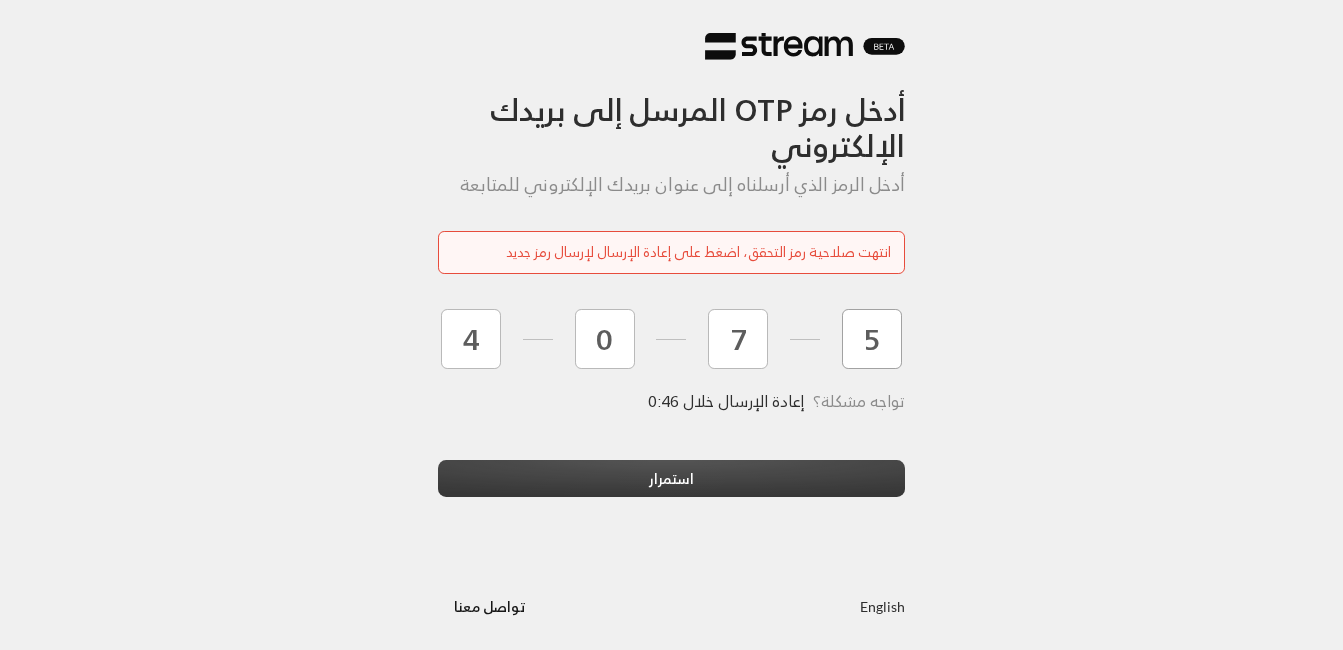 type on "5" 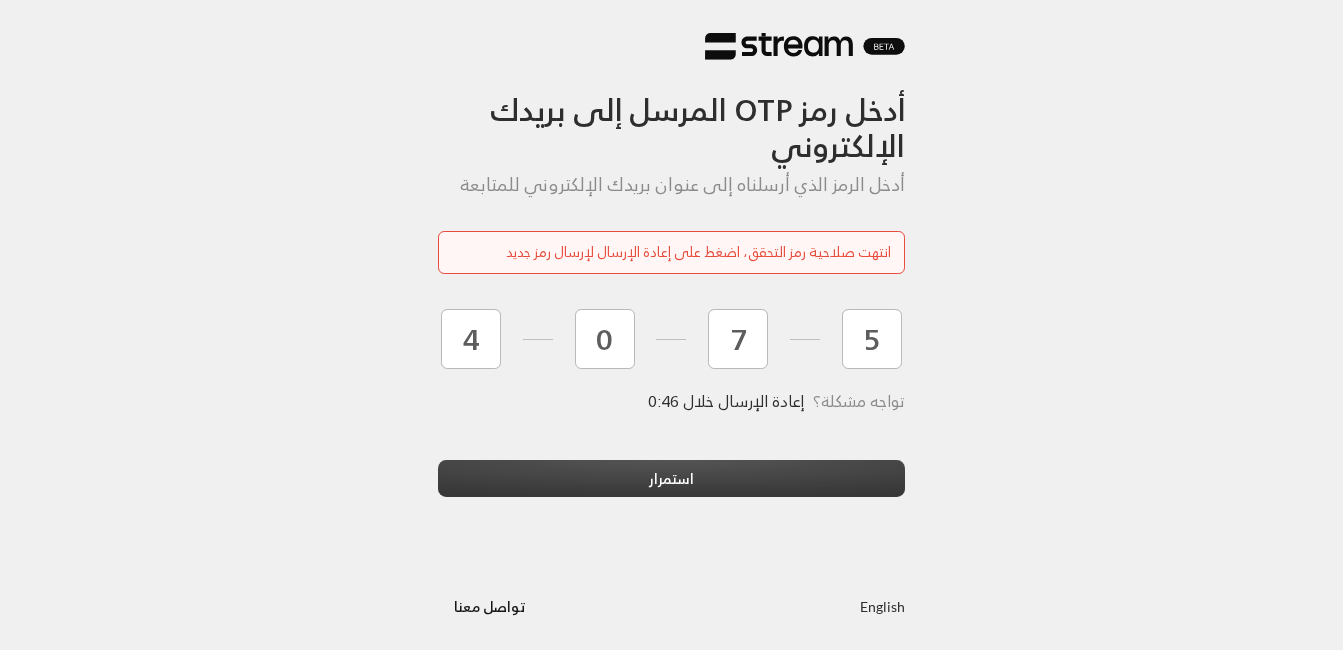 click on "استمرار" at bounding box center (672, 478) 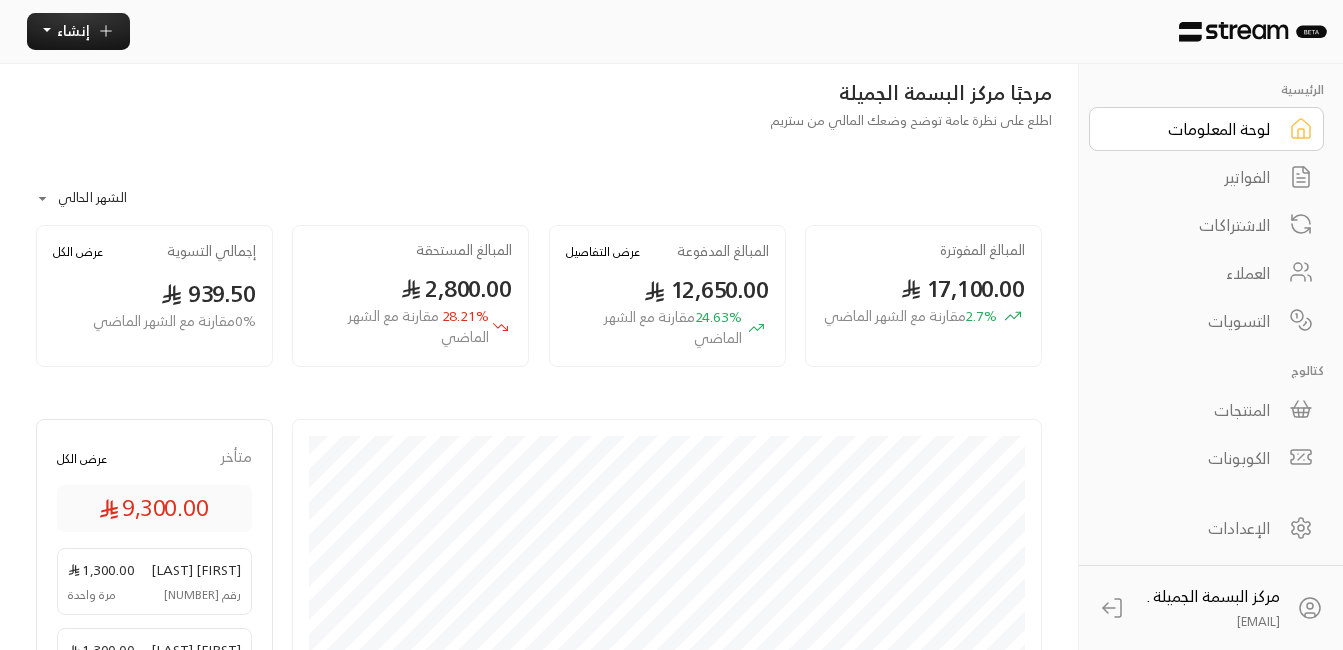 click on "العملاء" at bounding box center [1193, 273] 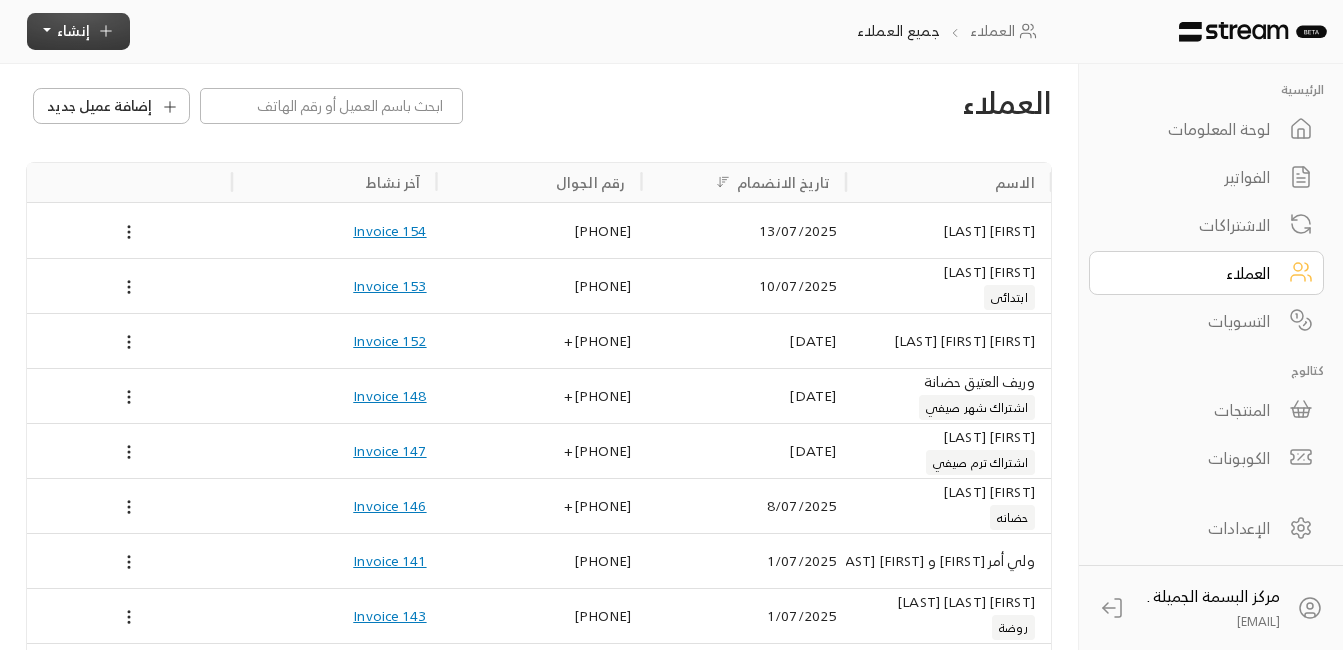 click on "إنشاء" at bounding box center [73, 30] 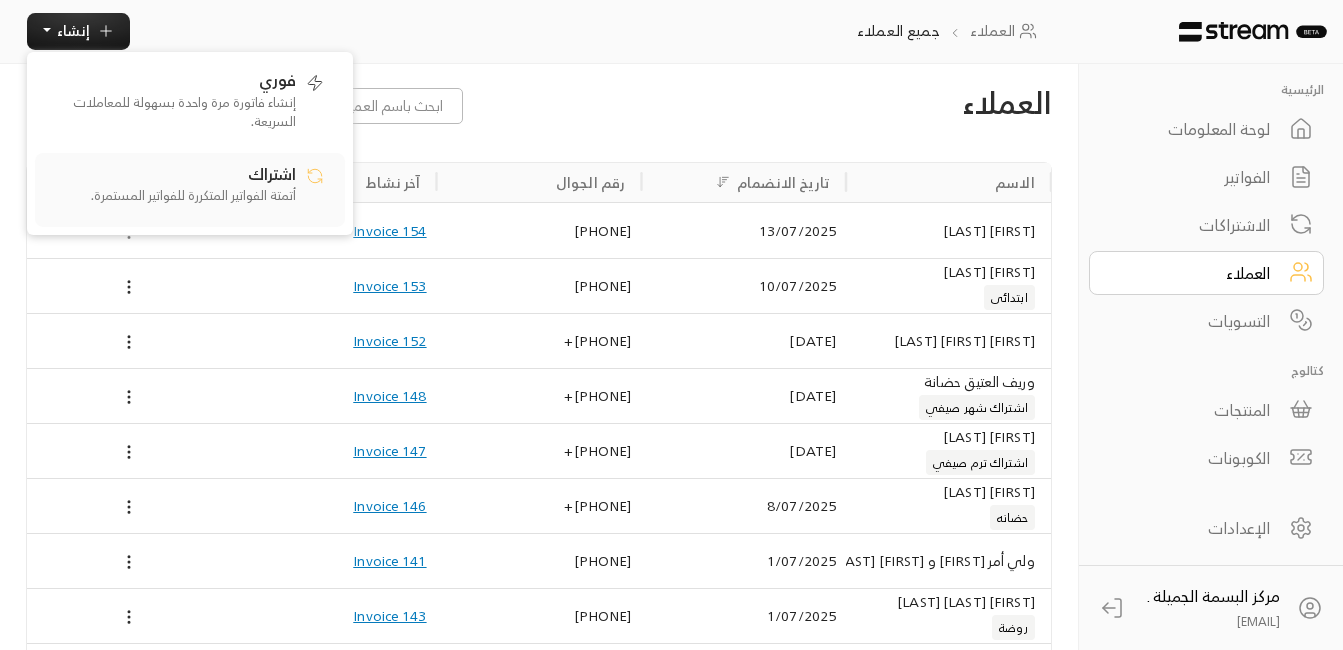 click on "أتمتة الفواتير المتكررة للفواتير المستمرة." at bounding box center [171, 196] 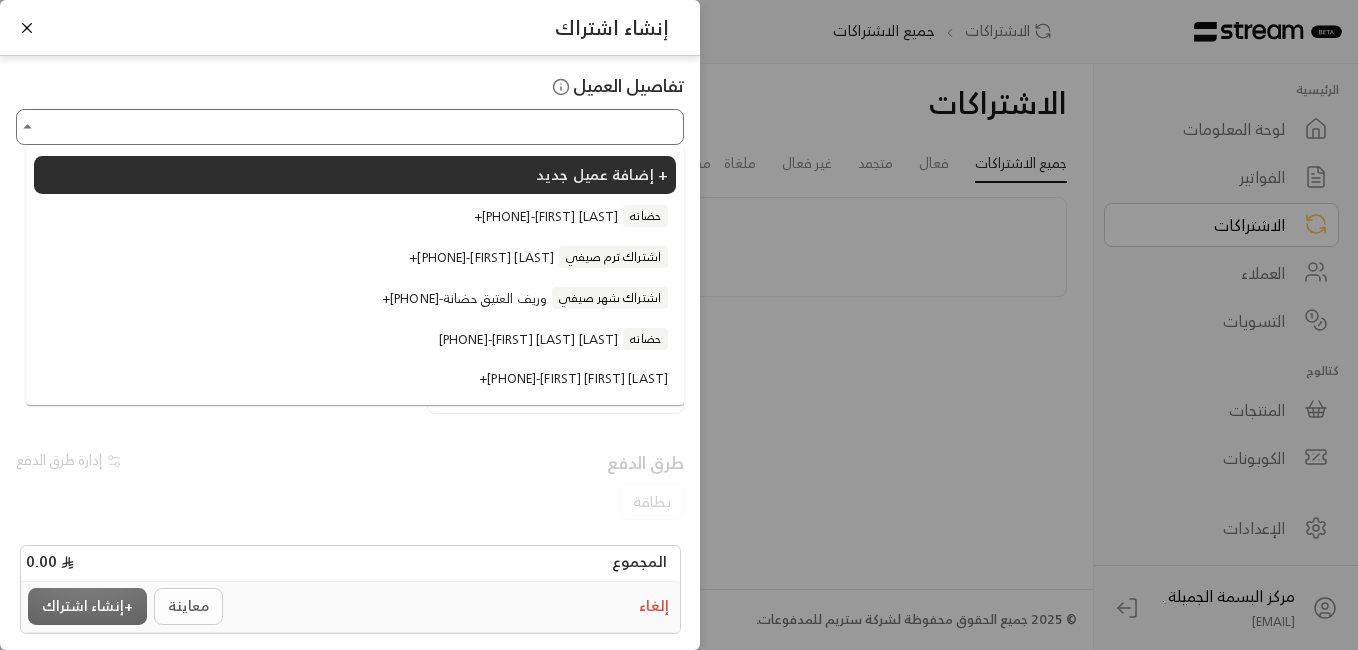 click on "اختر العميل" at bounding box center (350, 127) 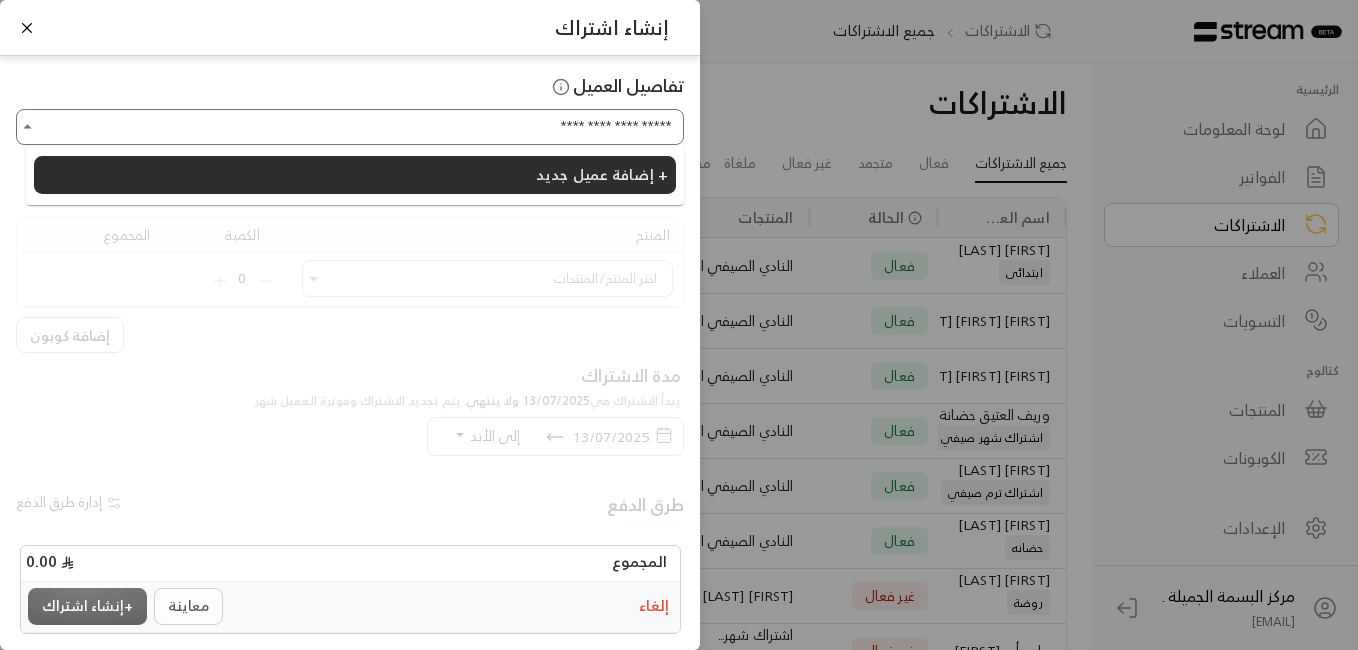 type on "**********" 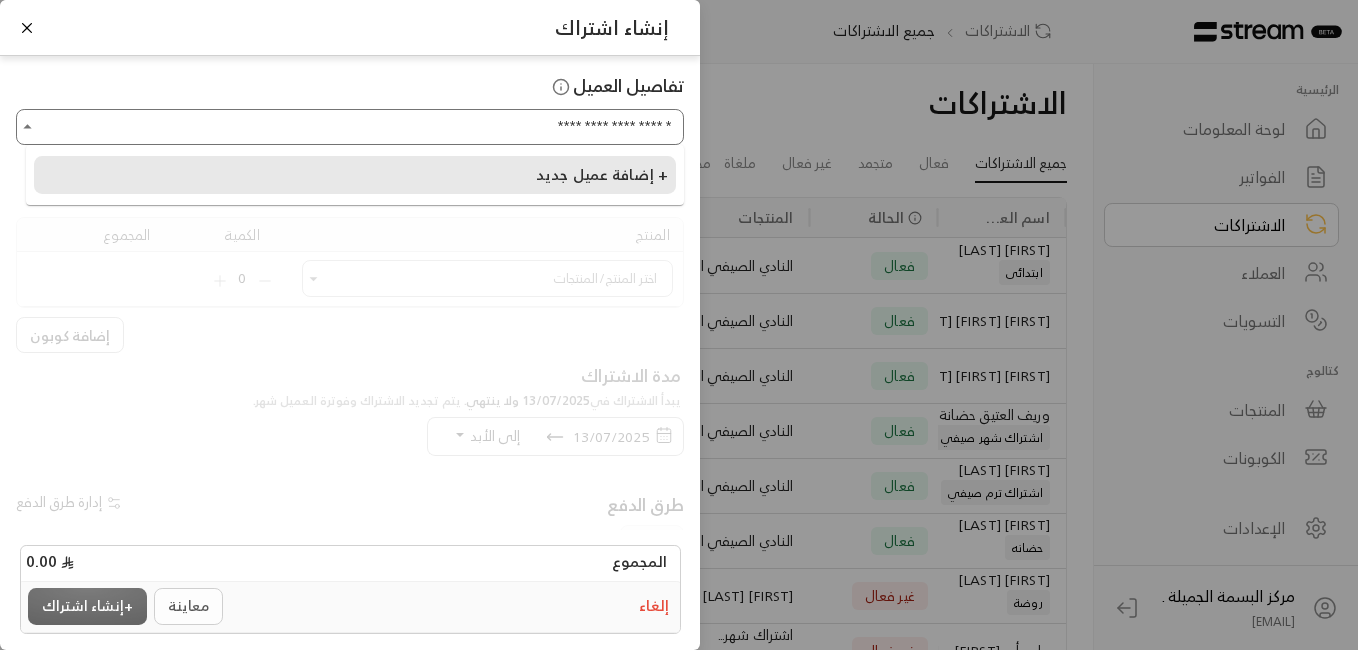 click on "إضافة عميل جديد +" at bounding box center (355, 175) 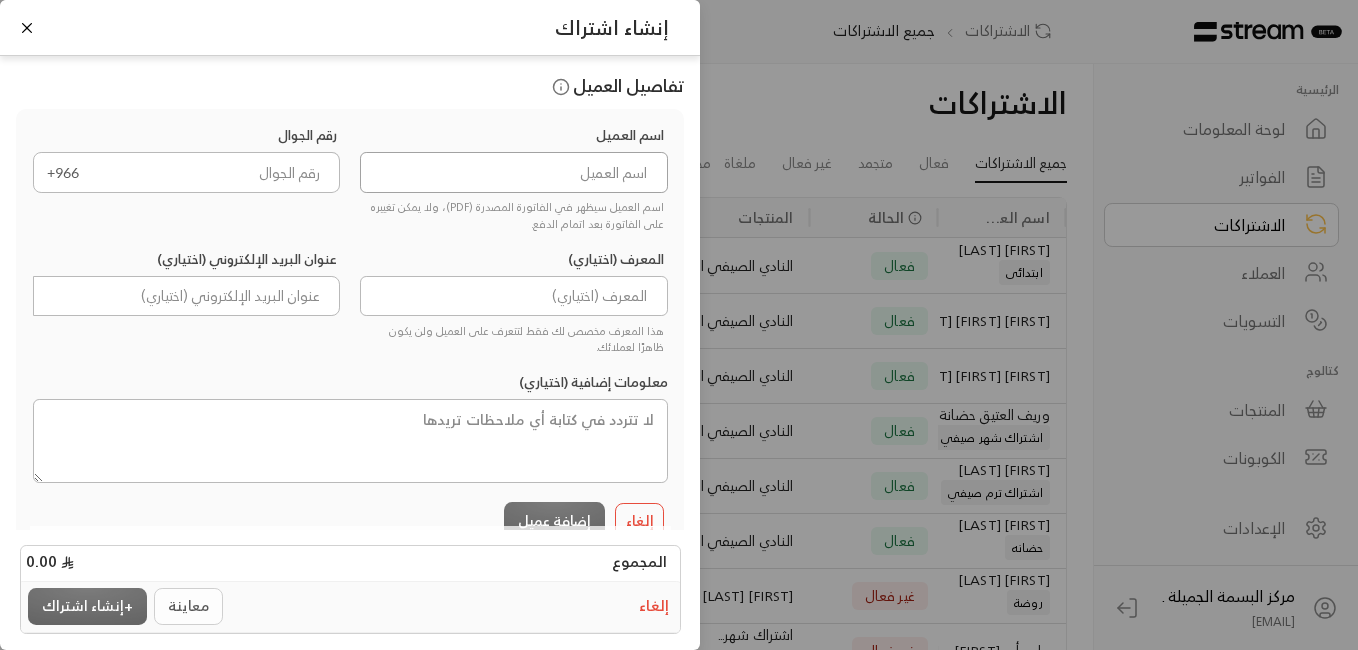 scroll, scrollTop: 0, scrollLeft: 0, axis: both 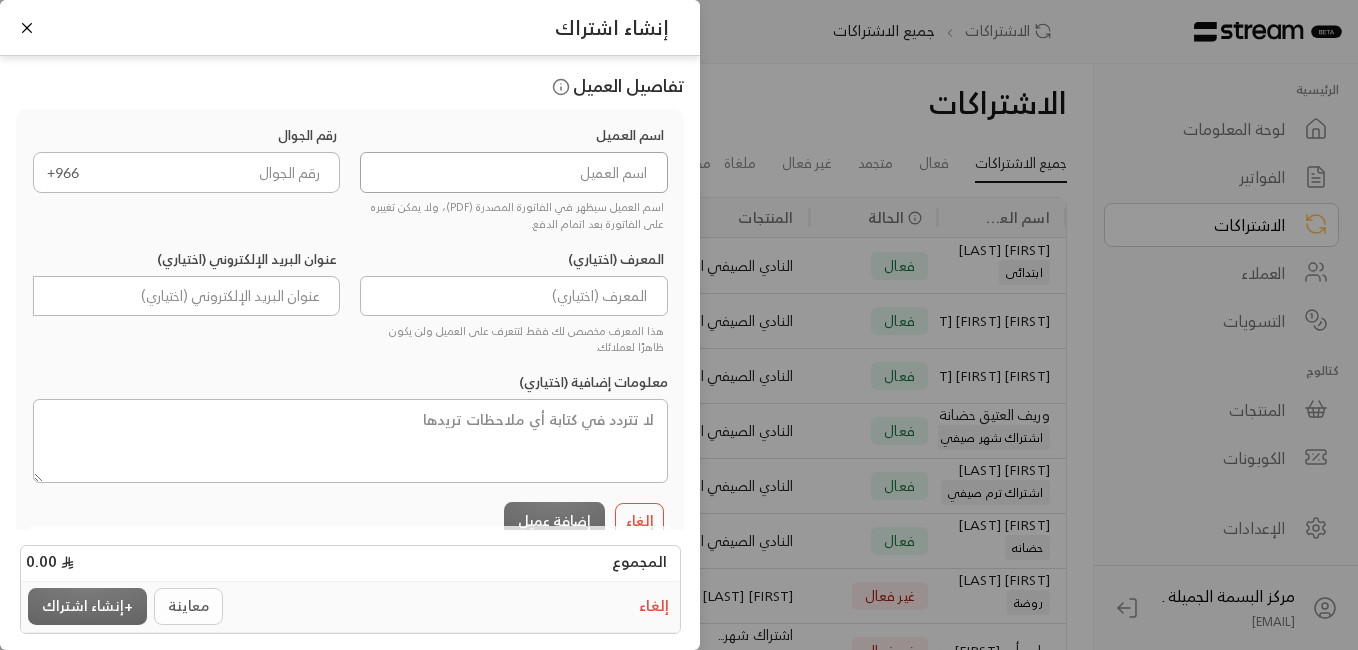 click at bounding box center [514, 172] 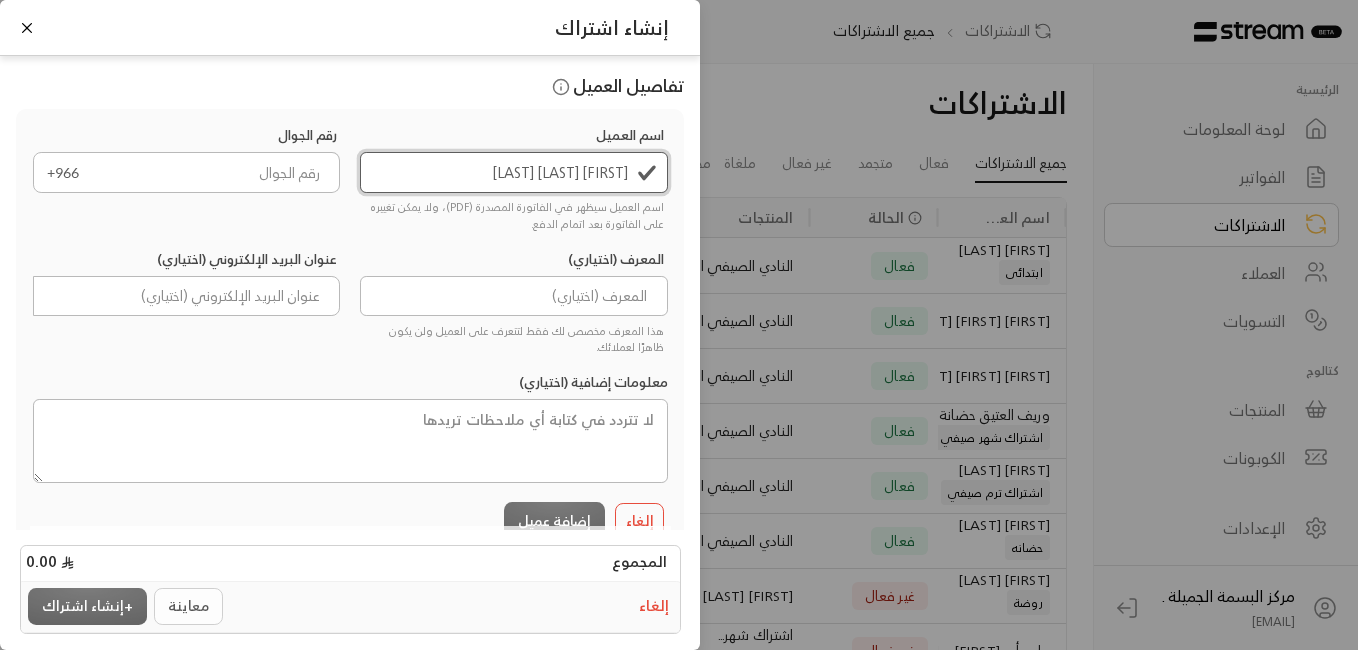 type on "[FIRST] [LAST] [LAST]" 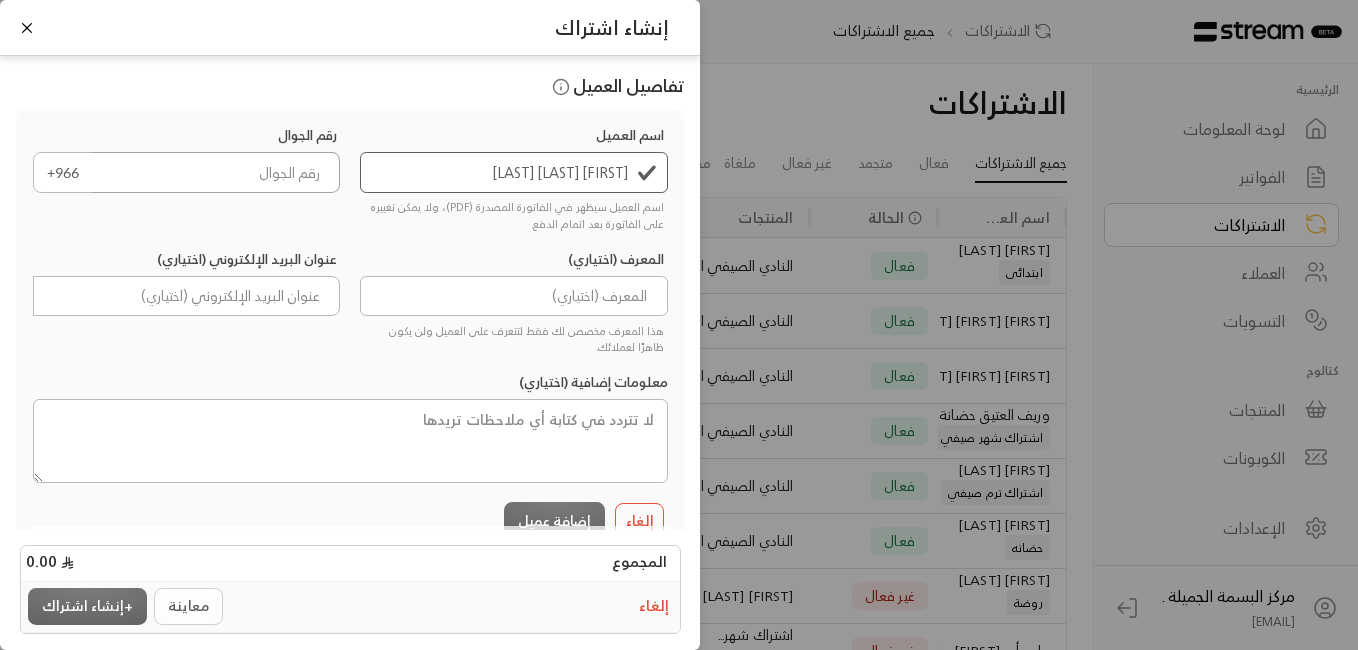 click at bounding box center (216, 172) 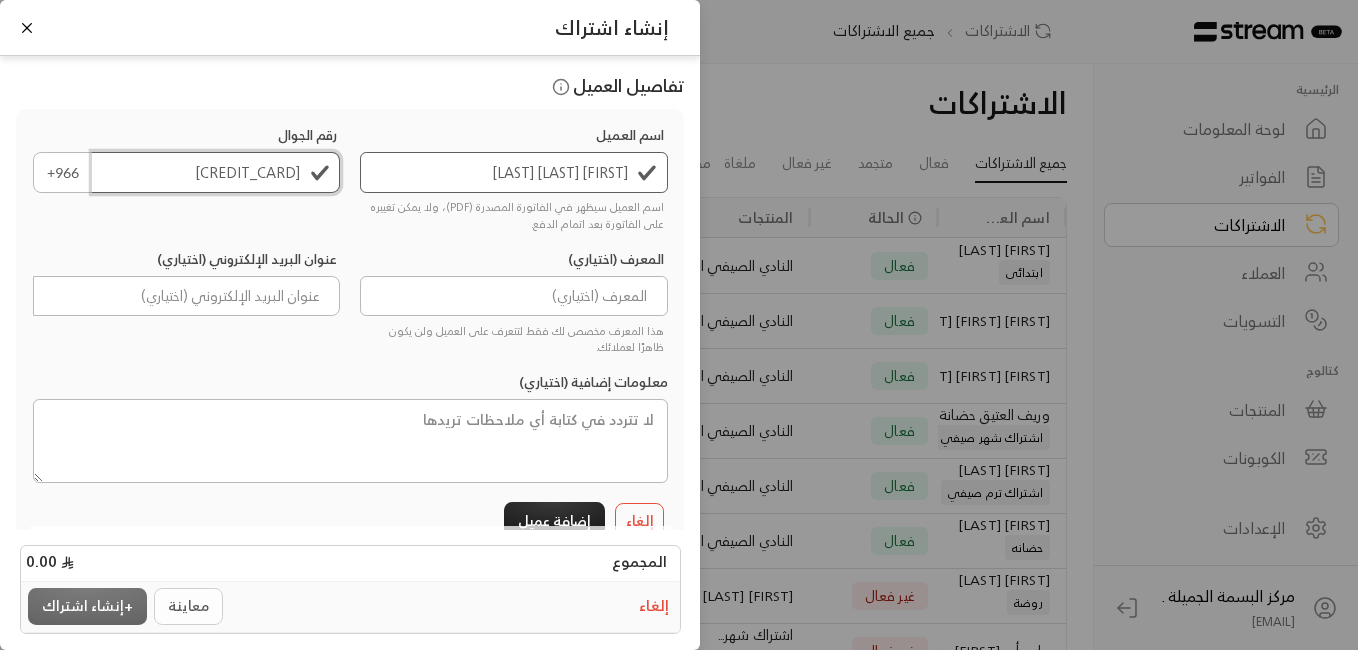 type on "[CREDIT_CARD]" 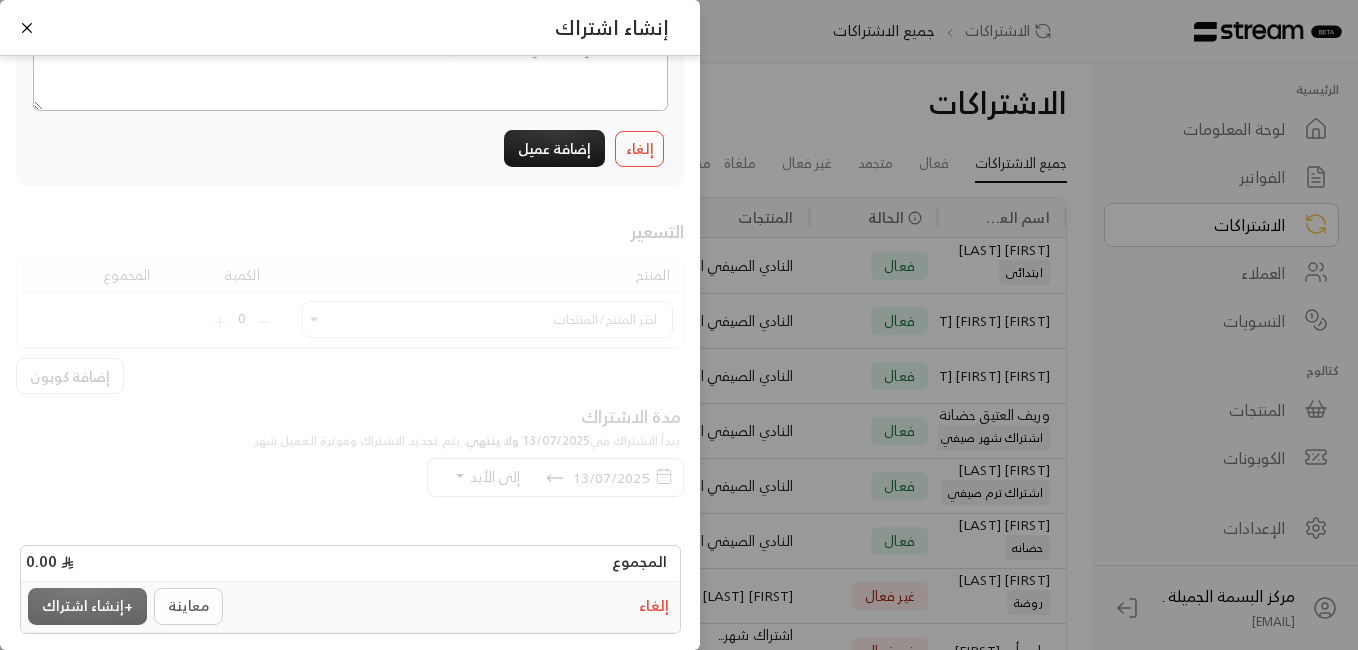 scroll, scrollTop: 400, scrollLeft: 0, axis: vertical 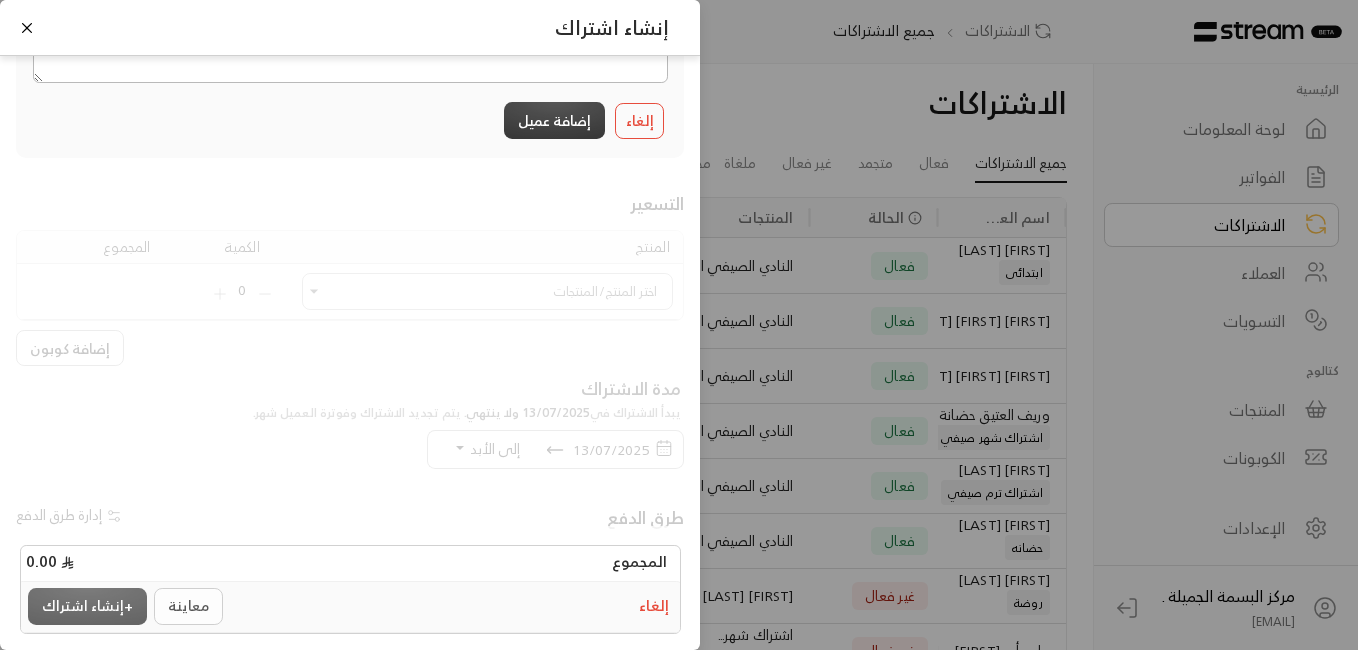 click on "إضافة عميل" at bounding box center [554, 120] 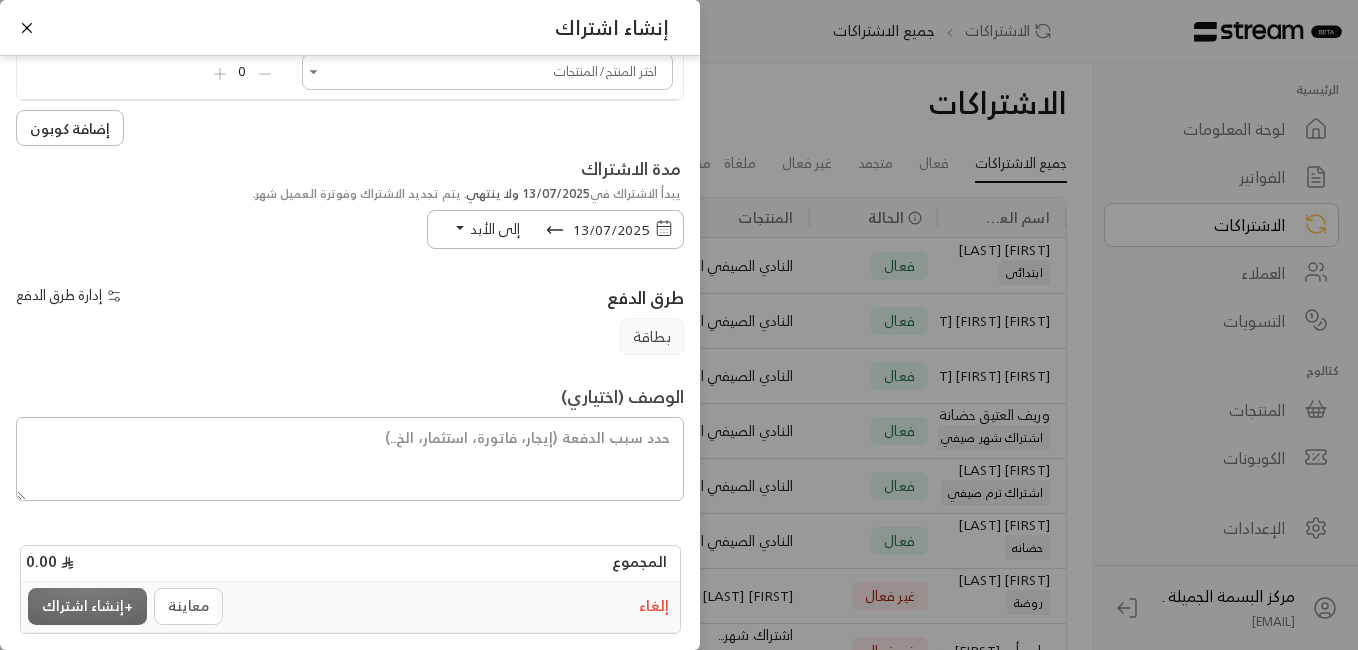scroll, scrollTop: 207, scrollLeft: 0, axis: vertical 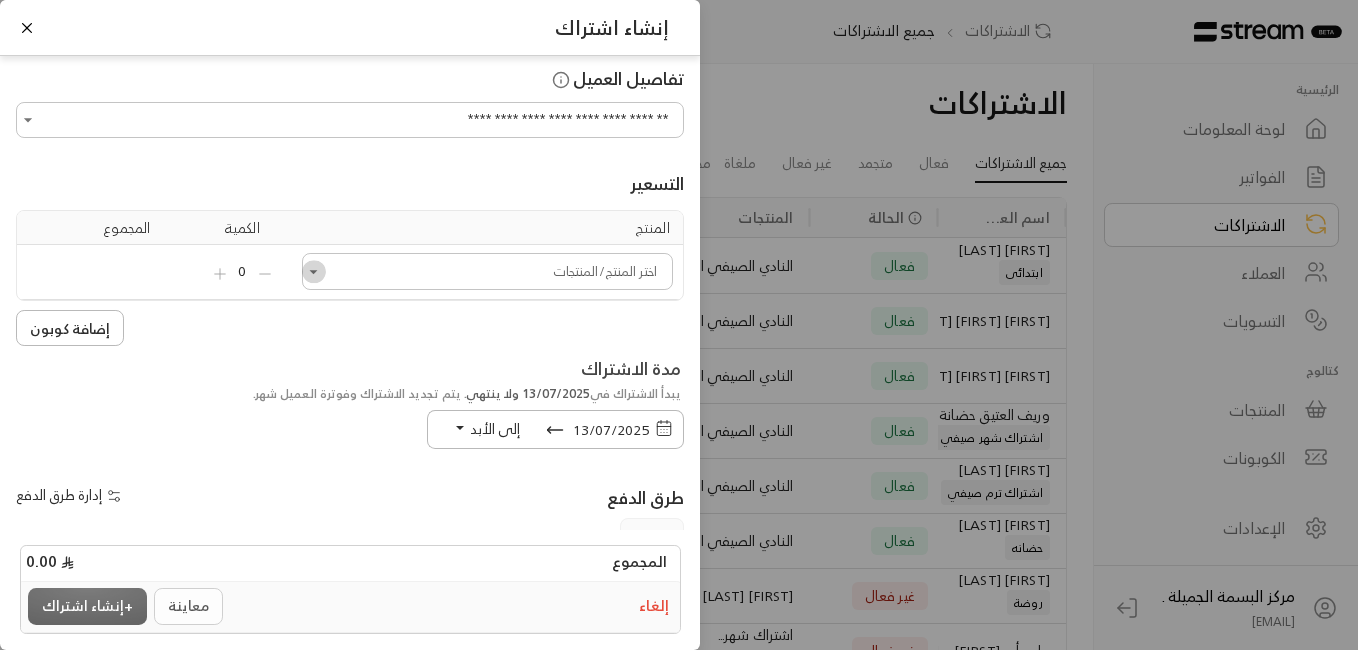 click 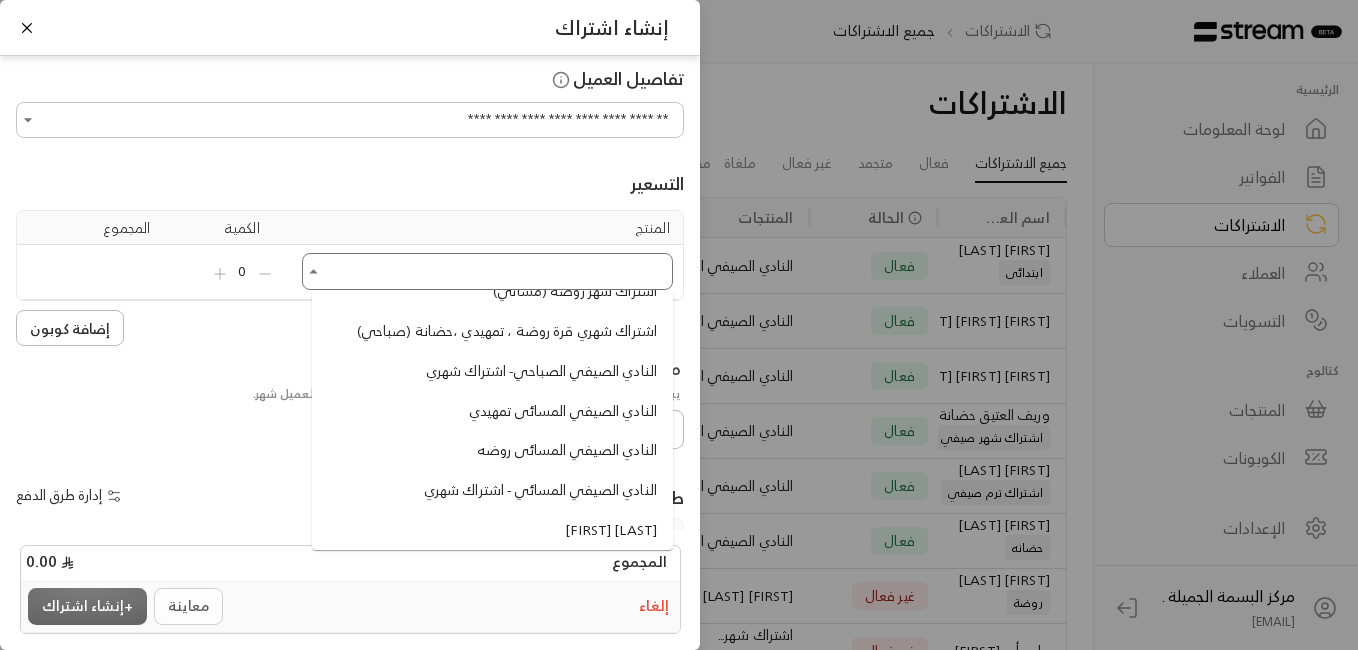 scroll, scrollTop: 1666, scrollLeft: 0, axis: vertical 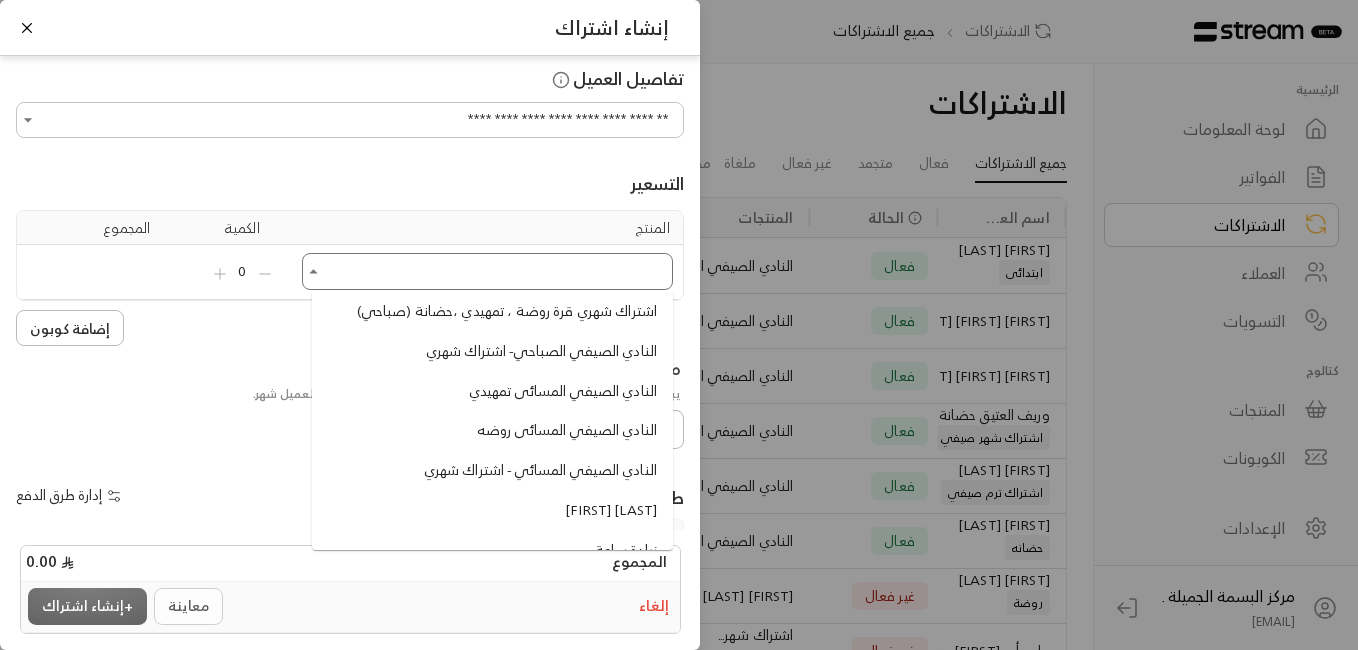 click on "النادي الصيفي المسائي - اشتراك شهري" at bounding box center (540, 470) 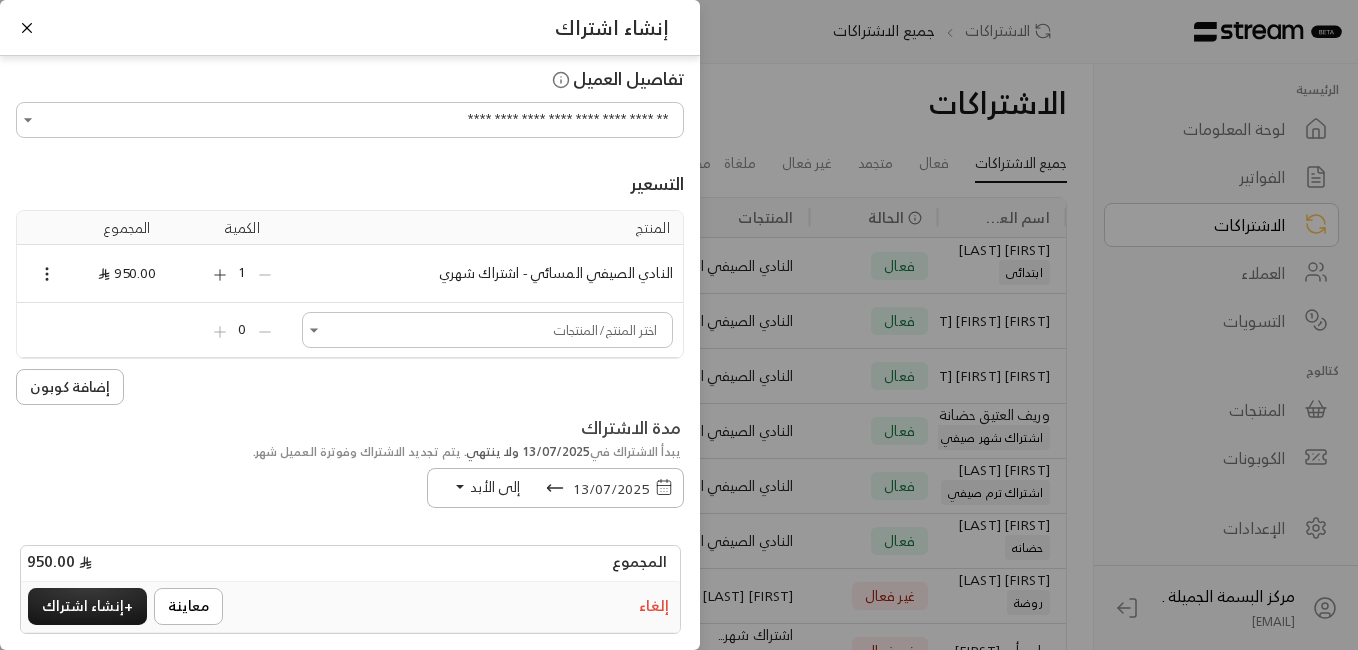 click 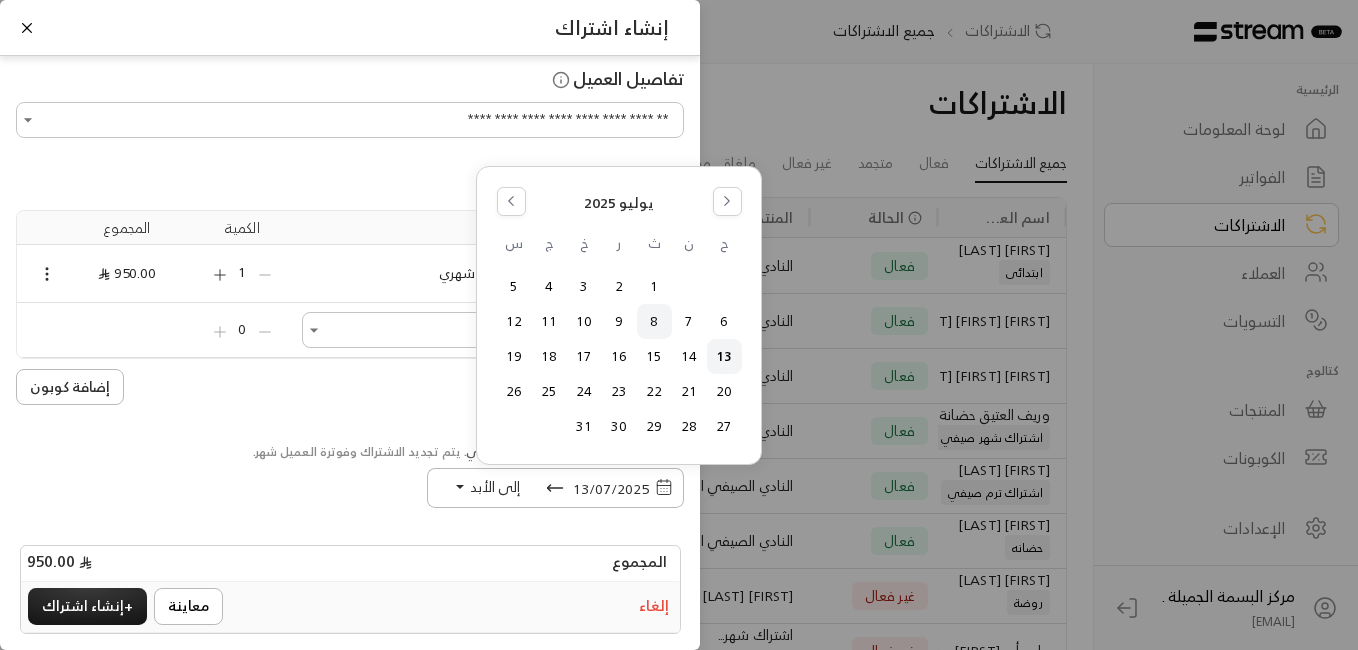 click on "8" at bounding box center [654, 321] 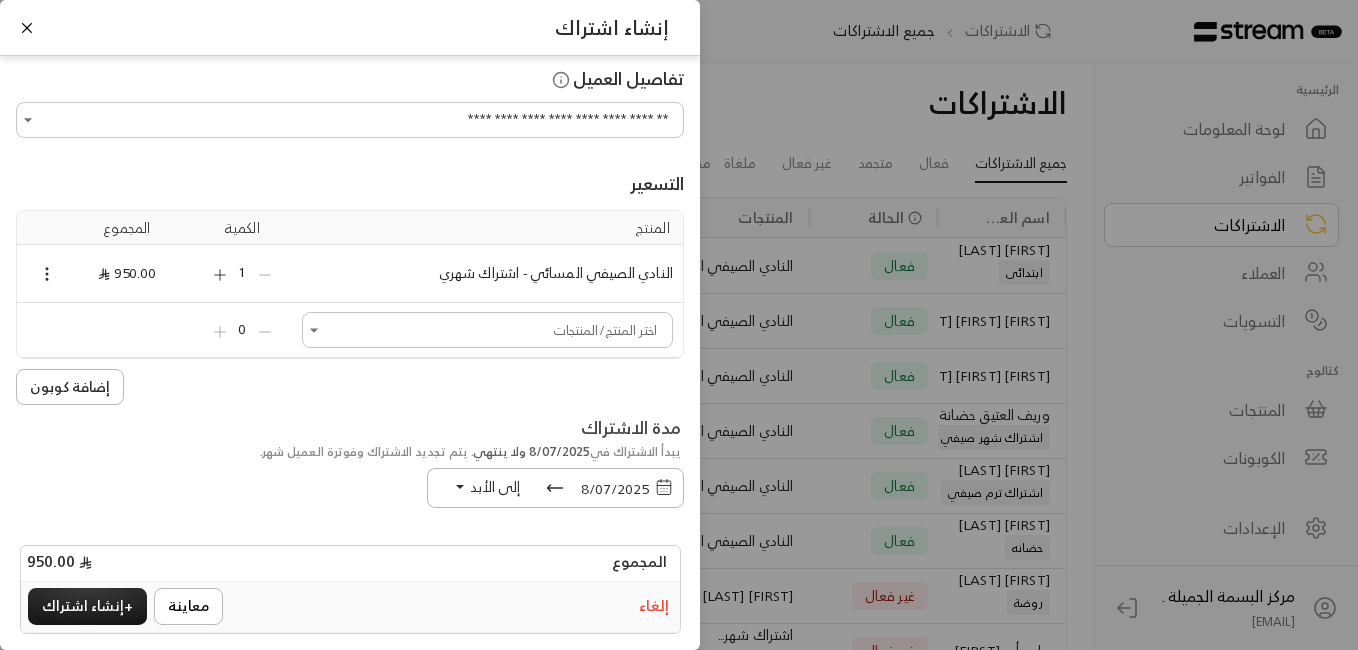 click on "إلى الأبد" at bounding box center [487, 486] 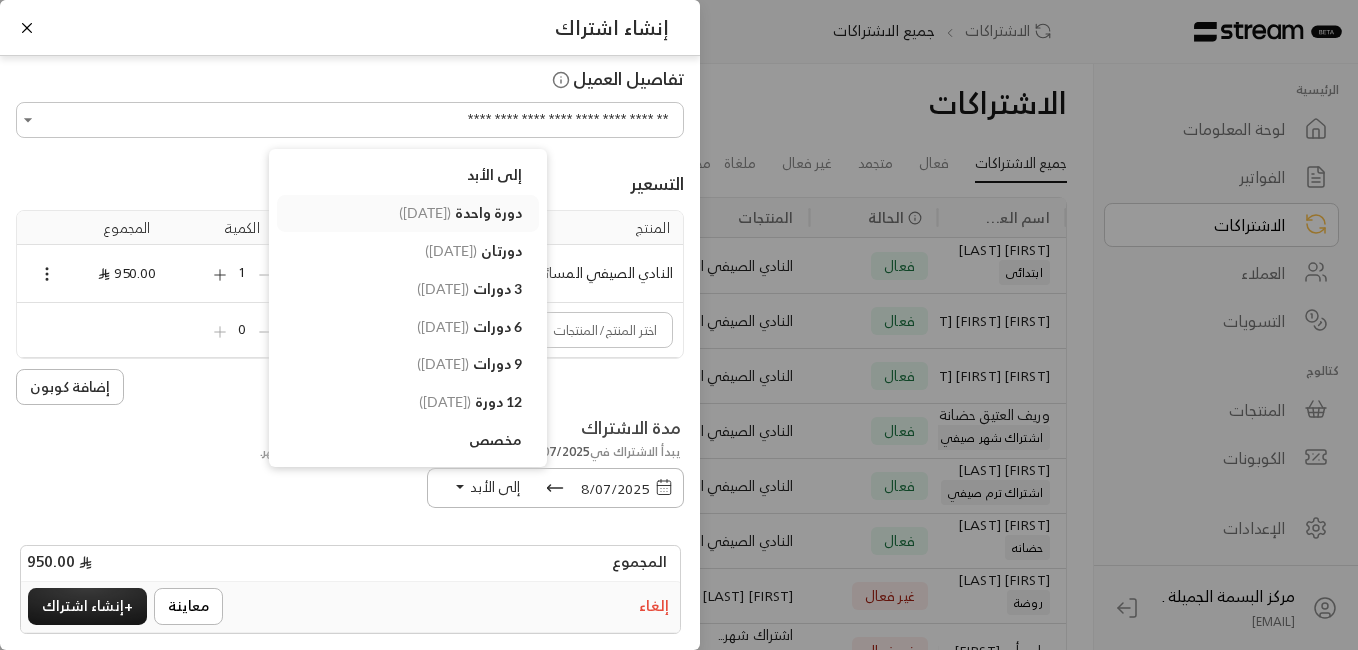 click on "دورة واحدة  ( [DATE] )" at bounding box center (459, 213) 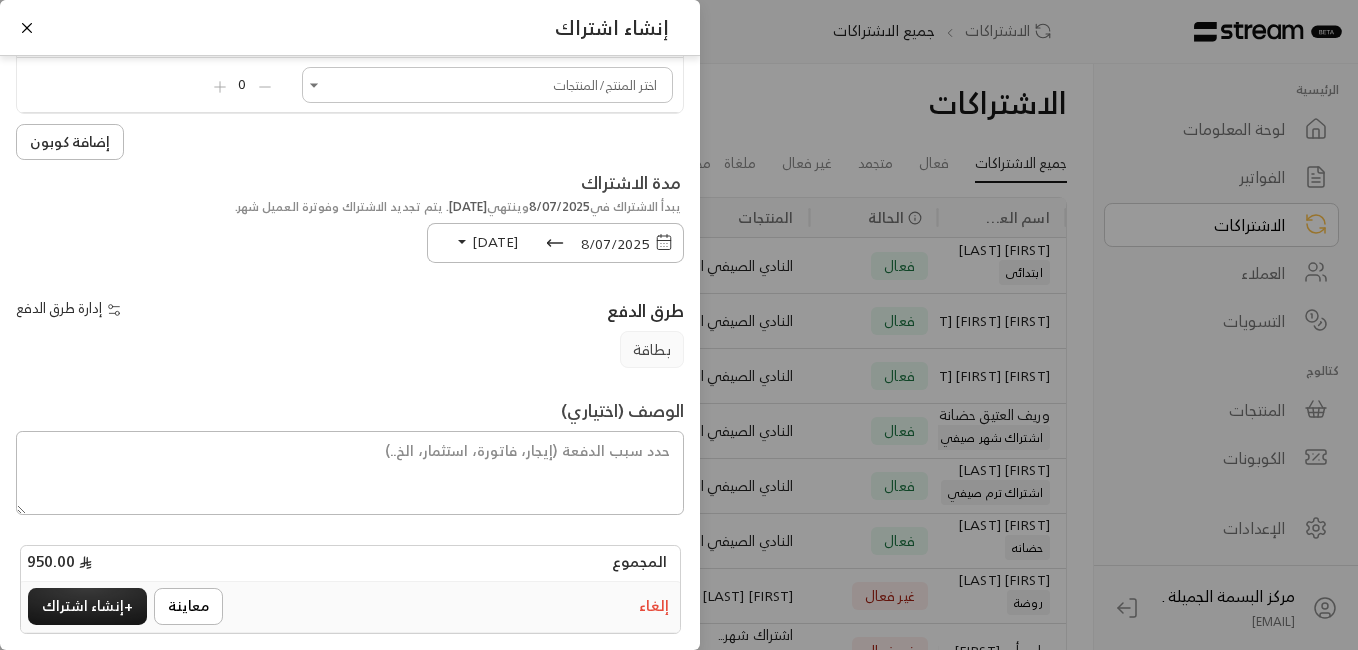 scroll, scrollTop: 266, scrollLeft: 0, axis: vertical 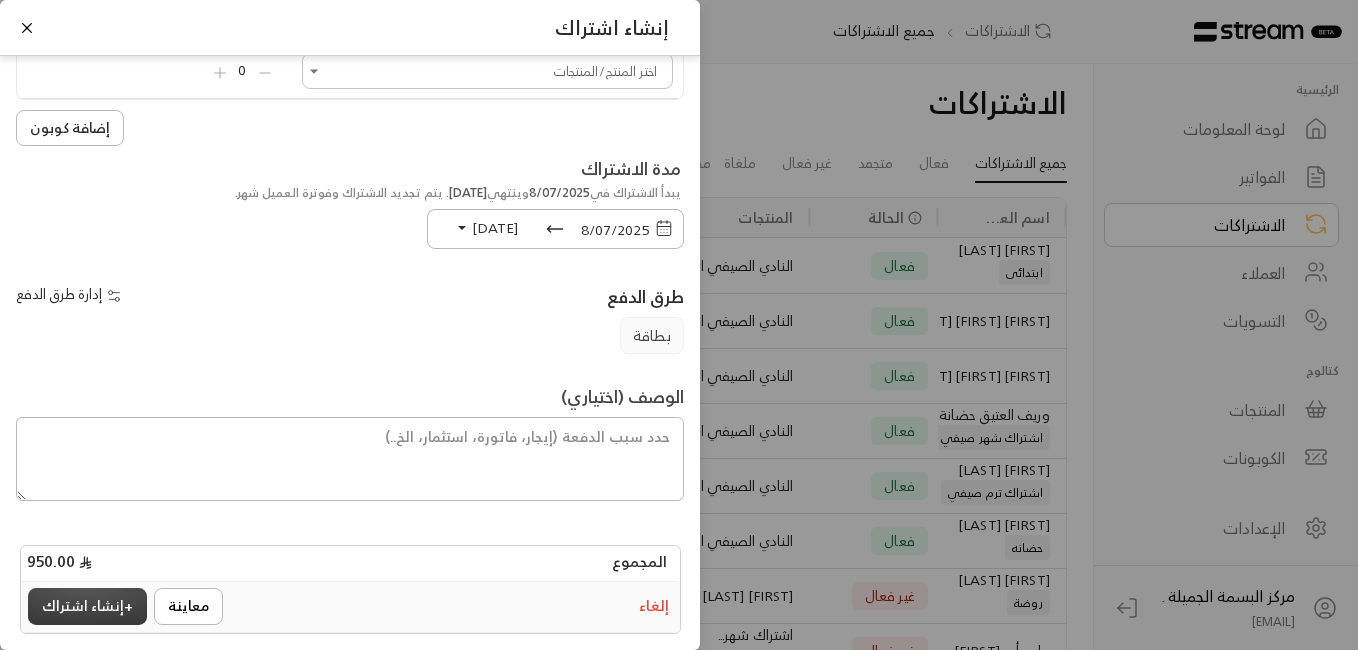 click on "+  إنشاء اشتراك" at bounding box center (87, 606) 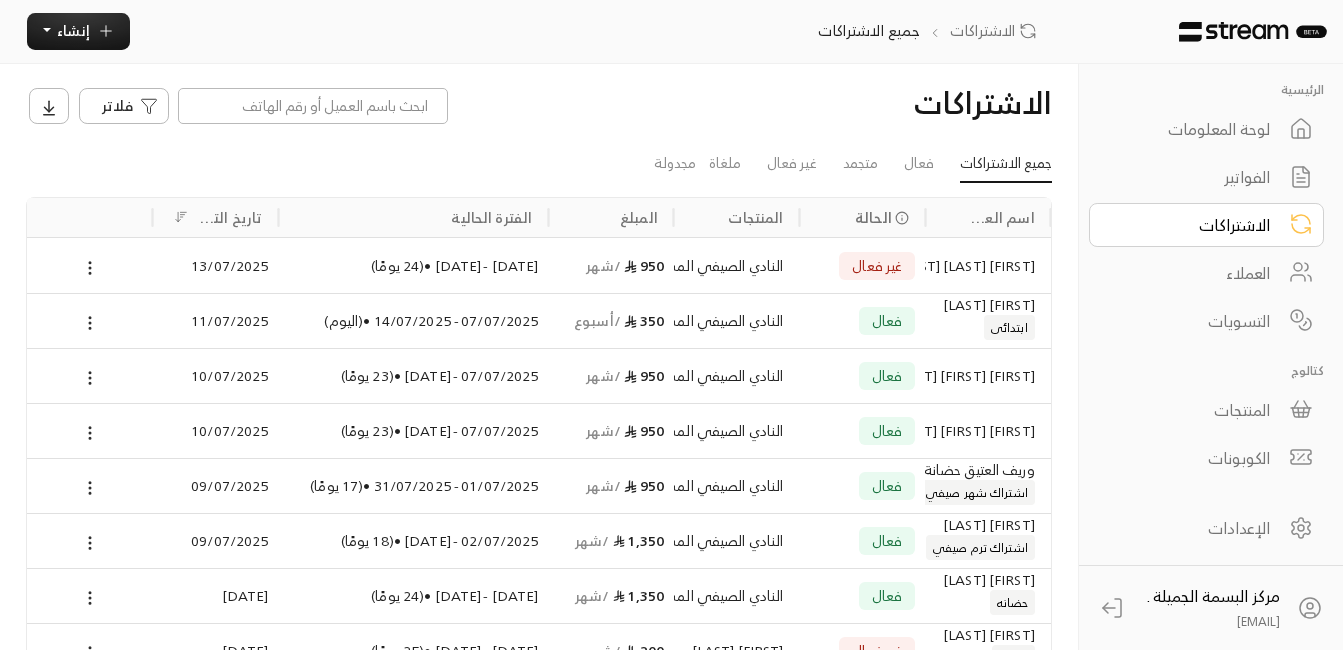 click on "غير فعال" at bounding box center [877, 265] 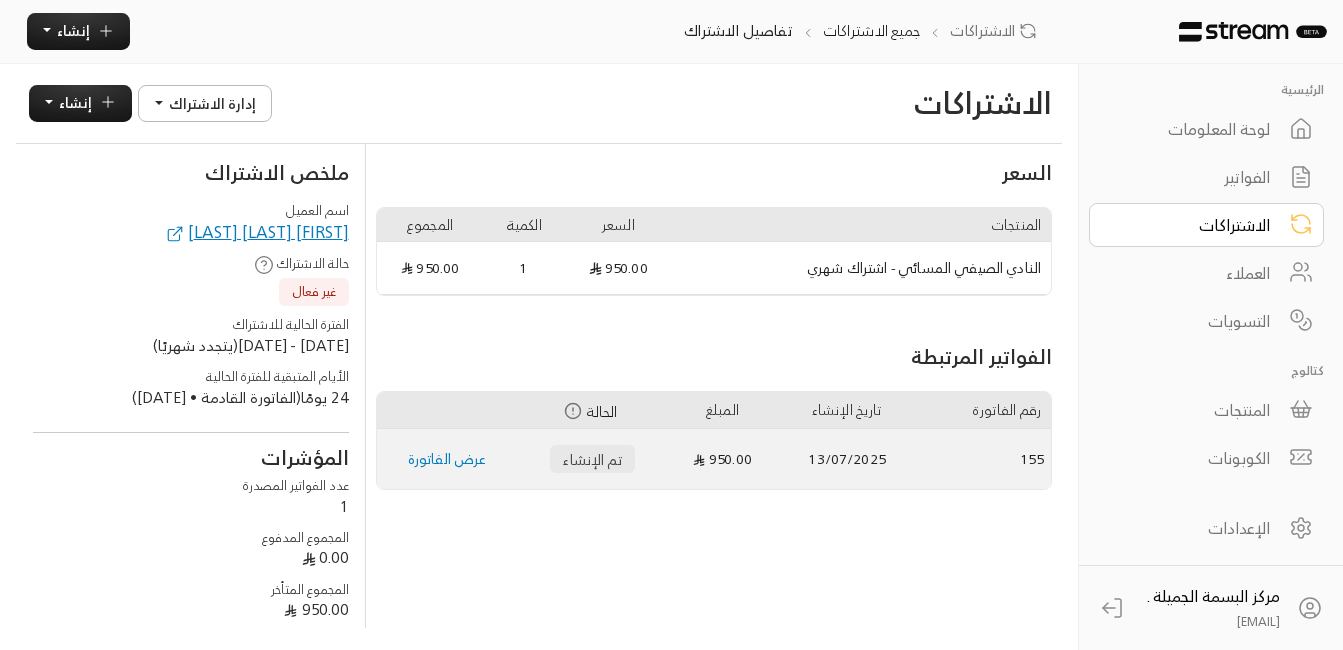 click on "عرض الفاتورة" at bounding box center (447, 458) 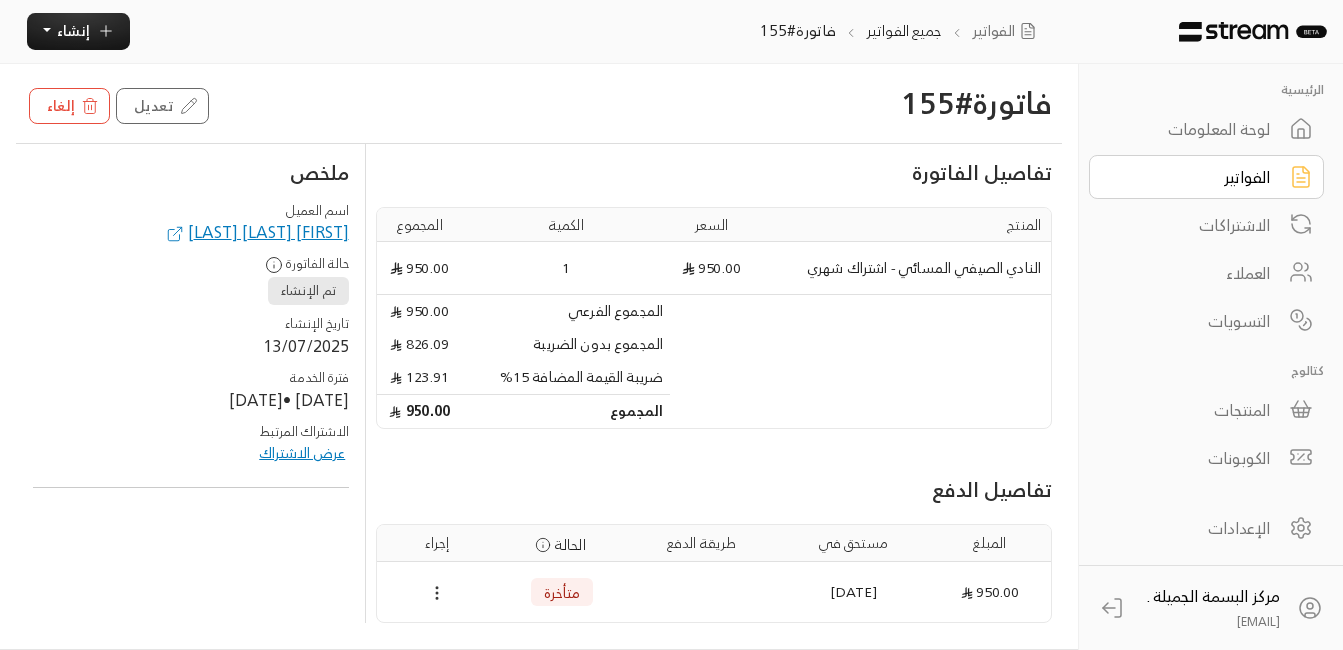 click 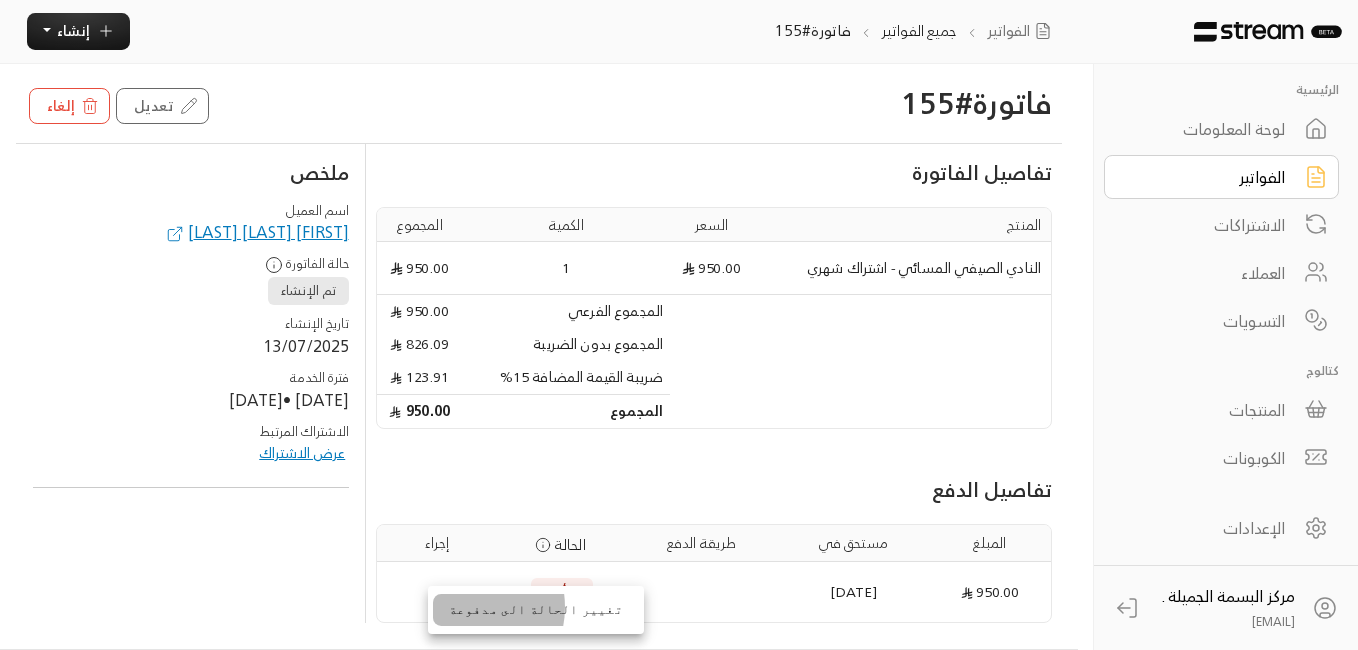 click on "تغيير الحالة الى مدفوعة" at bounding box center [536, 610] 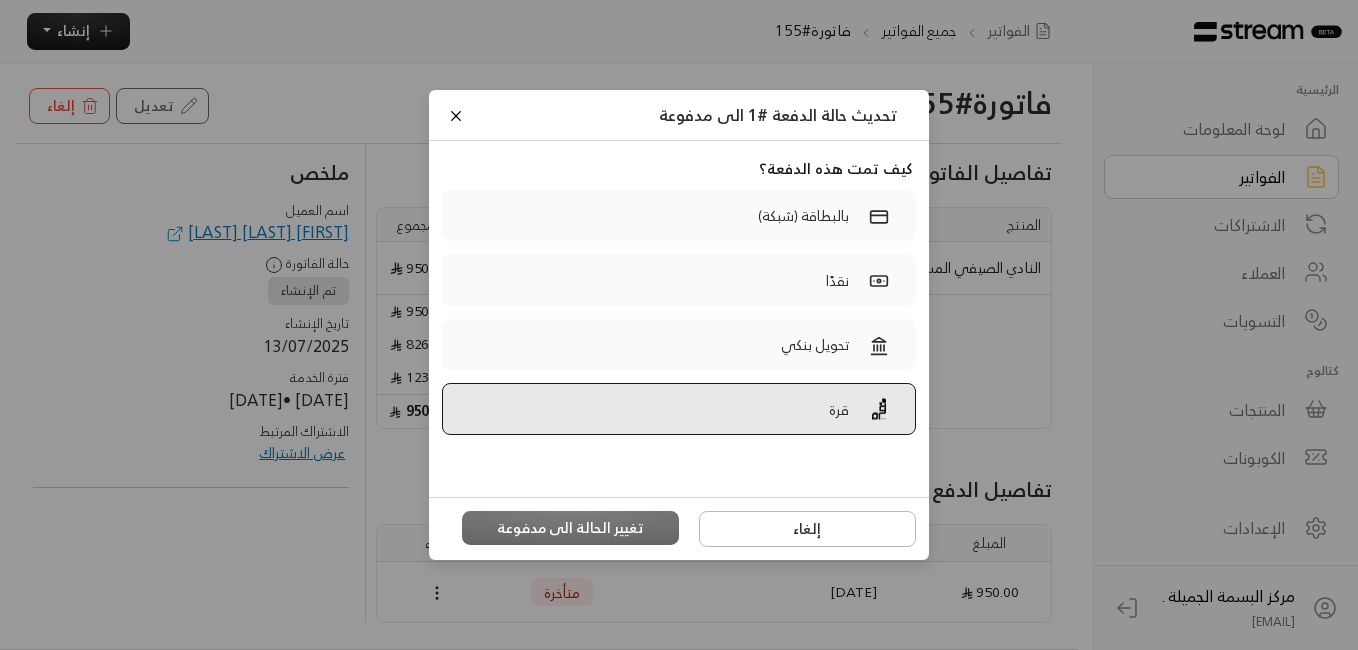 click on "قرة" at bounding box center [679, 409] 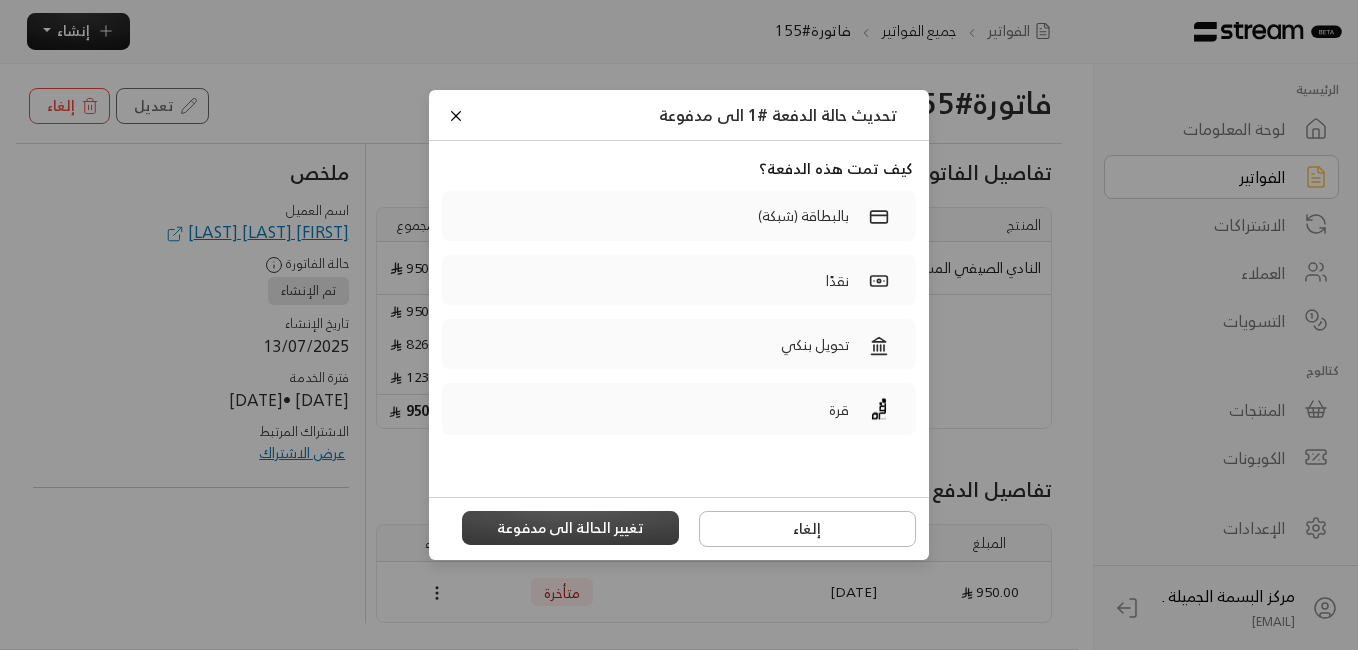 click on "تغيير الحالة الى مدفوعة" at bounding box center (571, 528) 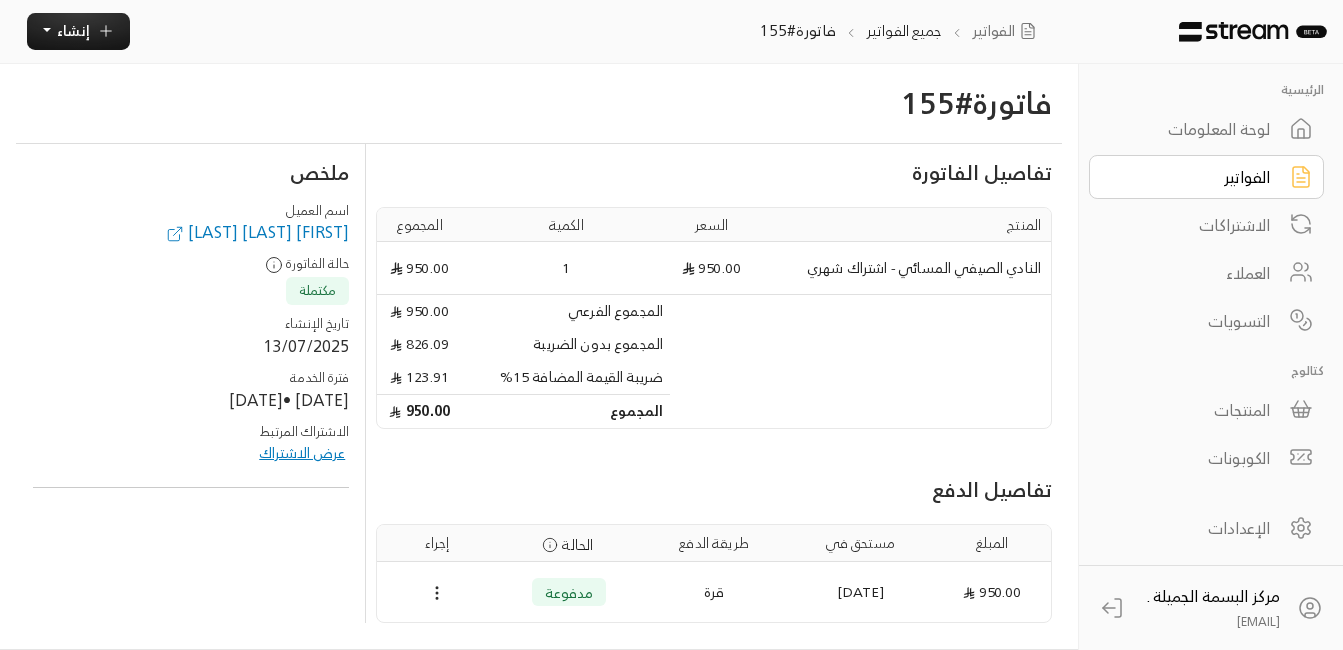 click on "[FIRST] [LAST] [LAST]" at bounding box center (256, 232) 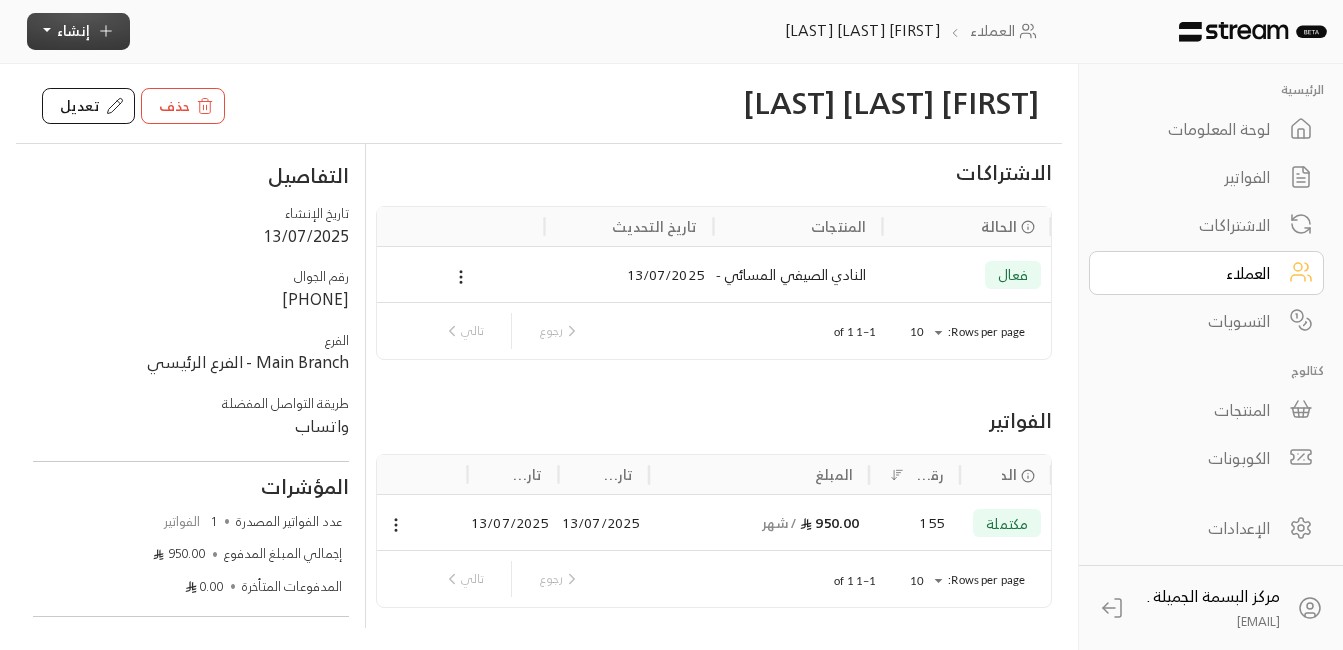 click on "إنشاء" at bounding box center [73, 30] 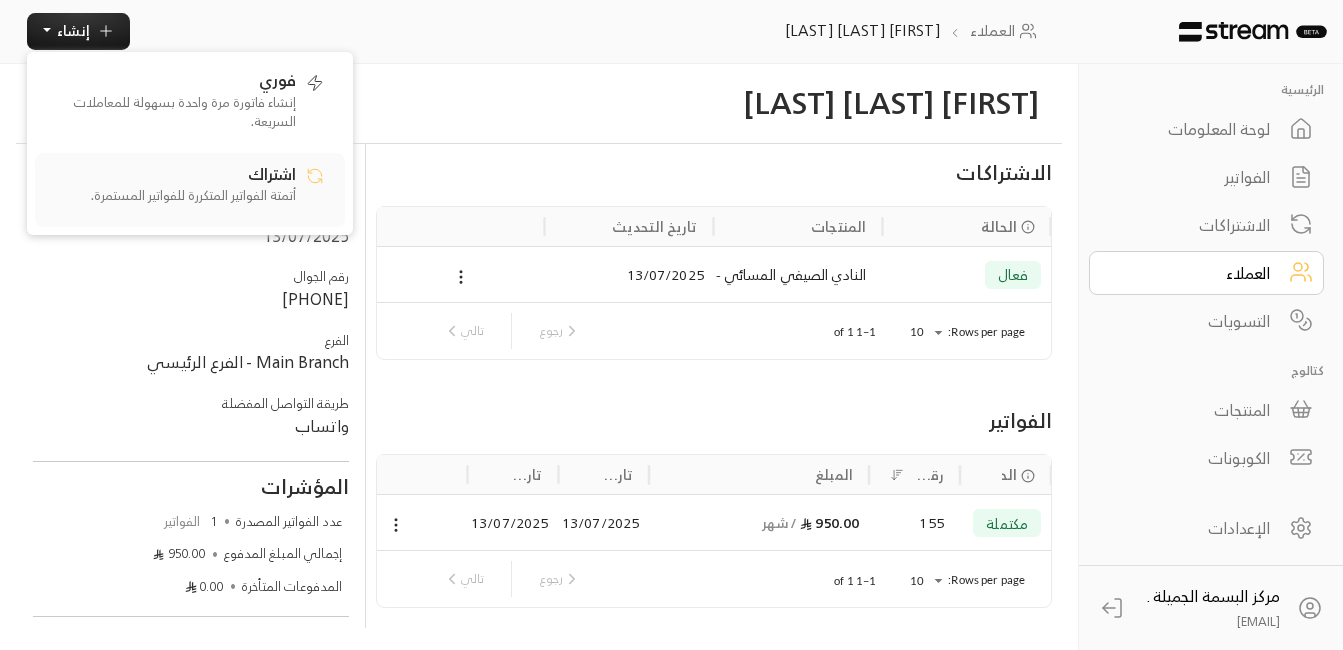 click on "أتمتة الفواتير المتكررة للفواتير المستمرة." at bounding box center [171, 196] 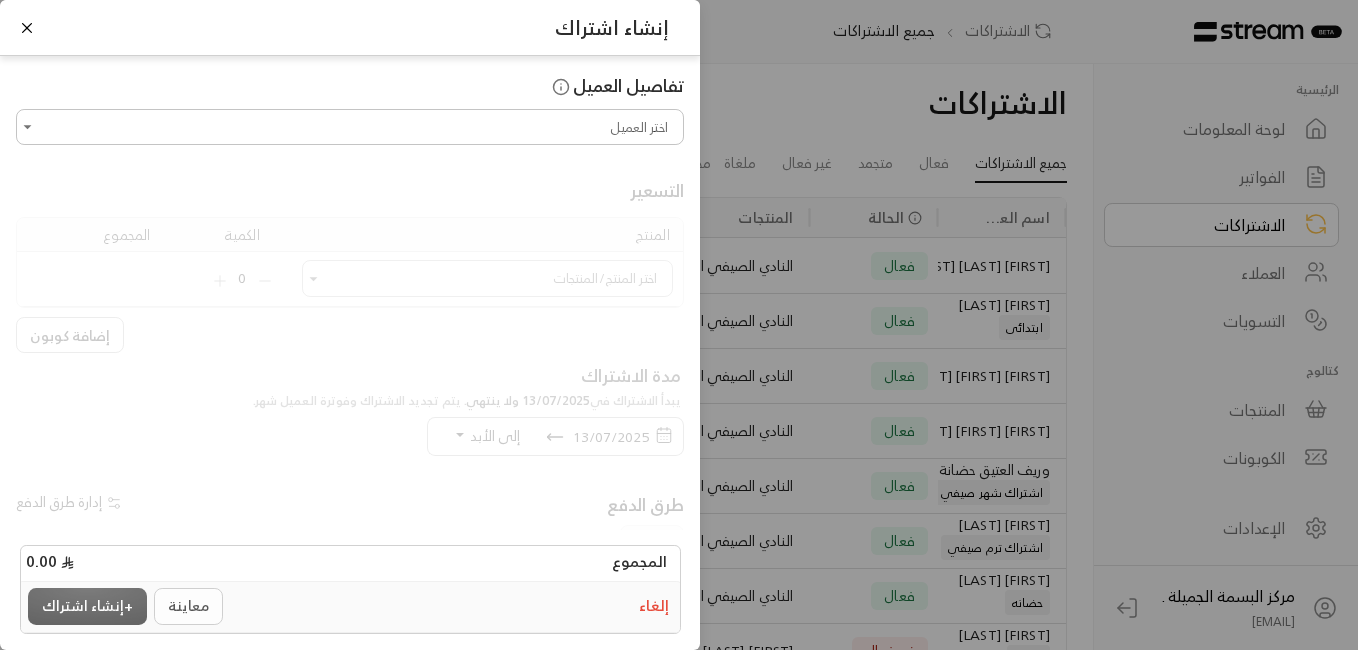 click on "اختر العميل" at bounding box center [350, 127] 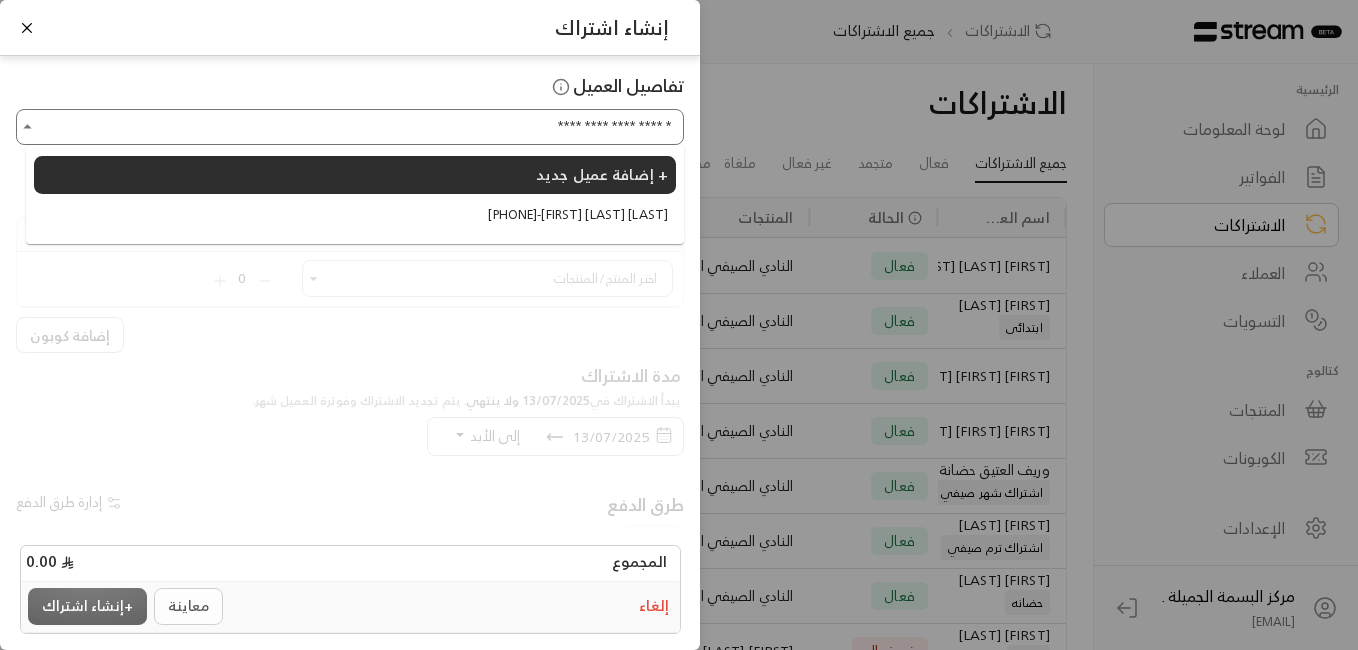 click on "+[PHONE]  -  [FIRST] [LAST] [LAST]" at bounding box center [355, 215] 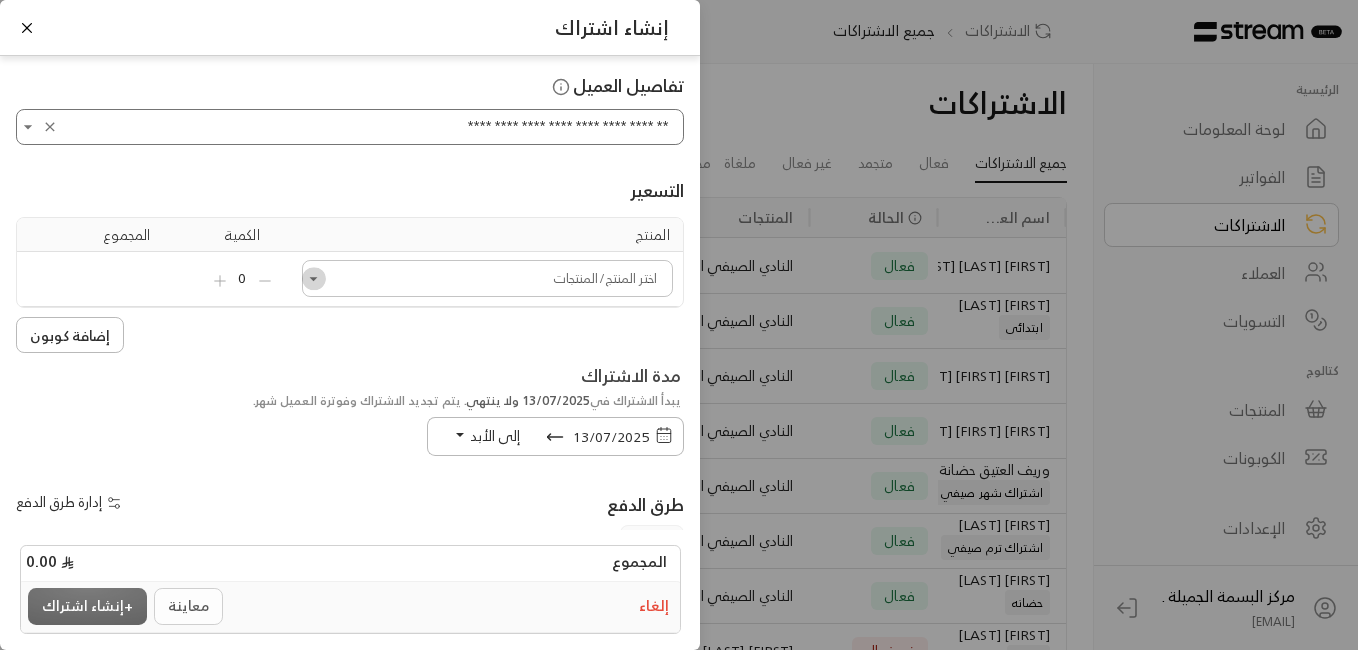click 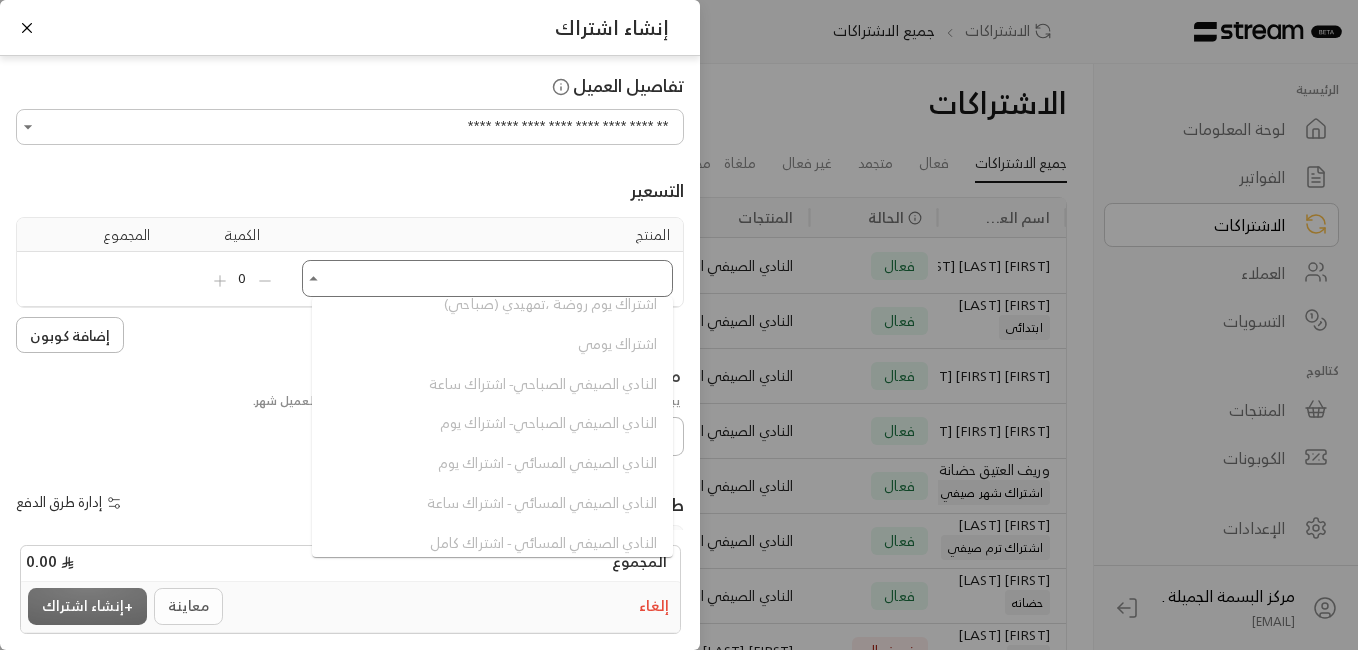 scroll, scrollTop: 786, scrollLeft: 0, axis: vertical 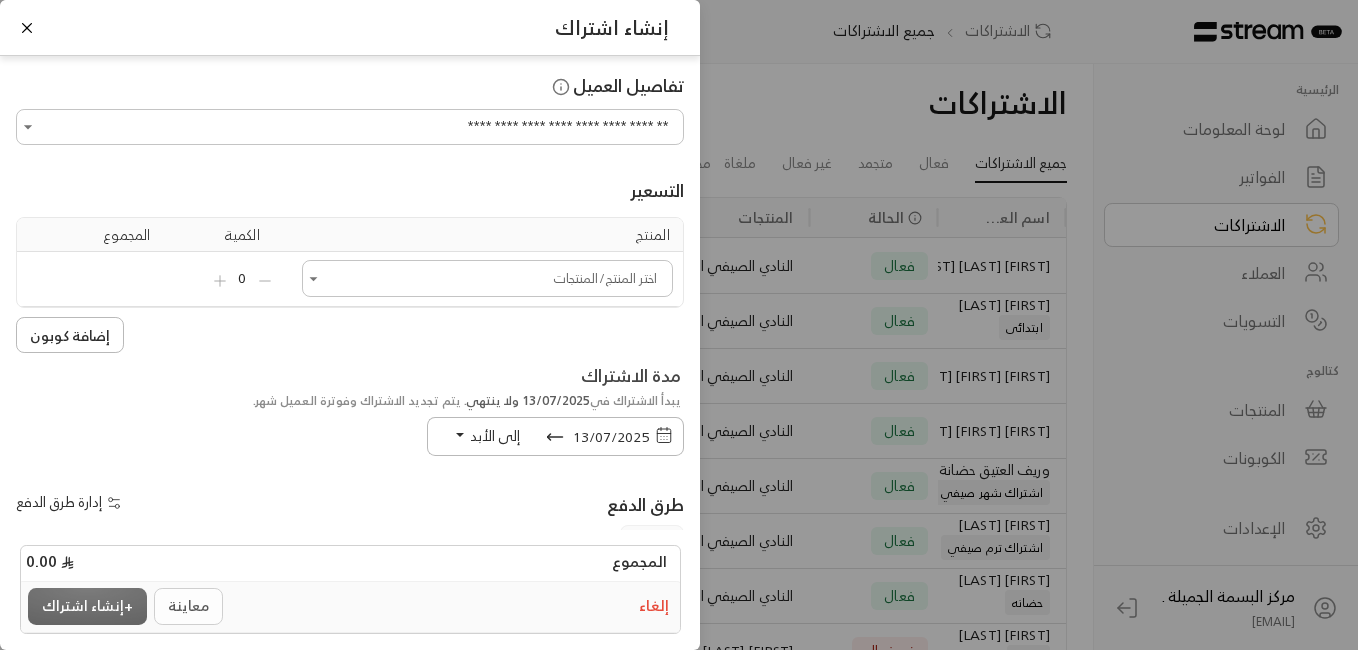click on "المجموع   0.00" at bounding box center [350, 565] 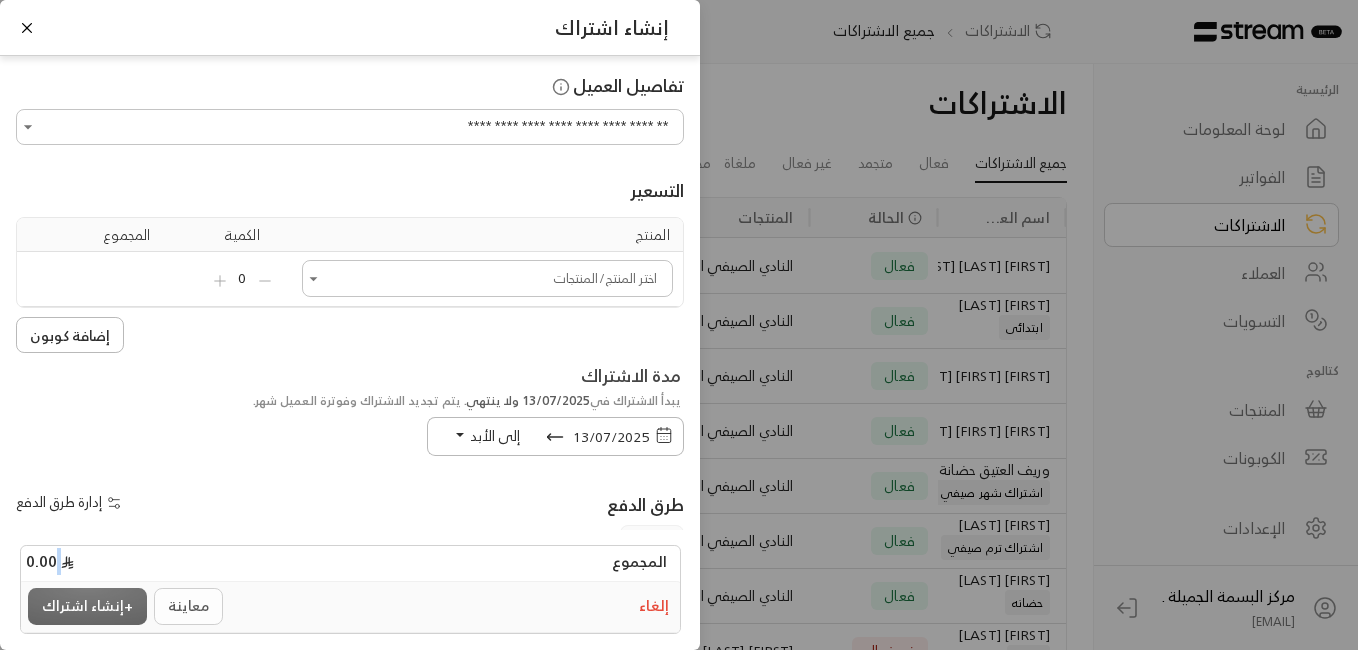 scroll, scrollTop: 207, scrollLeft: 0, axis: vertical 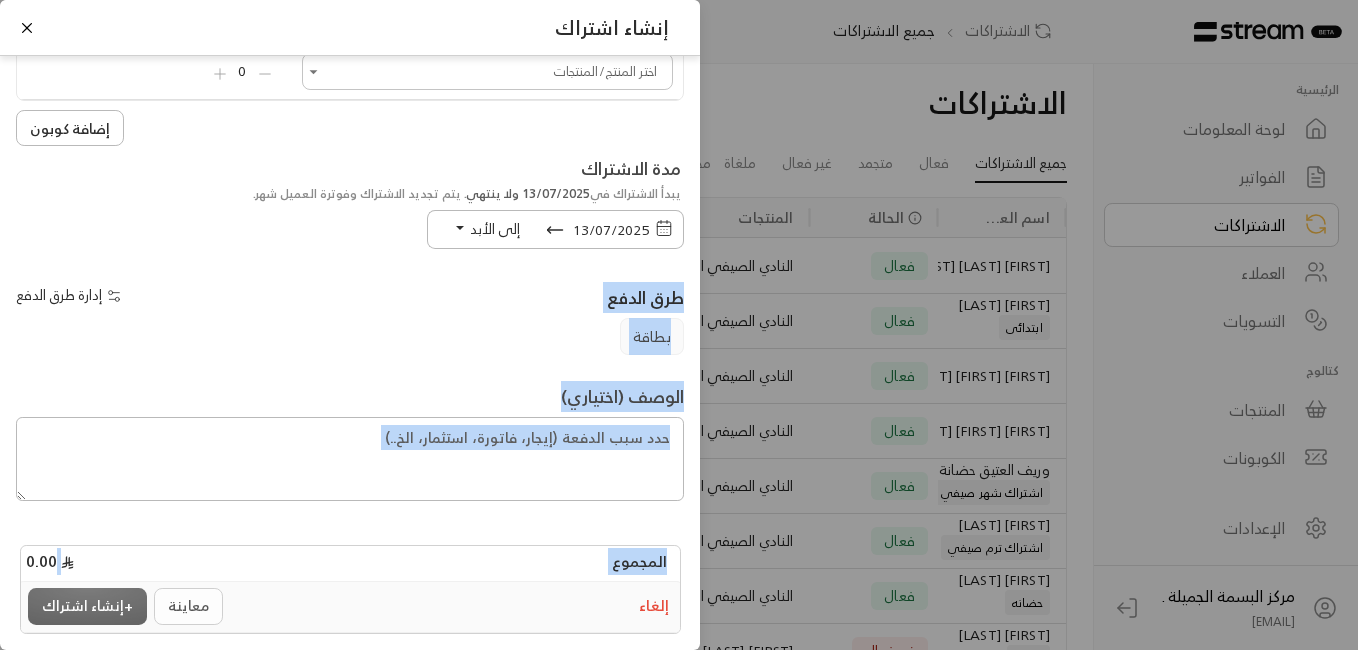 drag, startPoint x: 314, startPoint y: 568, endPoint x: 396, endPoint y: 204, distance: 373.12198 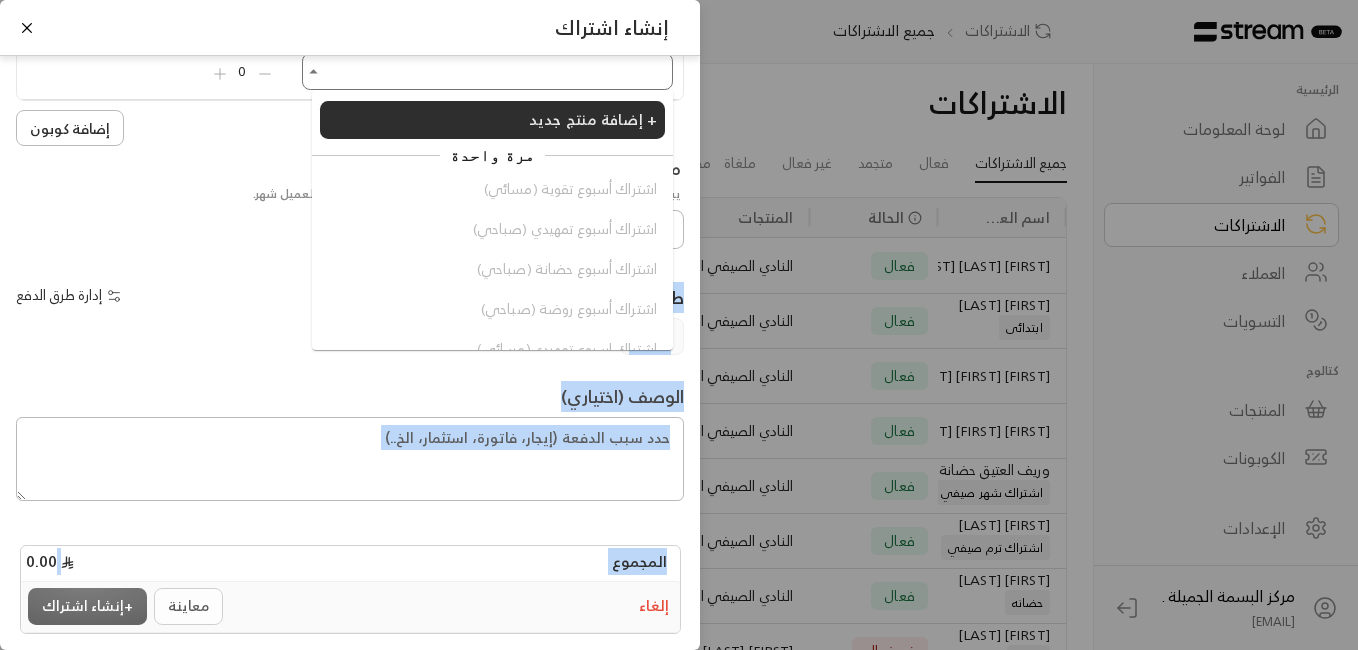 drag, startPoint x: 396, startPoint y: 204, endPoint x: 406, endPoint y: 69, distance: 135.36986 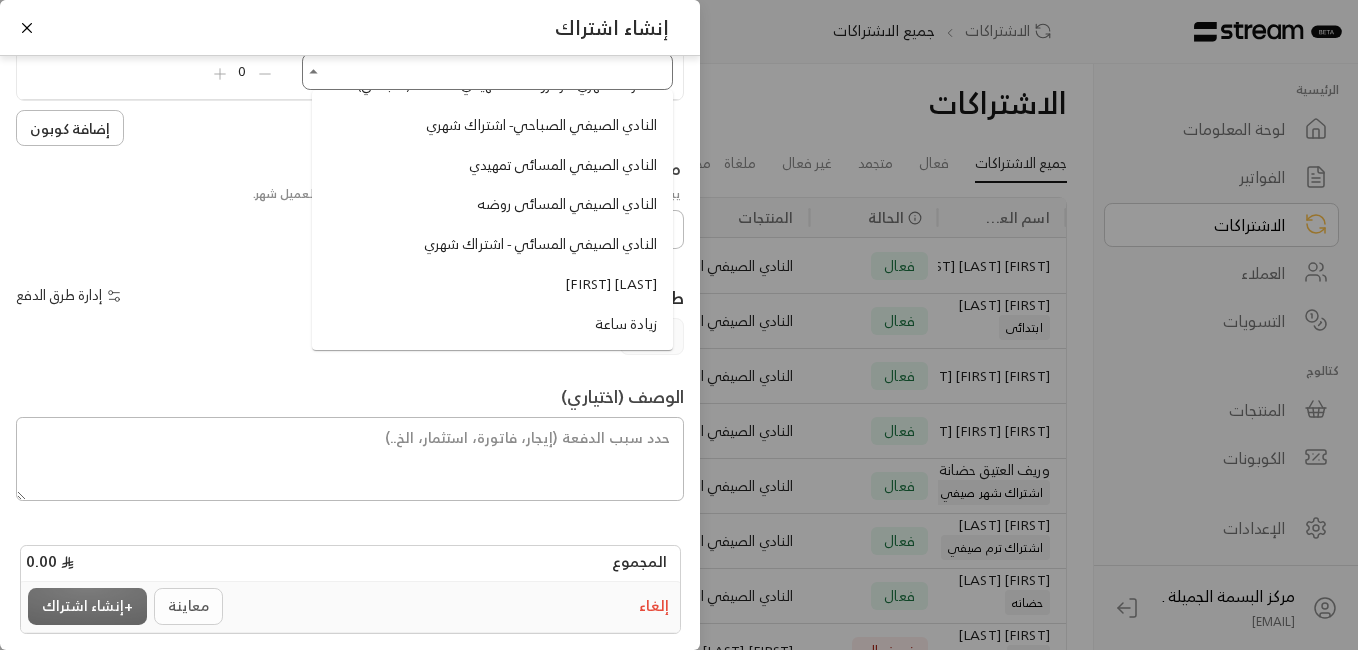 scroll, scrollTop: 1732, scrollLeft: 0, axis: vertical 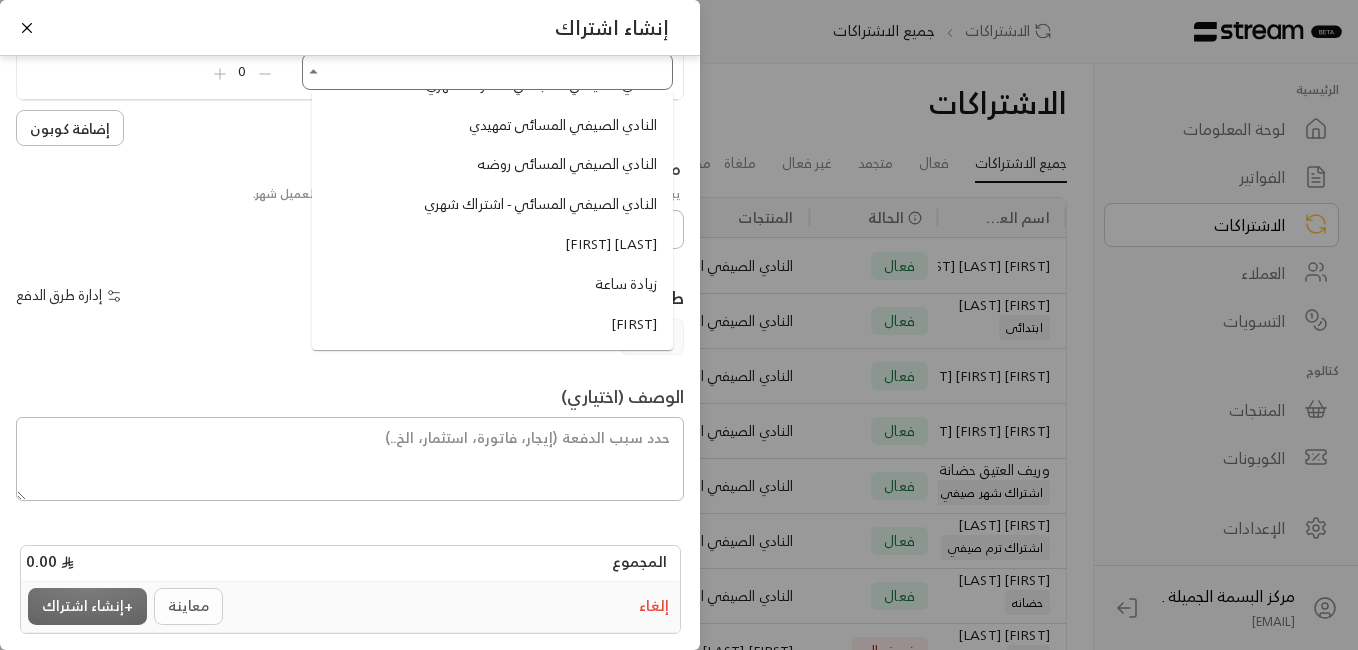 click on "النادي الصيفي المسائى روضه" at bounding box center (567, 164) 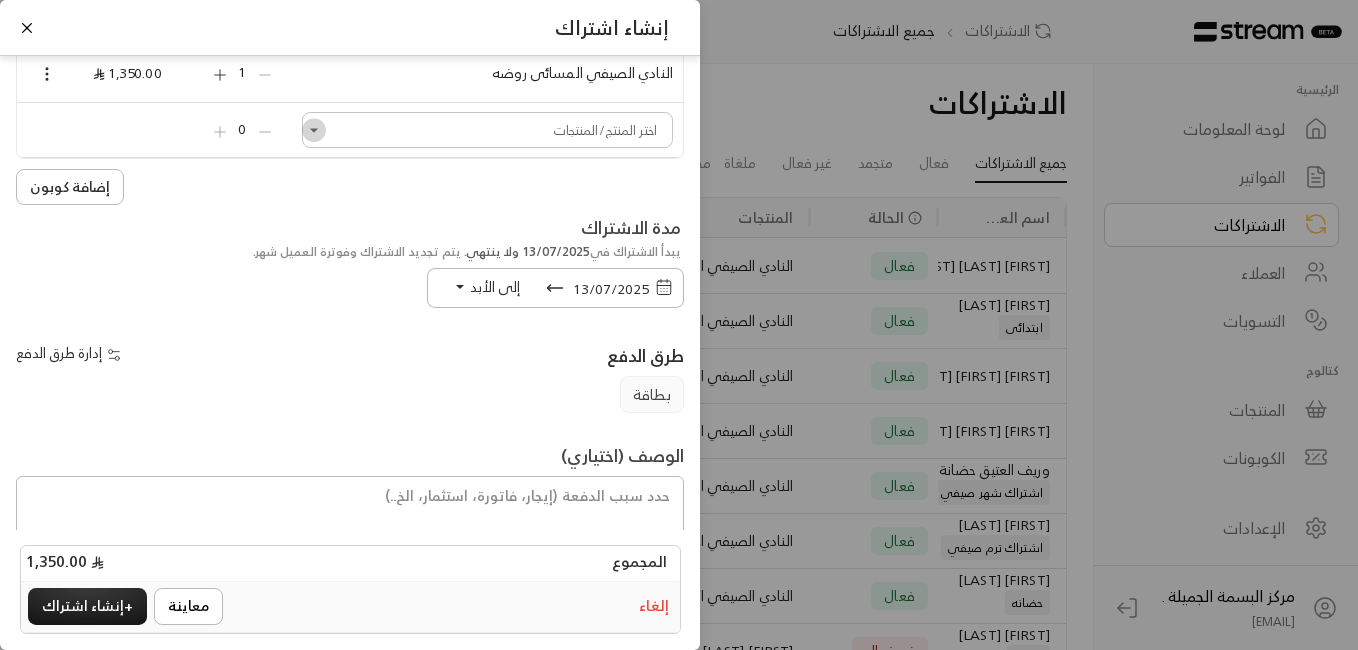 click 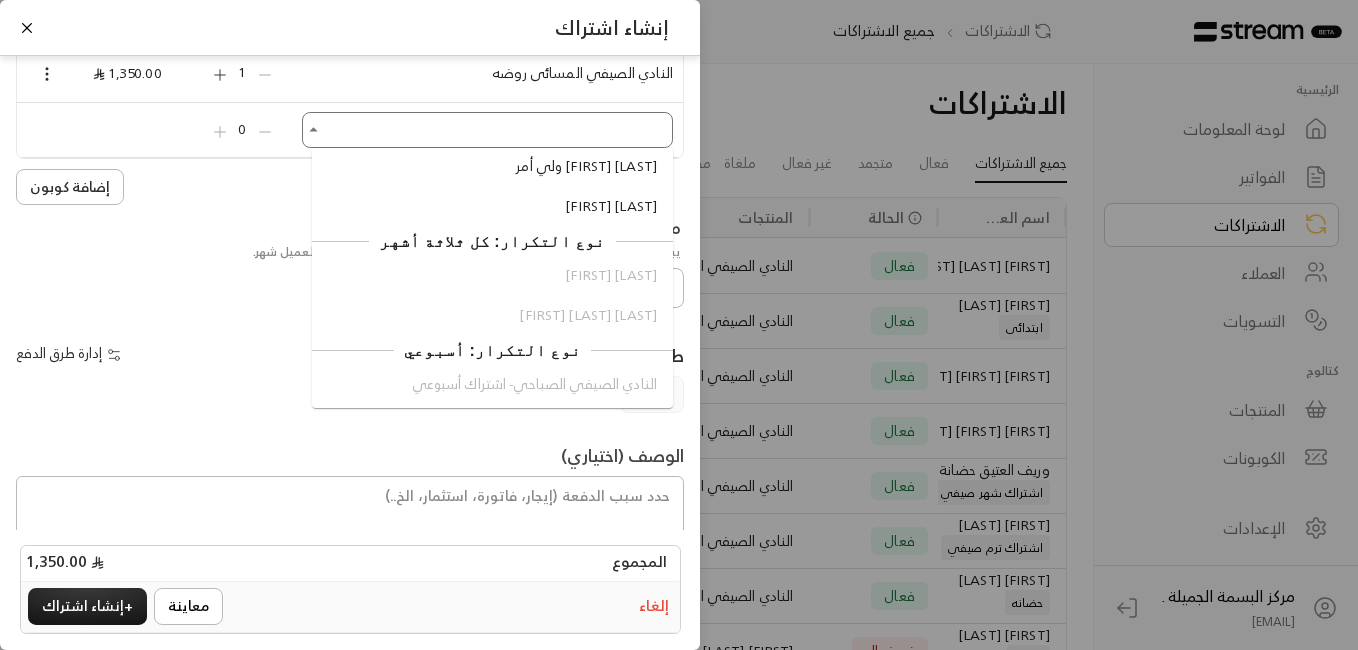 scroll, scrollTop: 2034, scrollLeft: 0, axis: vertical 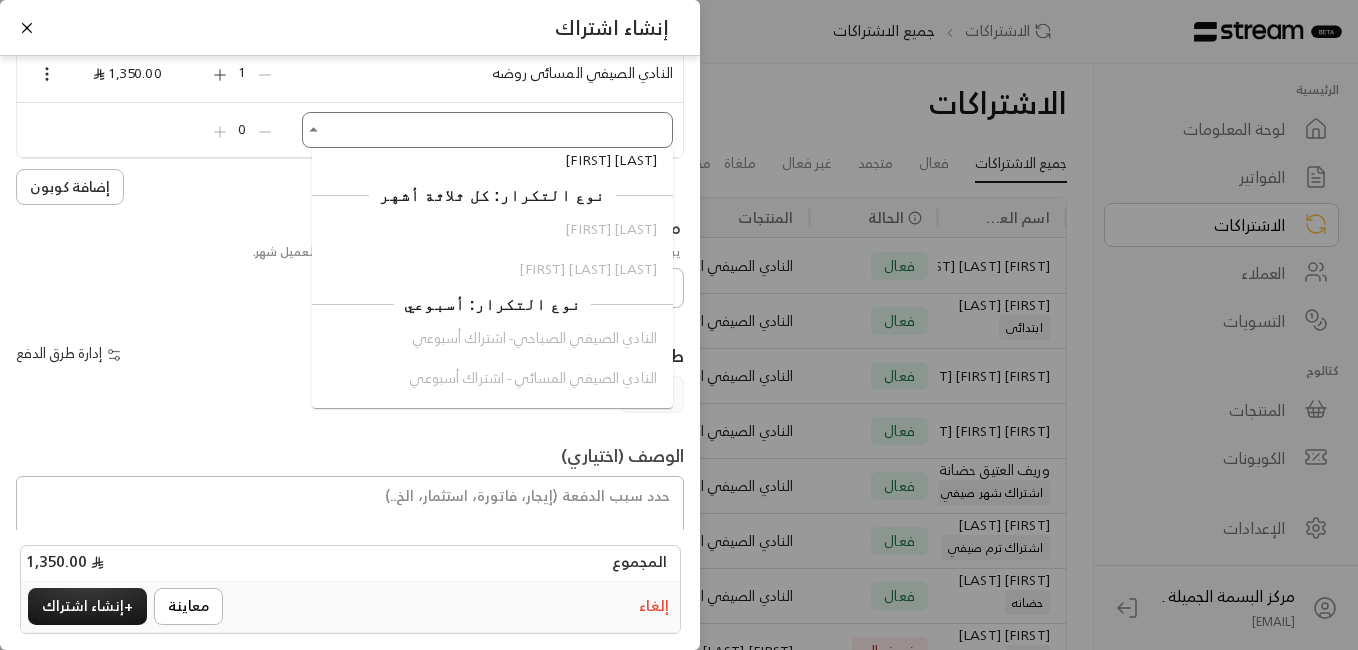 click on "النادي الصيفي الصباحي- اشتراك أسبوعي النادي الصيفي المسائي - اشتراك أسبوعي" at bounding box center [492, 358] 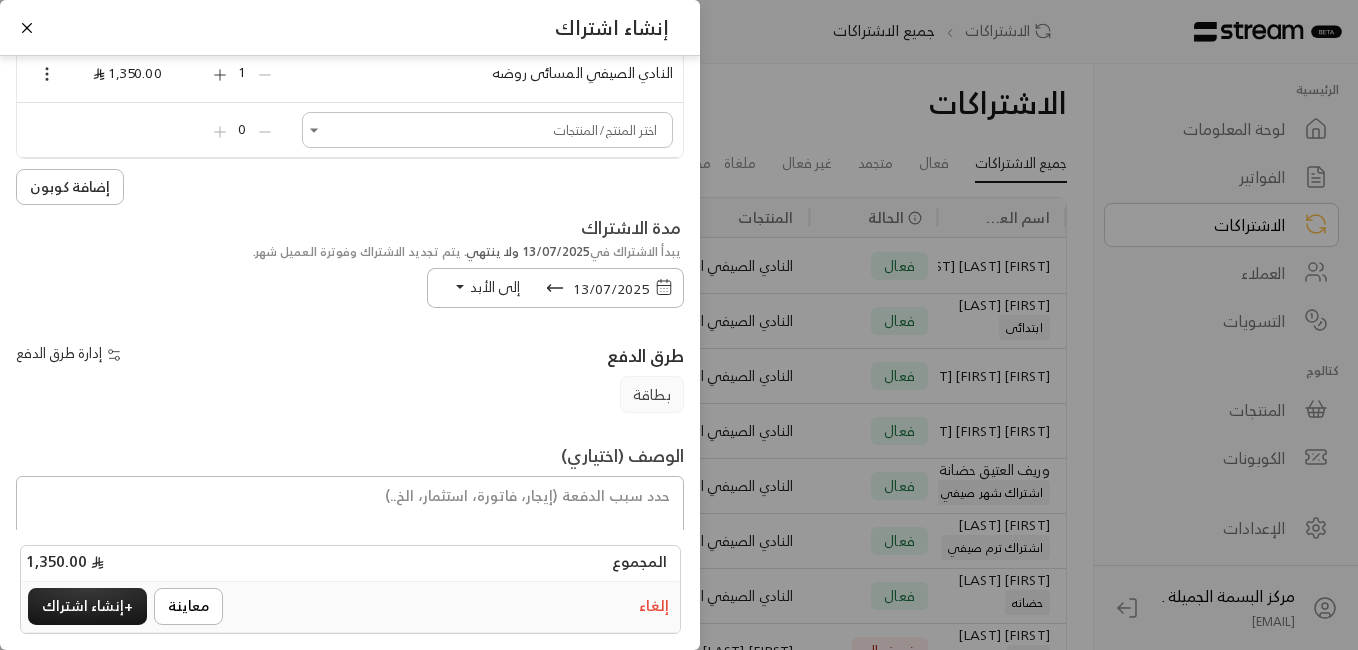 click 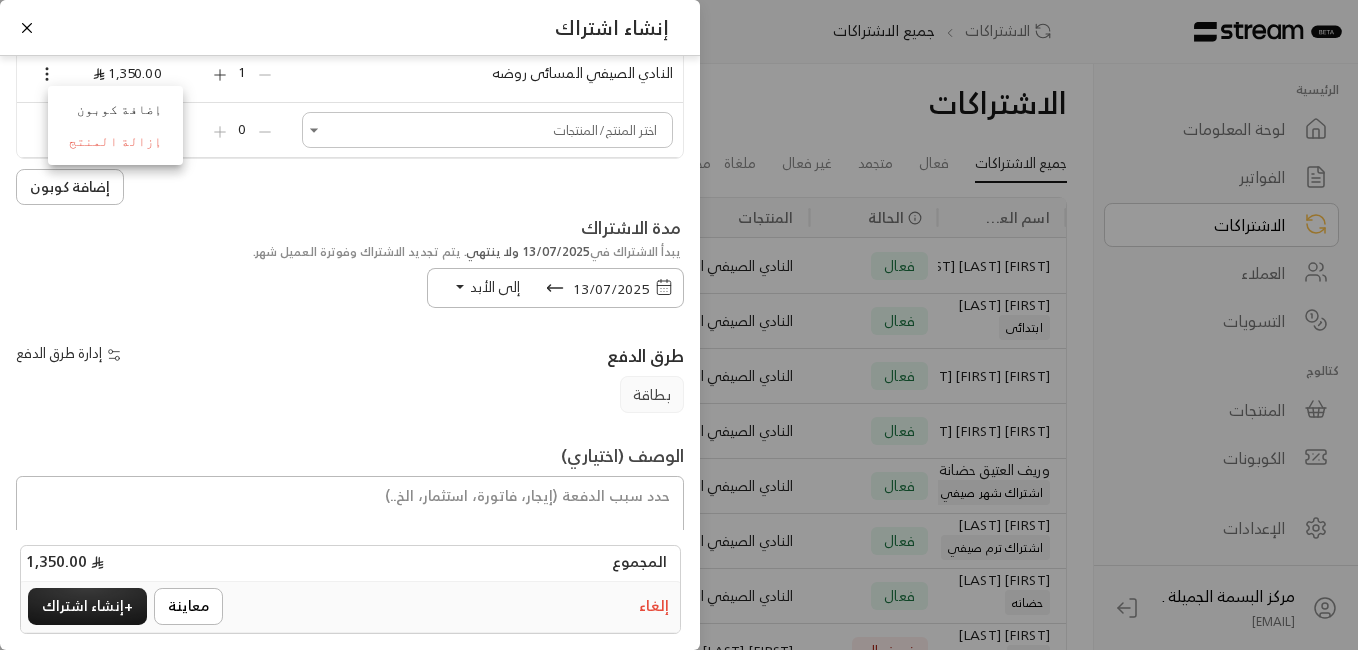 click on "إزالة المنتج" at bounding box center (115, 142) 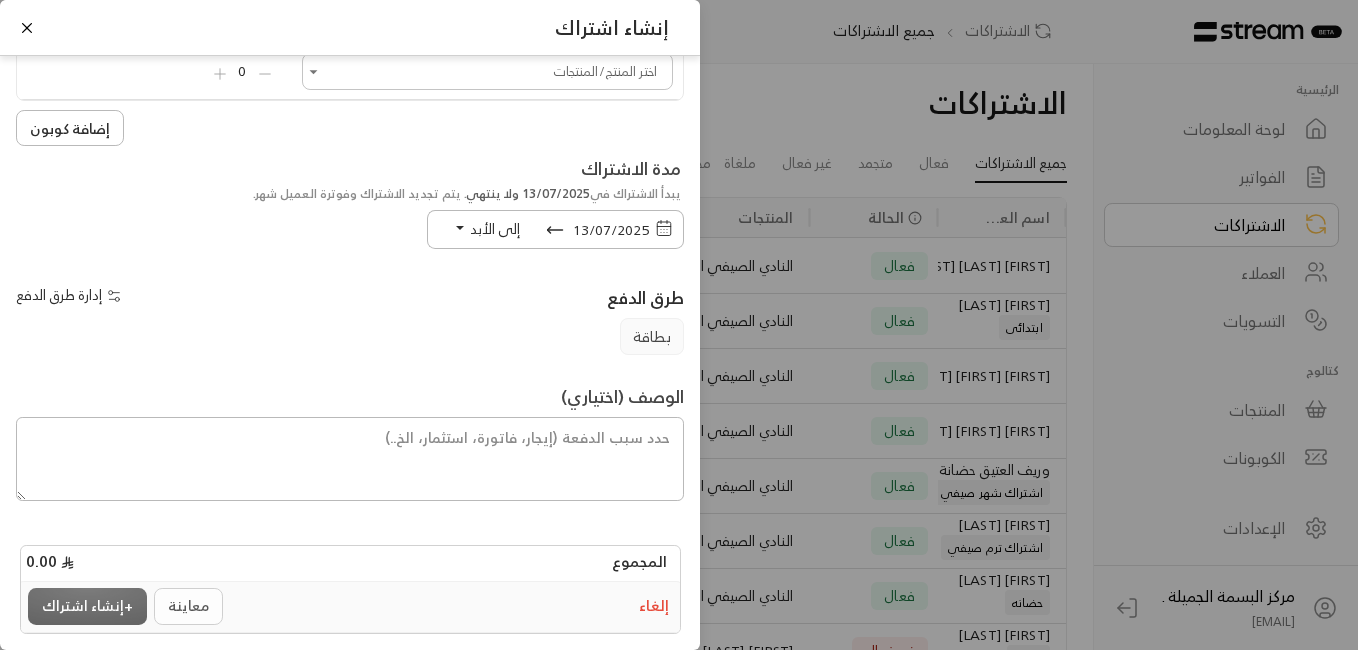 click on "إلغاء" at bounding box center (654, 606) 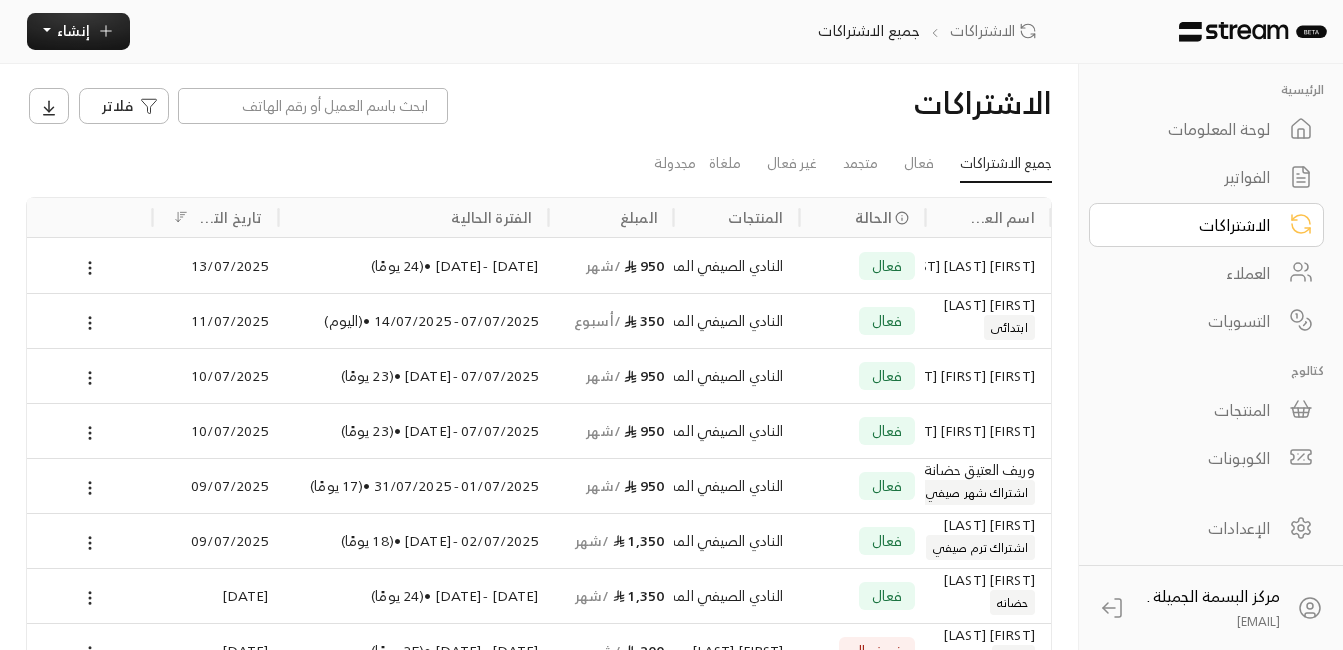 click on "[FIRST] [LAST] [LAST]" at bounding box center (988, 266) 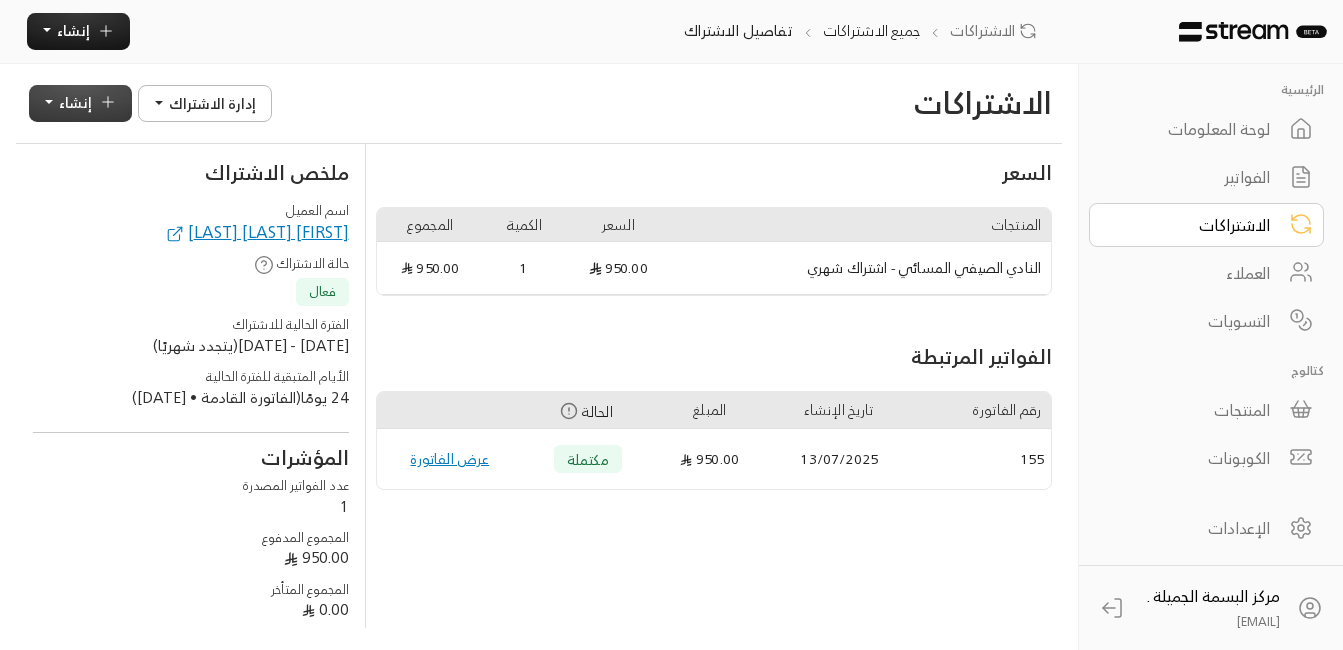 click on "إنشاء" at bounding box center (75, 102) 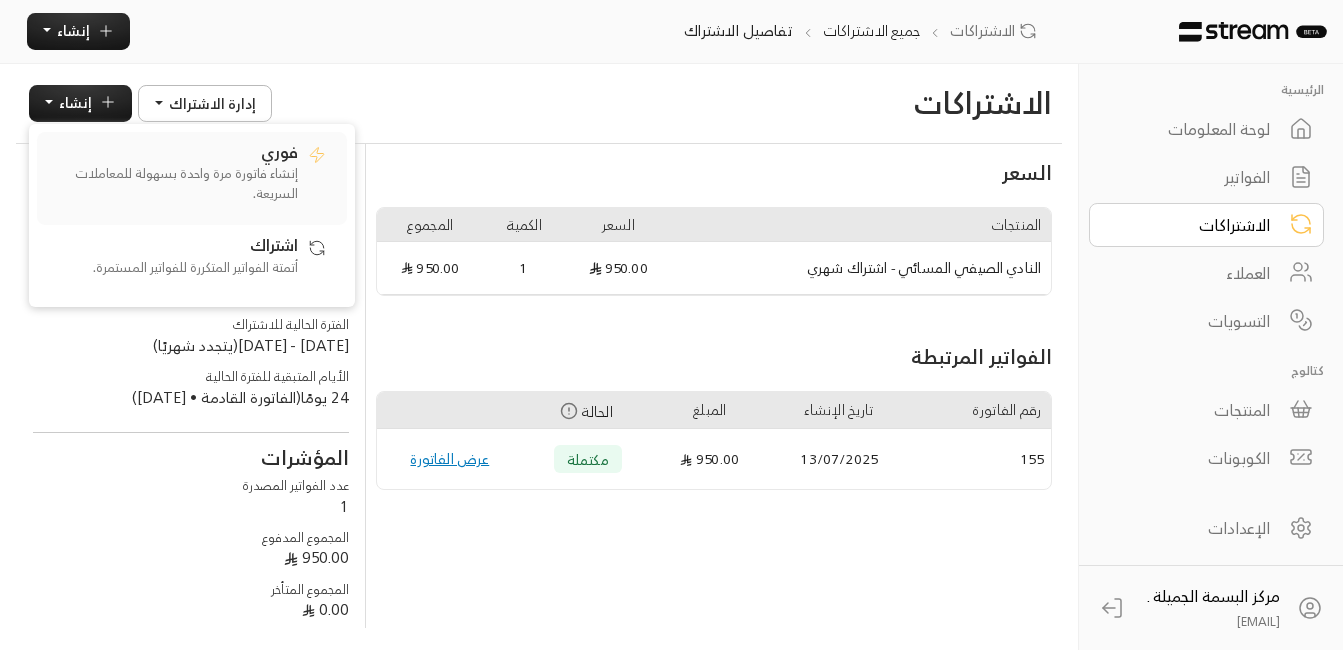click on "إنشاء فاتورة مرة واحدة بسهولة للمعاملات السريعة." at bounding box center [173, 183] 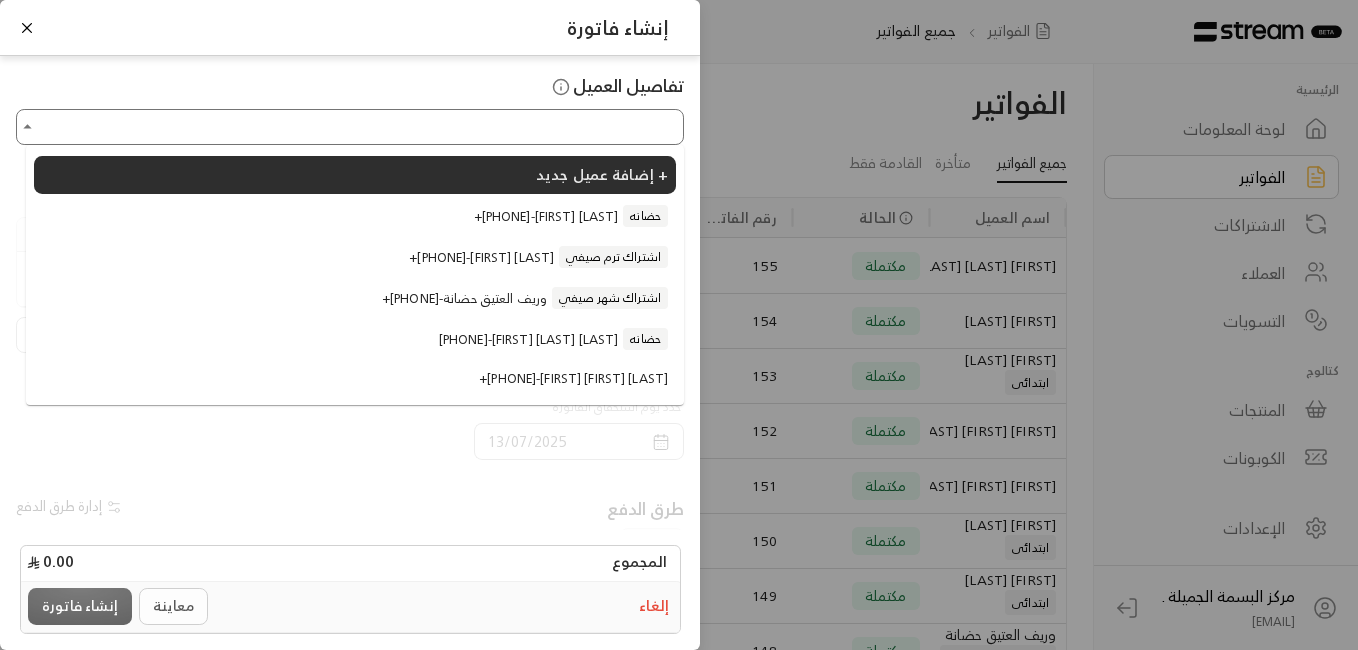 click on "اختر العميل" at bounding box center (350, 127) 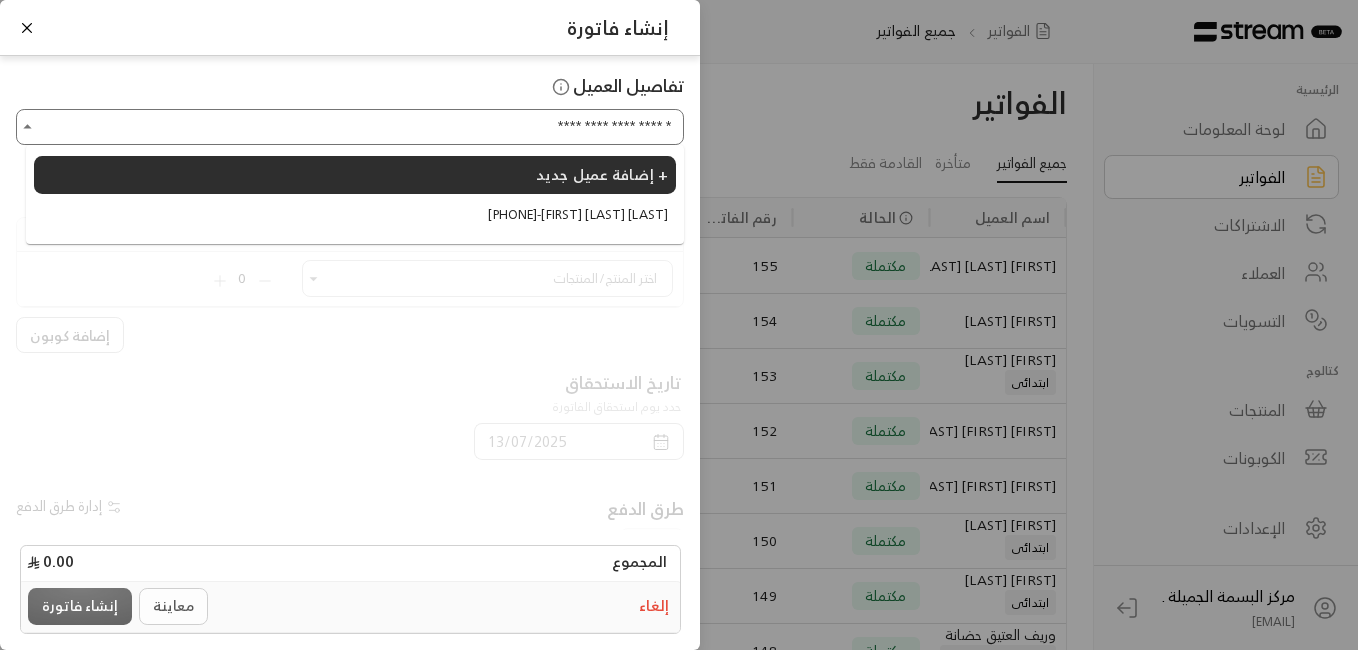 click on "+[PHONE]  -  [FIRST] [LAST] [LAST]" at bounding box center (578, 215) 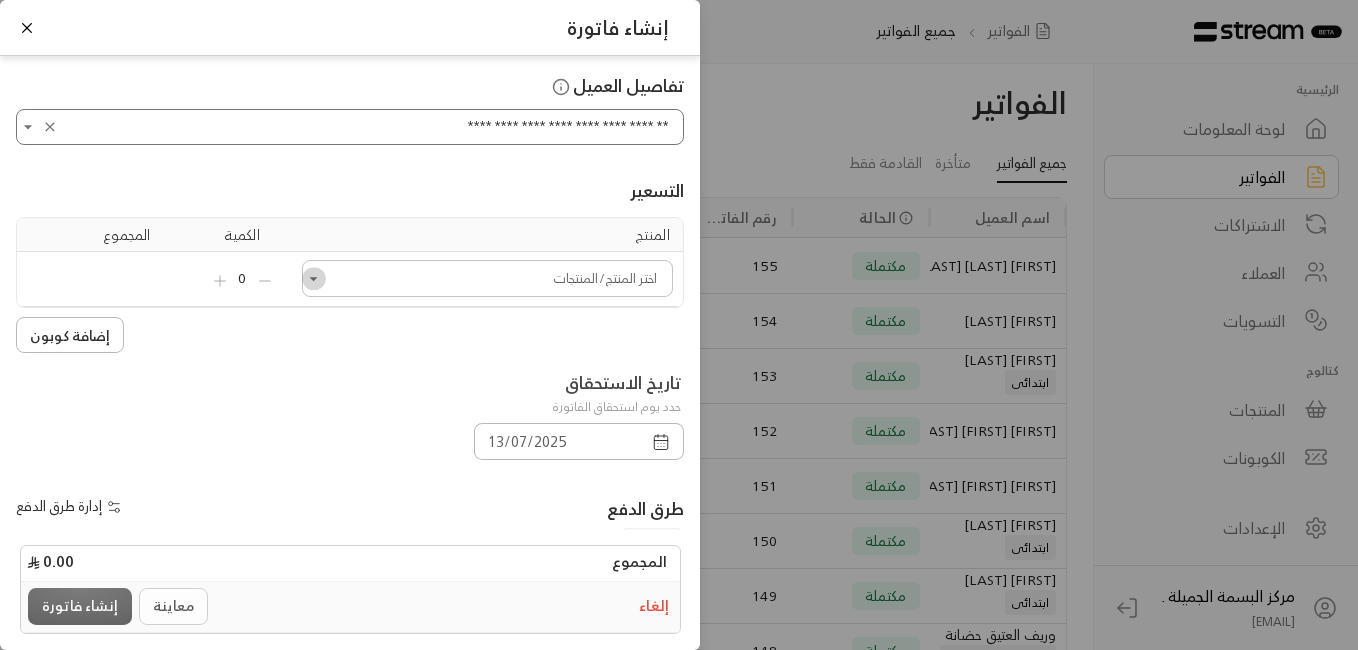 click 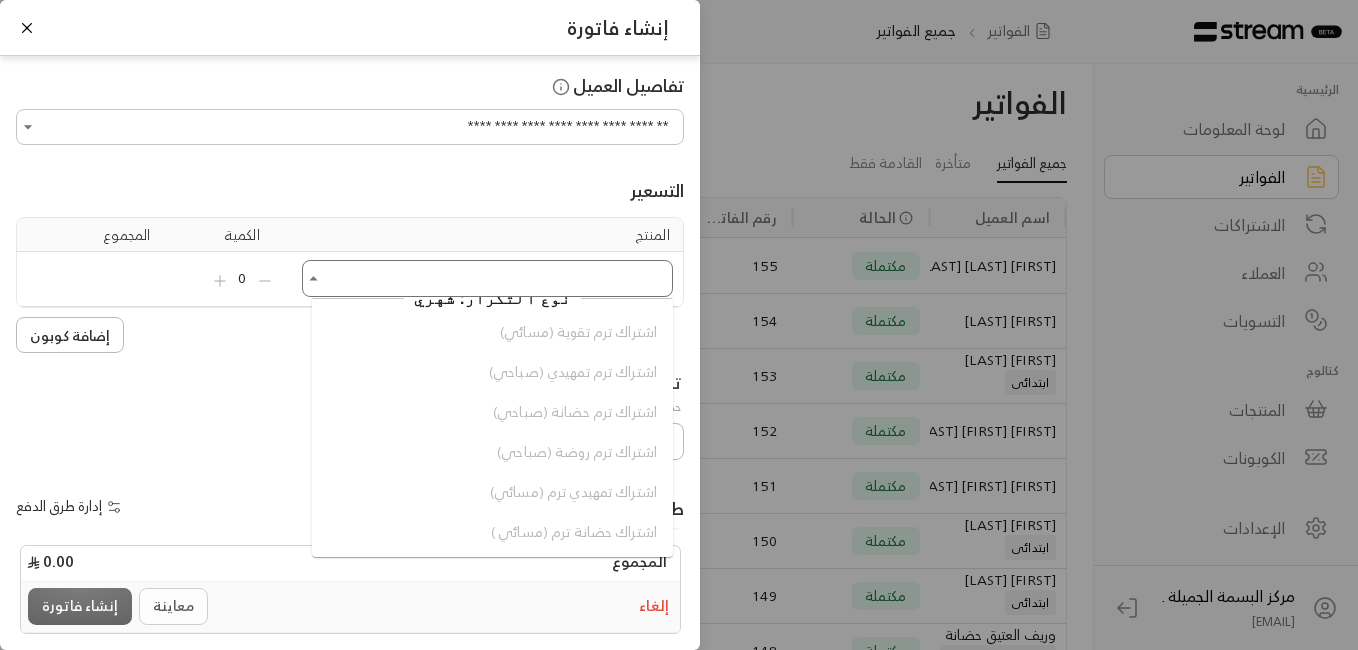 scroll, scrollTop: 1092, scrollLeft: 0, axis: vertical 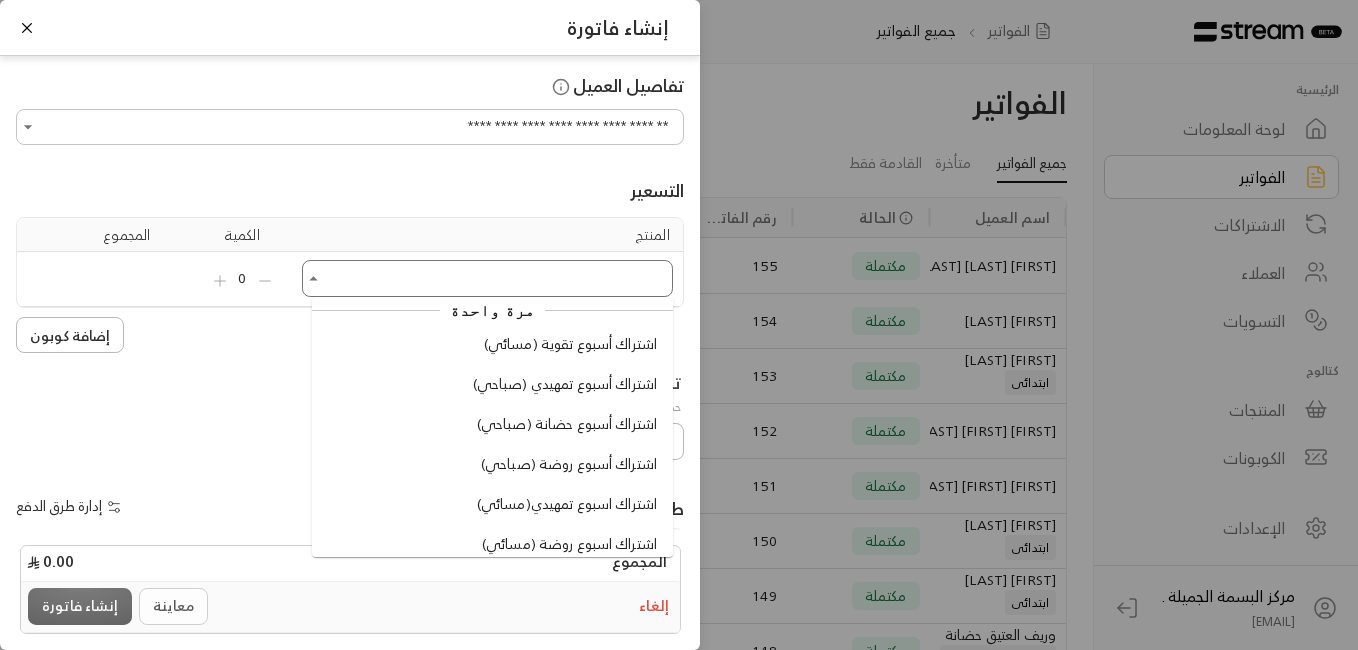 click on "اشتراك اسبوع تمهيدي(مسائي)" at bounding box center [567, 504] 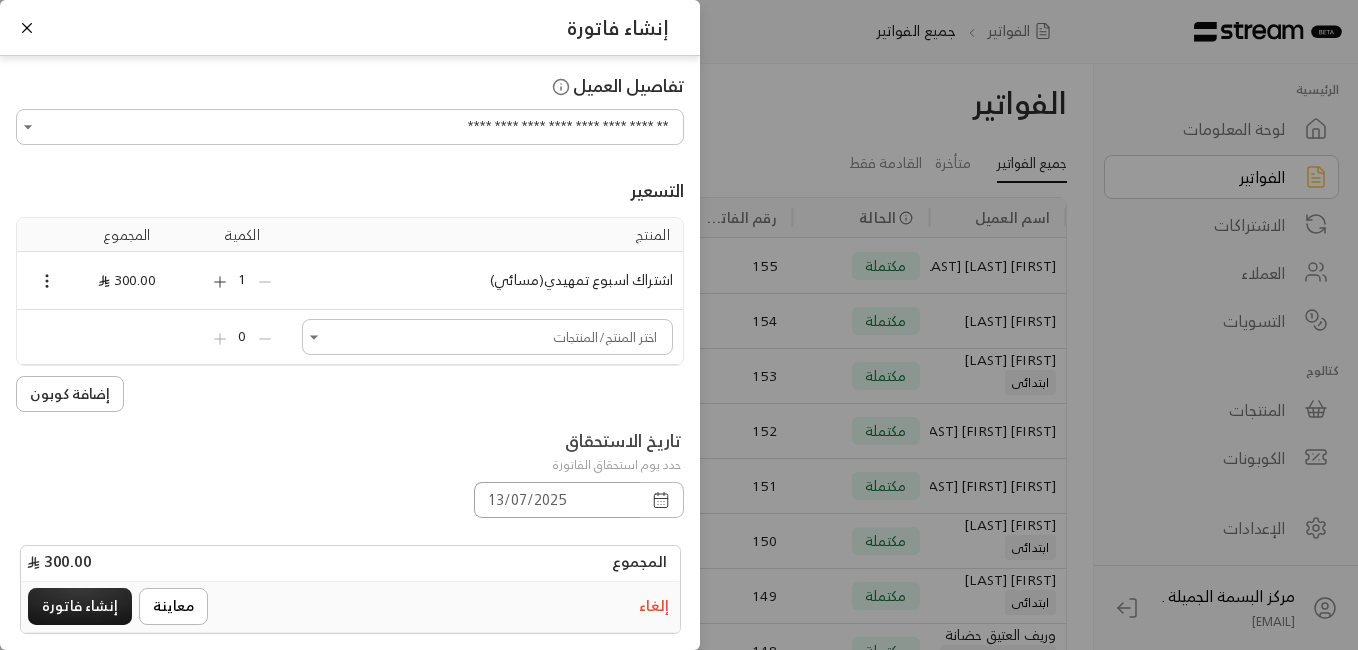 drag, startPoint x: 479, startPoint y: 506, endPoint x: 251, endPoint y: 397, distance: 252.71526 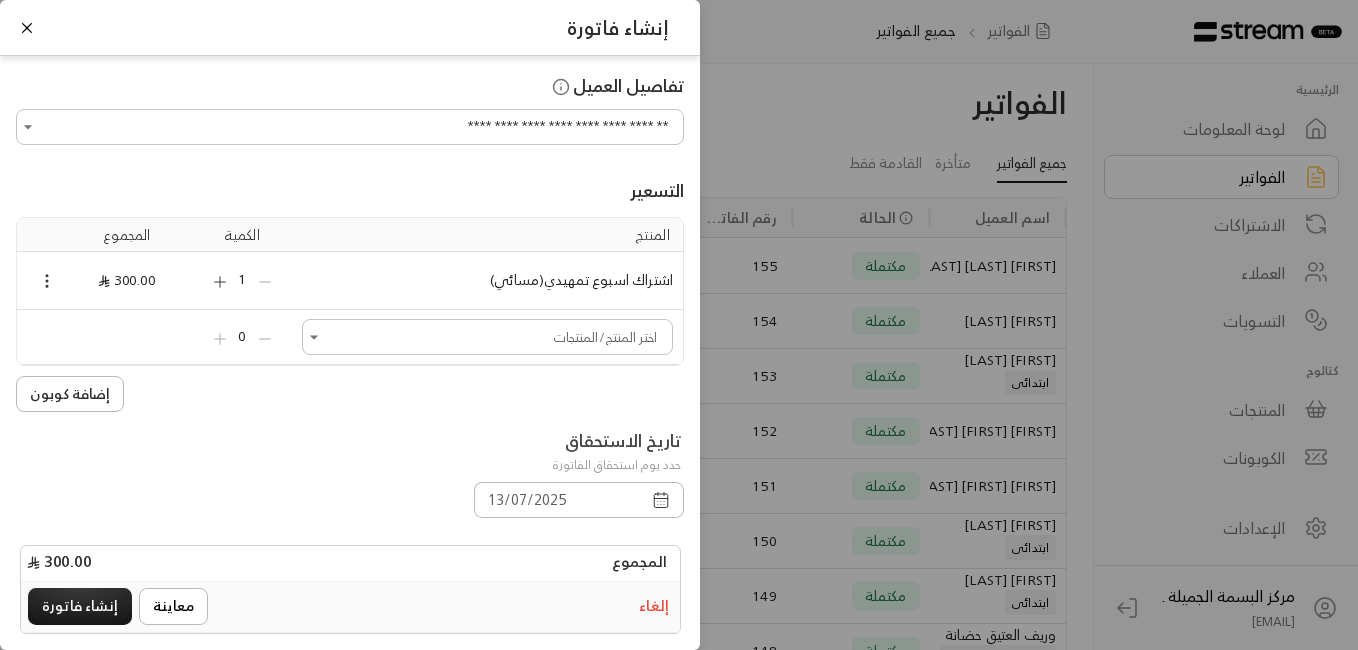 click 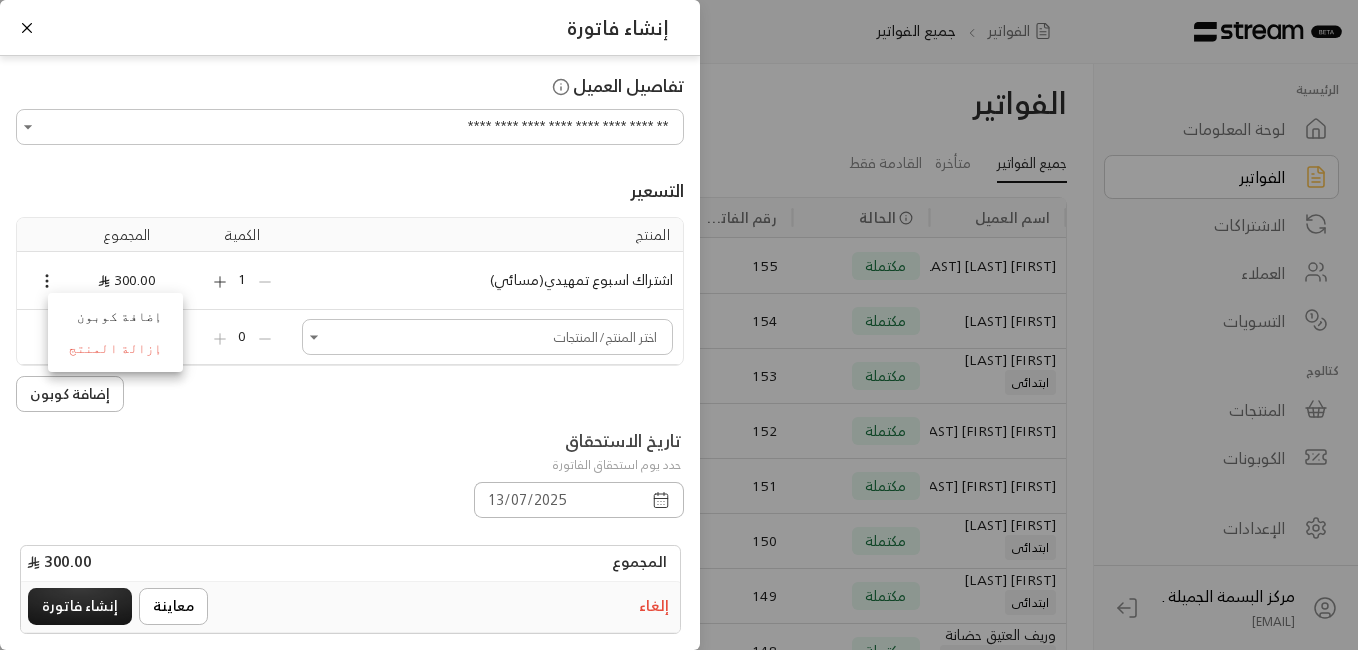 click at bounding box center (679, 325) 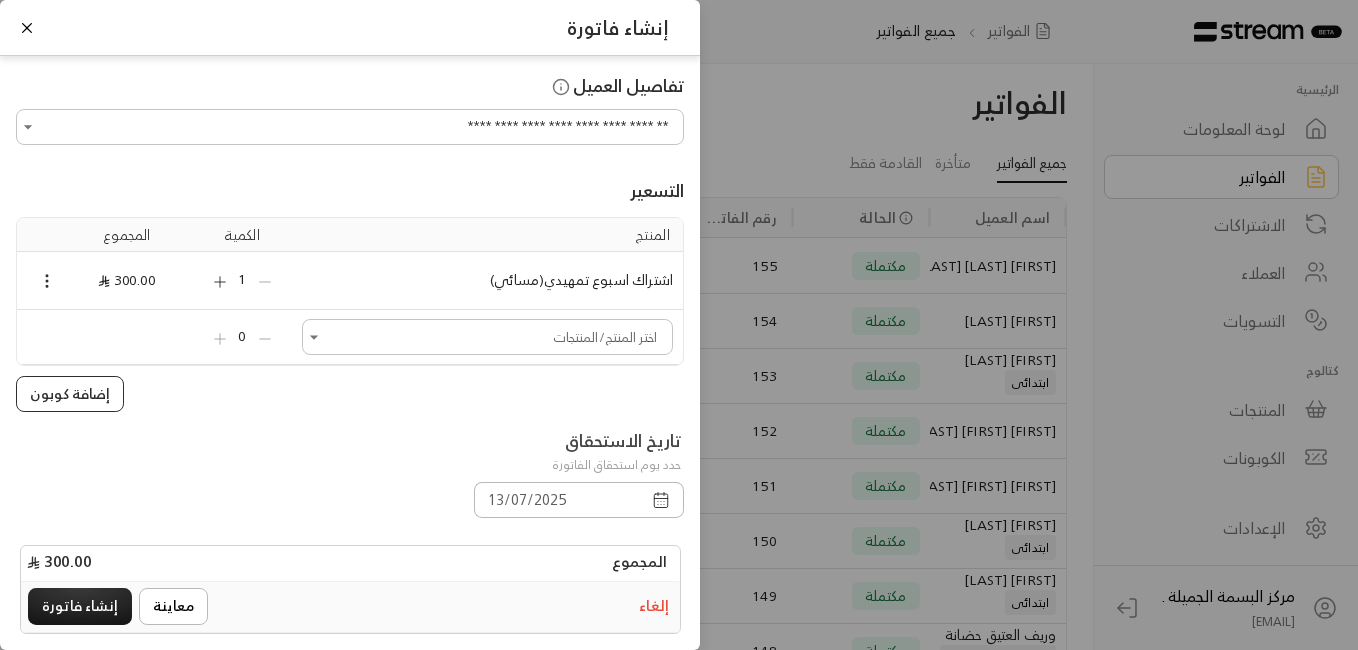 click on "إضافة كوبون" at bounding box center (70, 394) 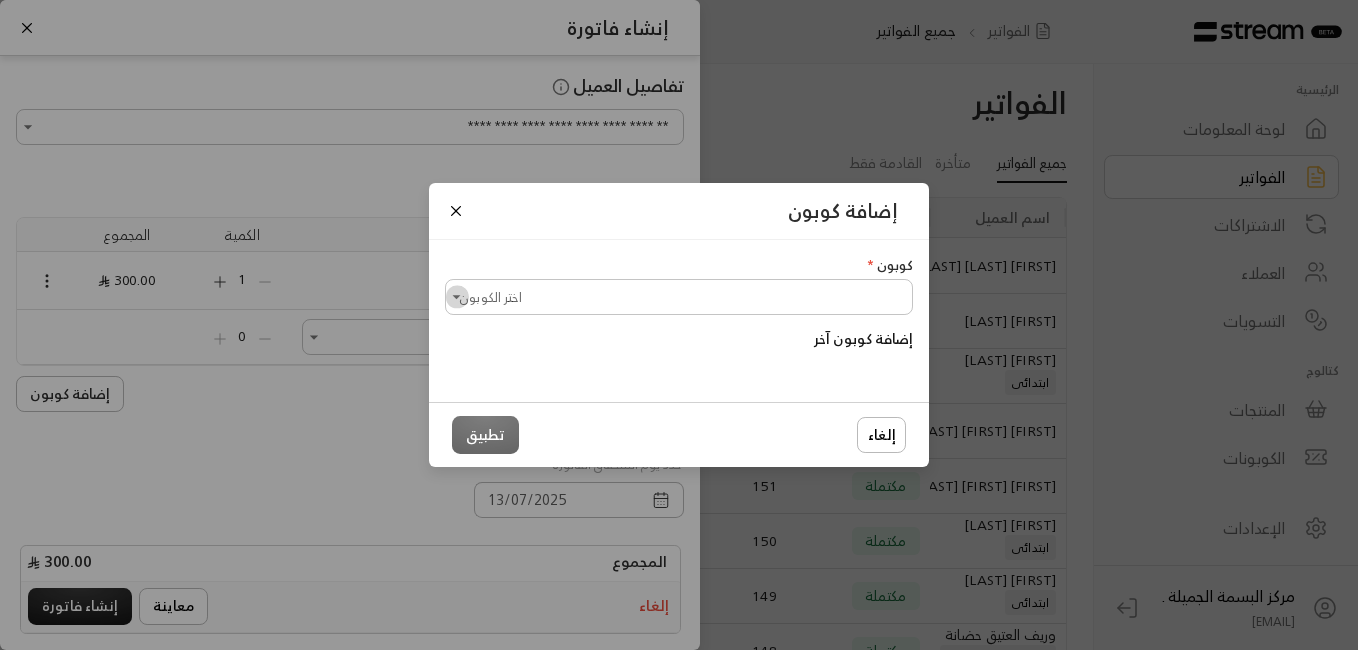 click 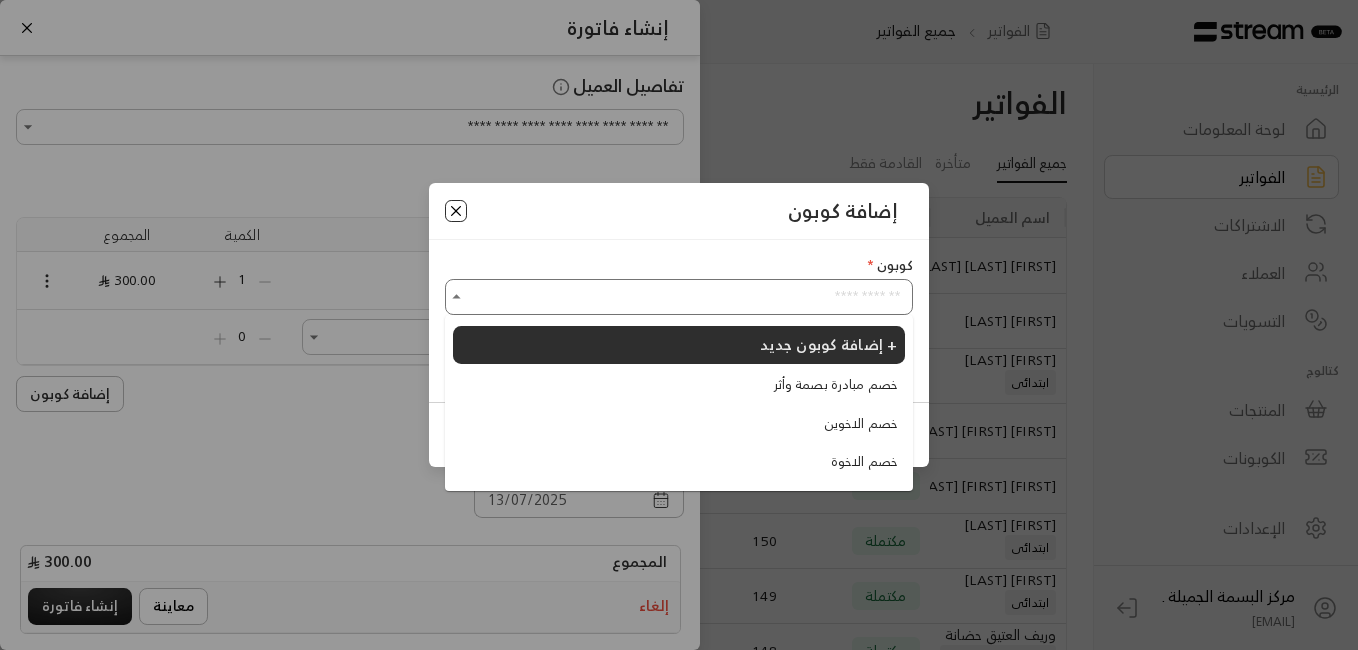 click at bounding box center [456, 211] 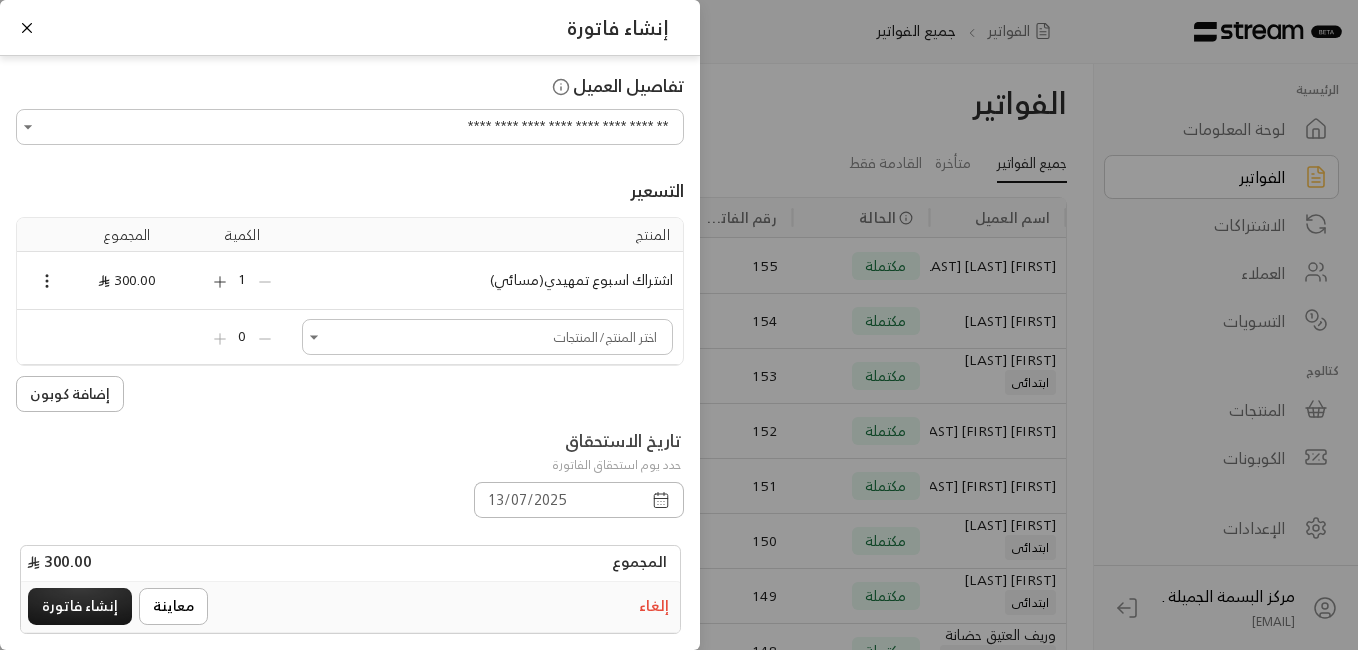 type 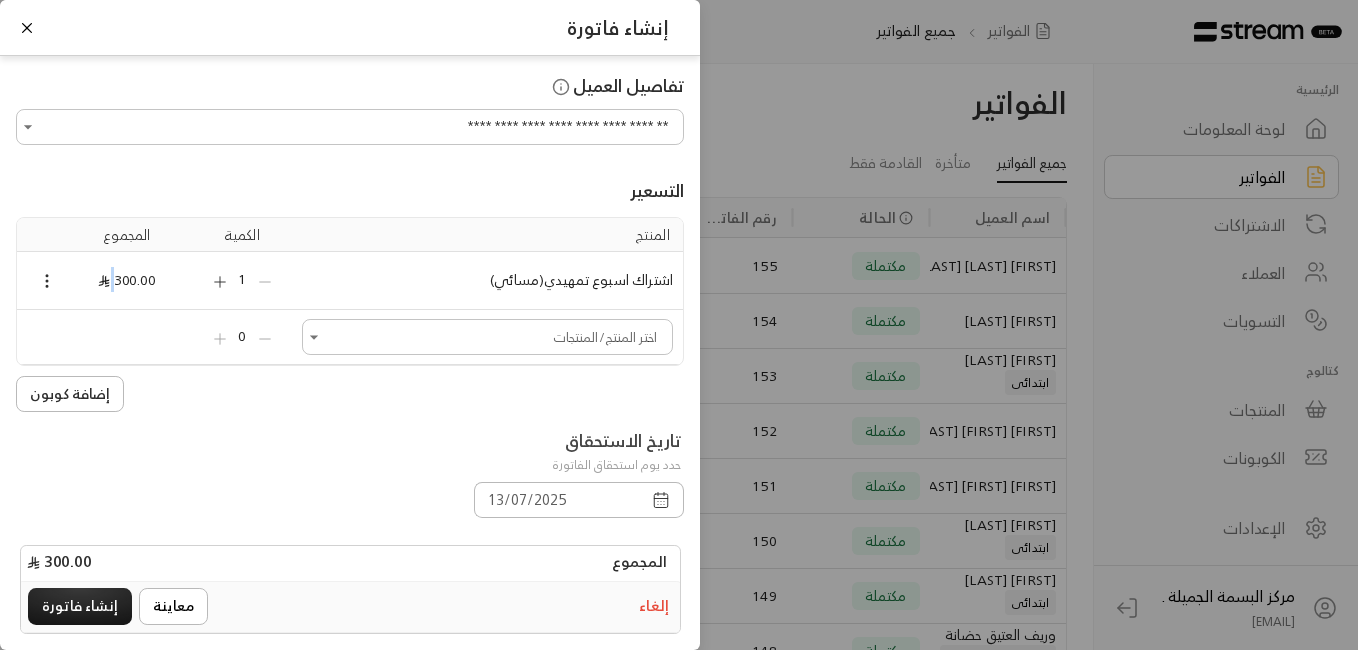 click on "300.00" at bounding box center [127, 281] 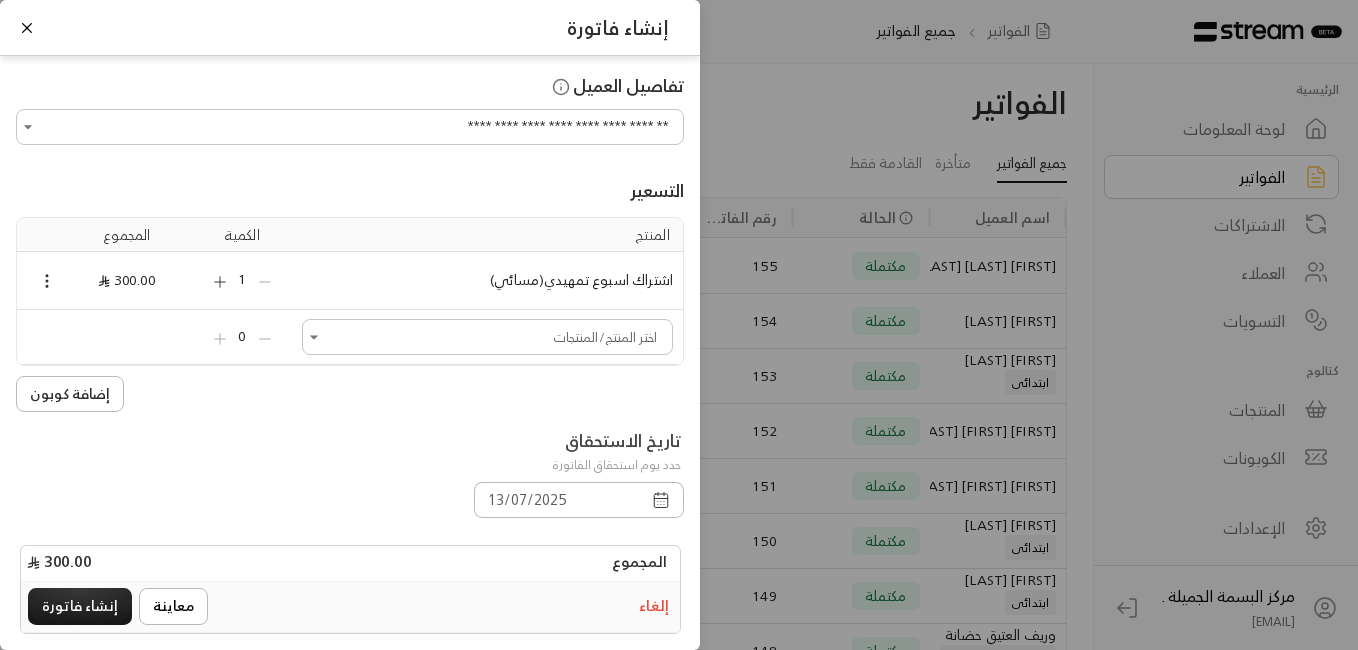 click on "300.00" at bounding box center [127, 281] 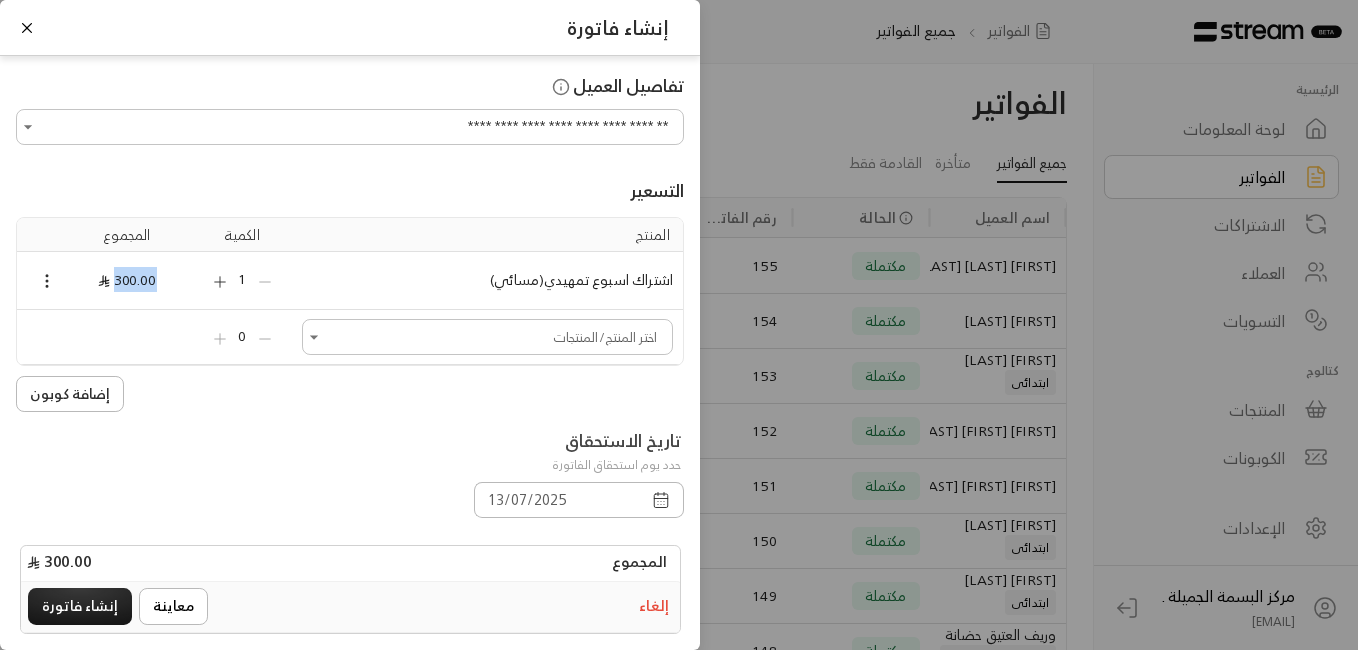 click on "300.00" at bounding box center [127, 281] 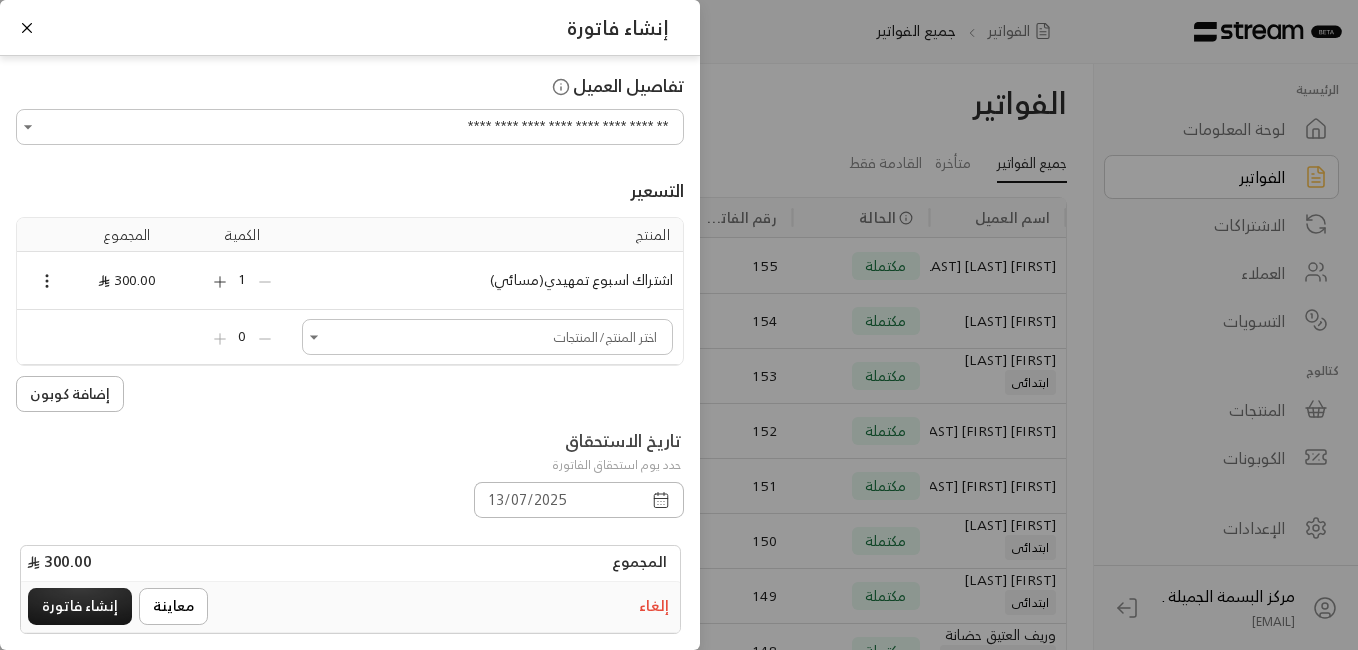 drag, startPoint x: 135, startPoint y: 149, endPoint x: 44, endPoint y: 264, distance: 146.64925 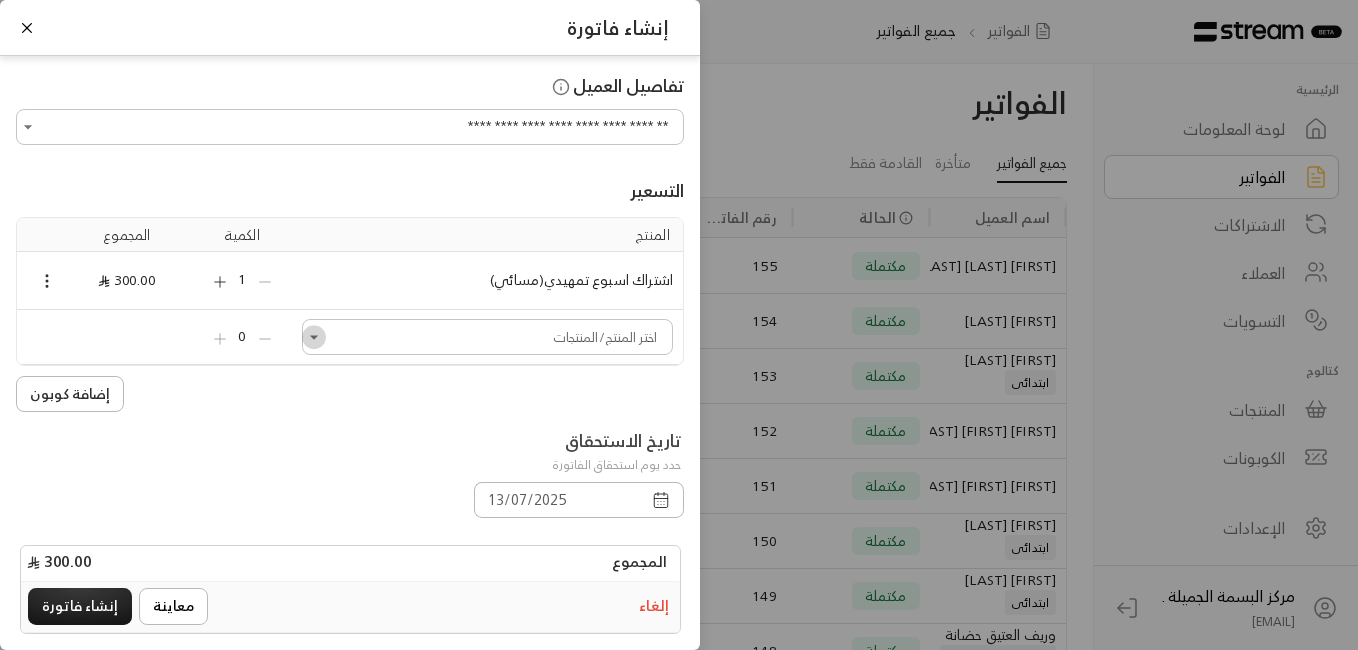 click 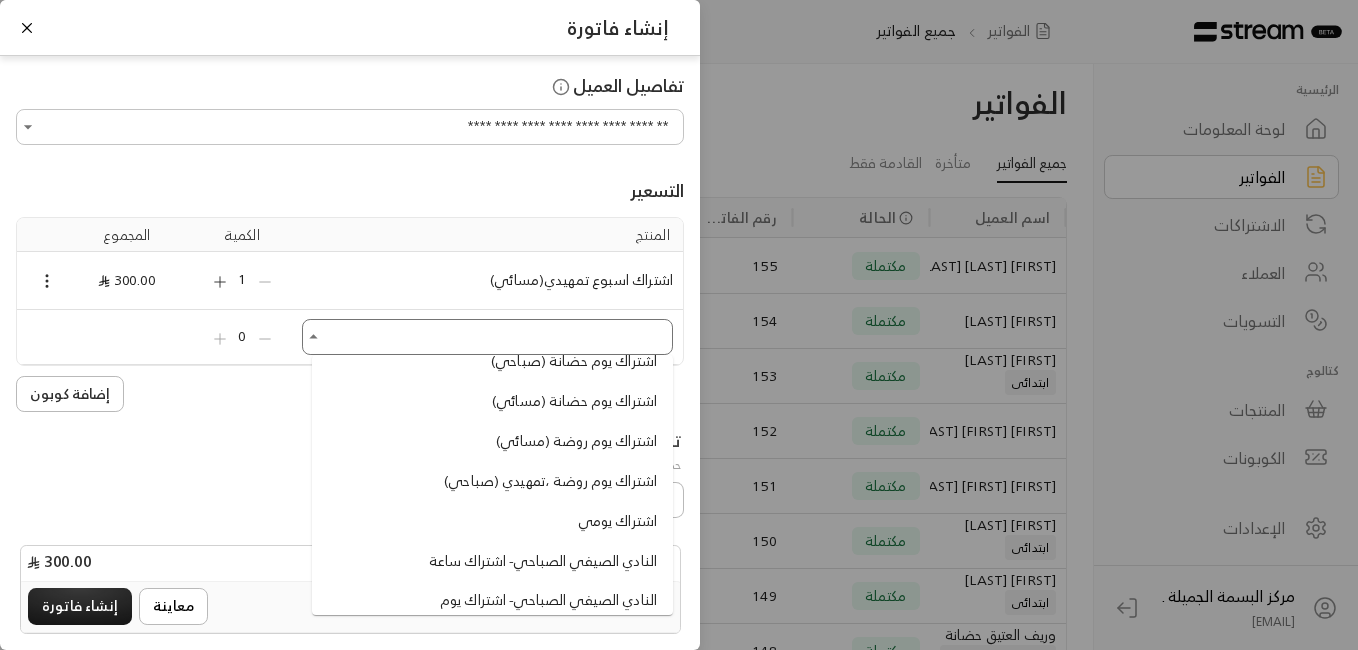 scroll, scrollTop: 613, scrollLeft: 0, axis: vertical 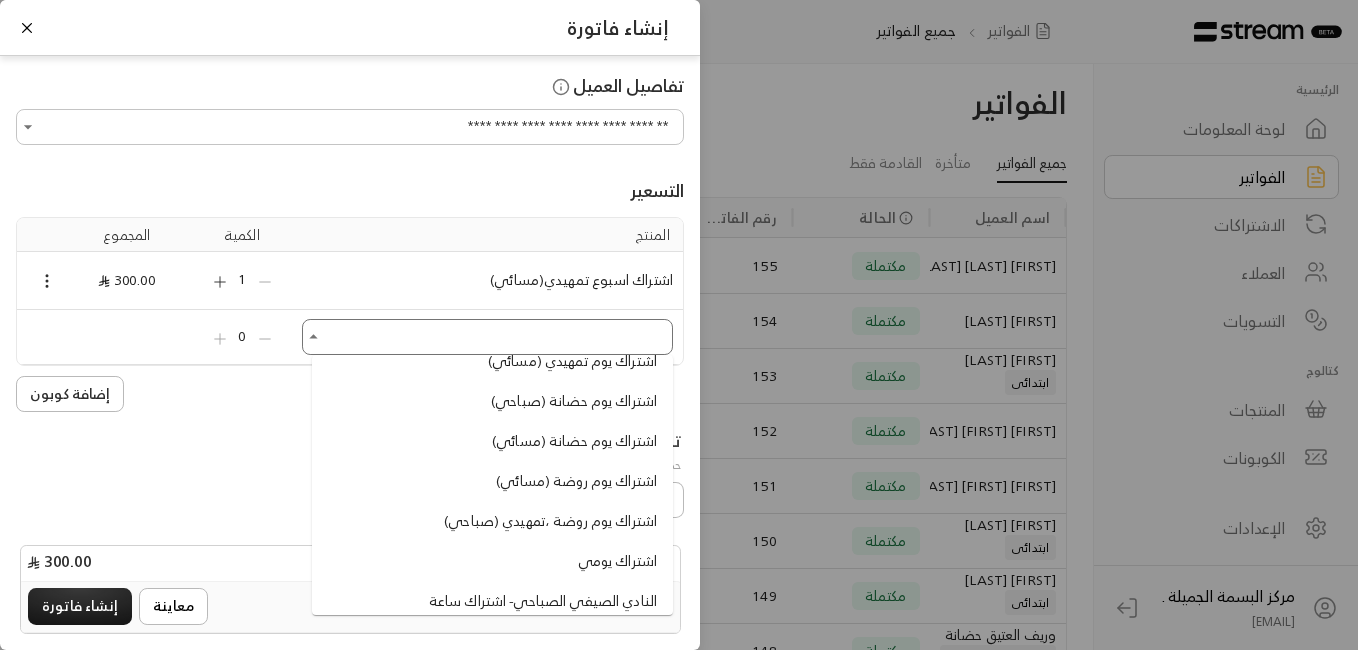 click on "اشتراك يوم روضة (مسائي)" at bounding box center [576, 481] 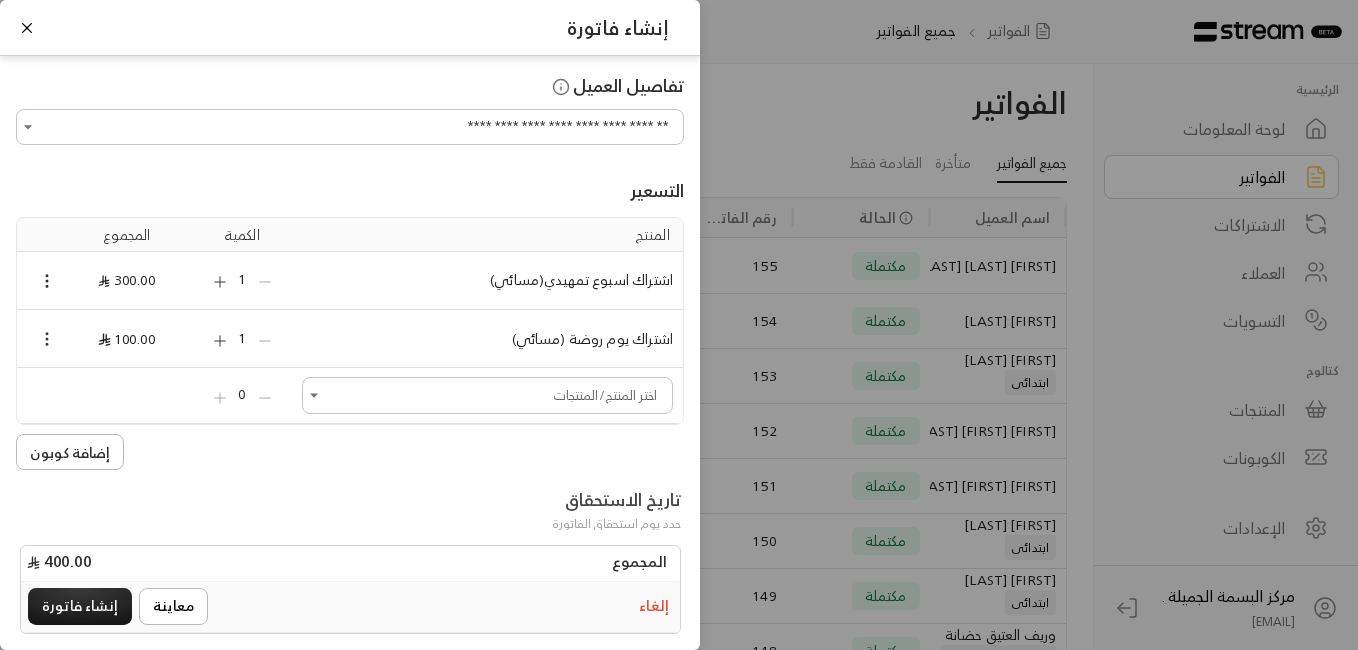 click 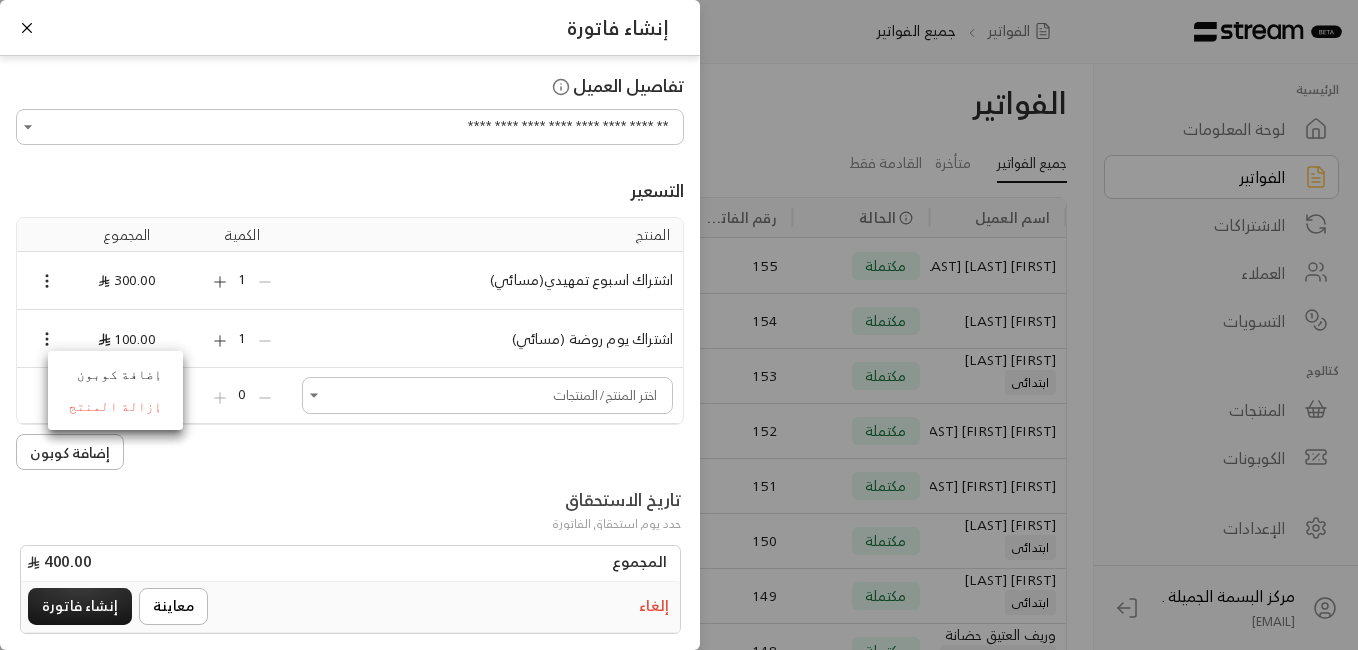click on "إزالة المنتج" at bounding box center (115, 407) 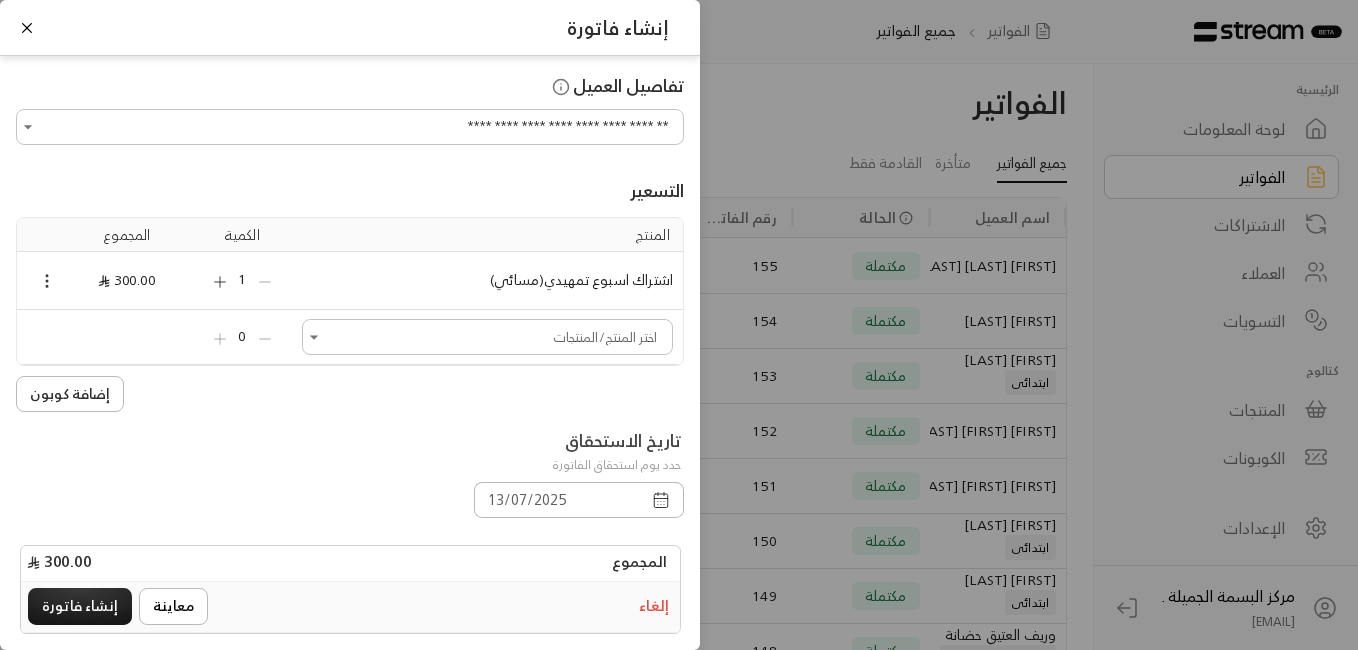 click 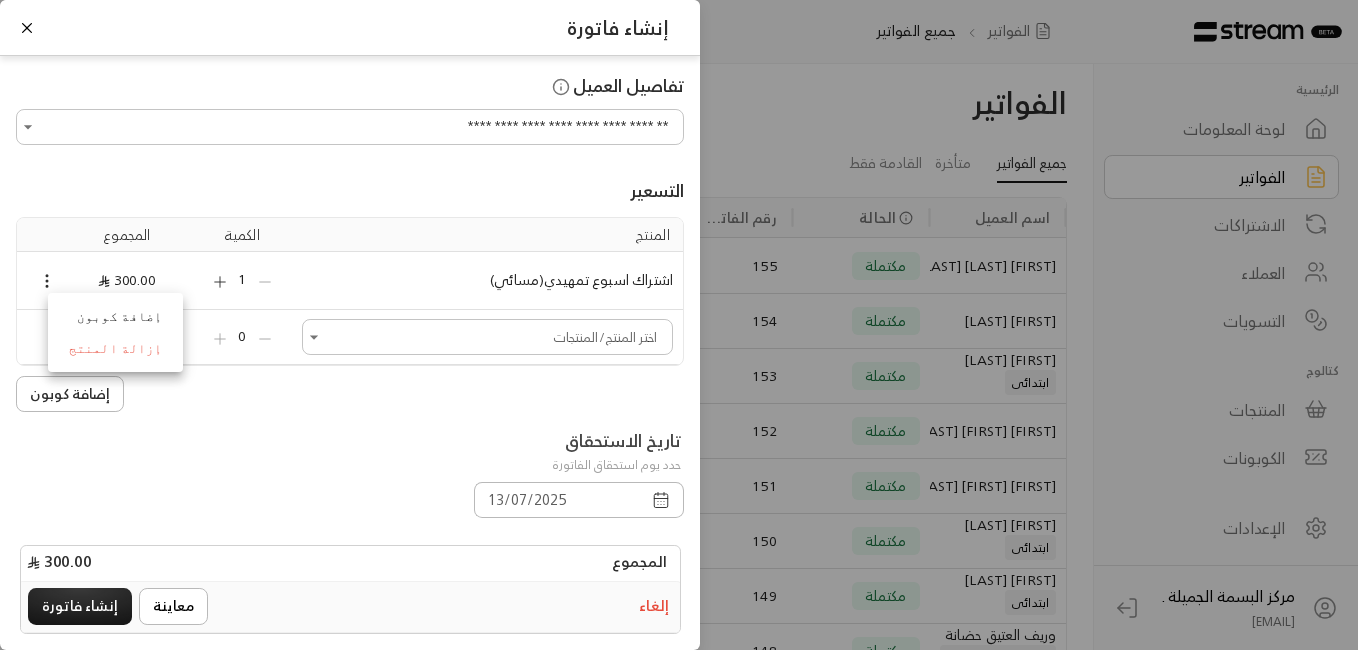 click on "إزالة المنتج" at bounding box center [115, 349] 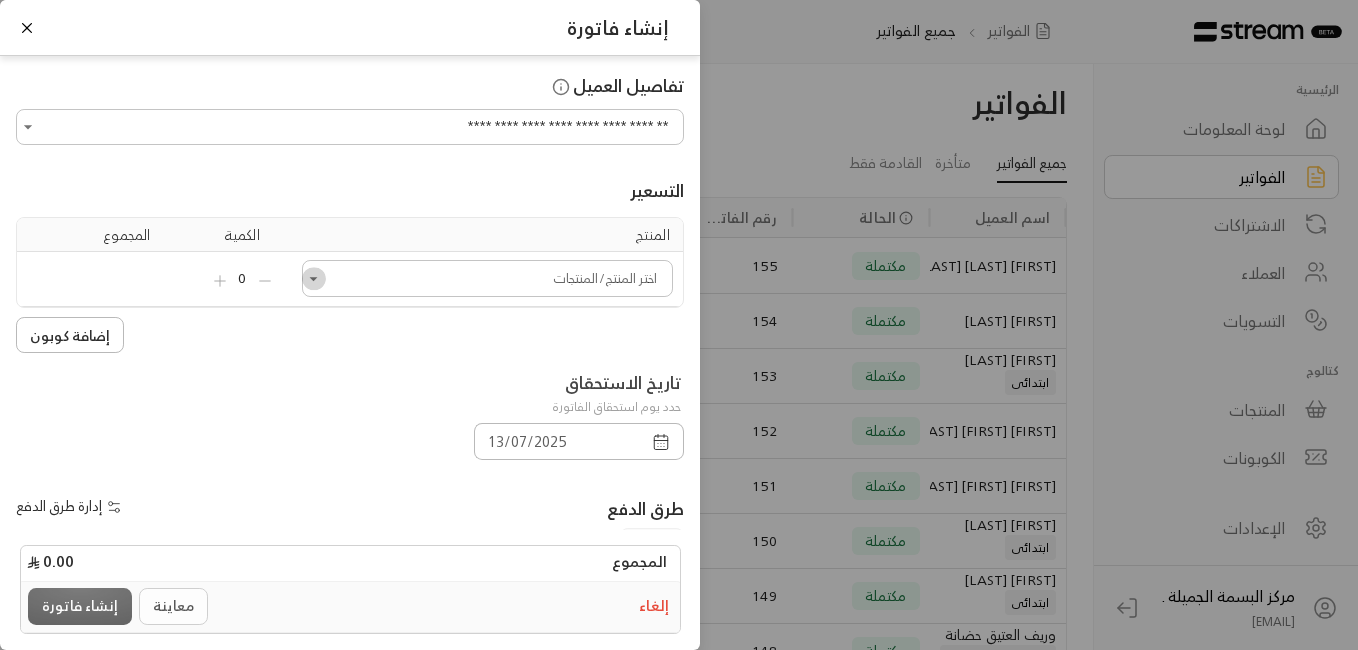 click 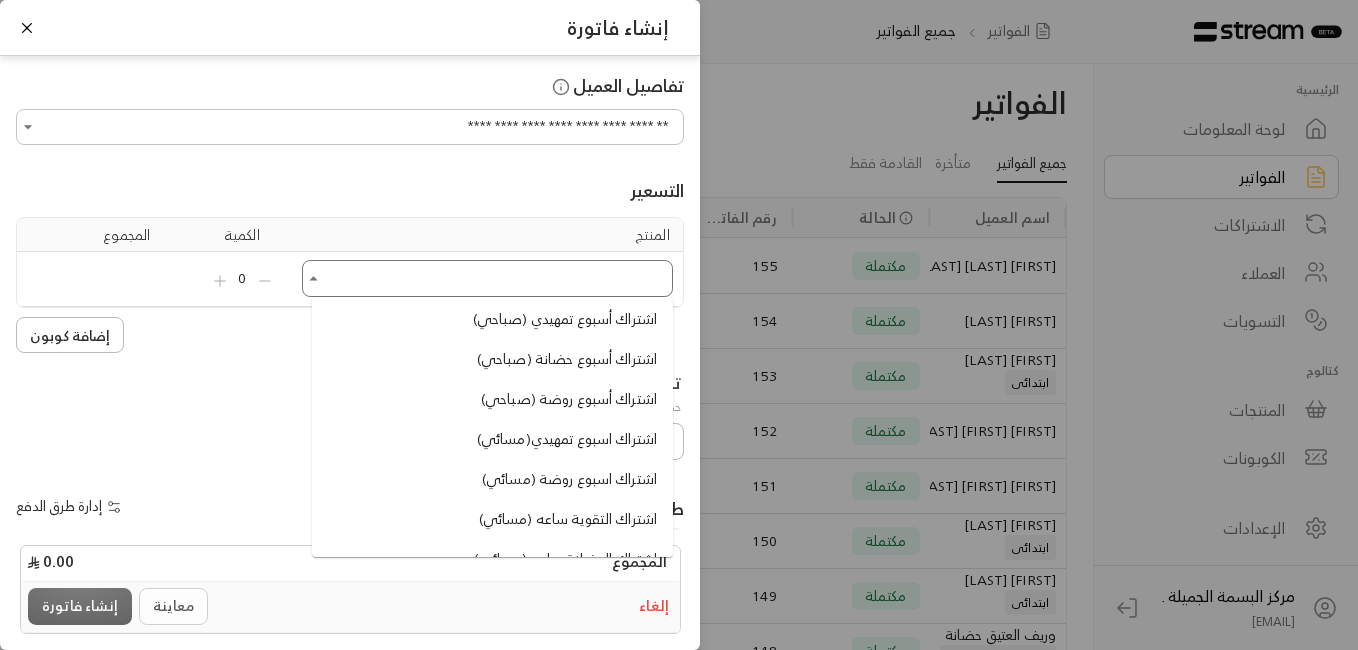 scroll, scrollTop: 133, scrollLeft: 0, axis: vertical 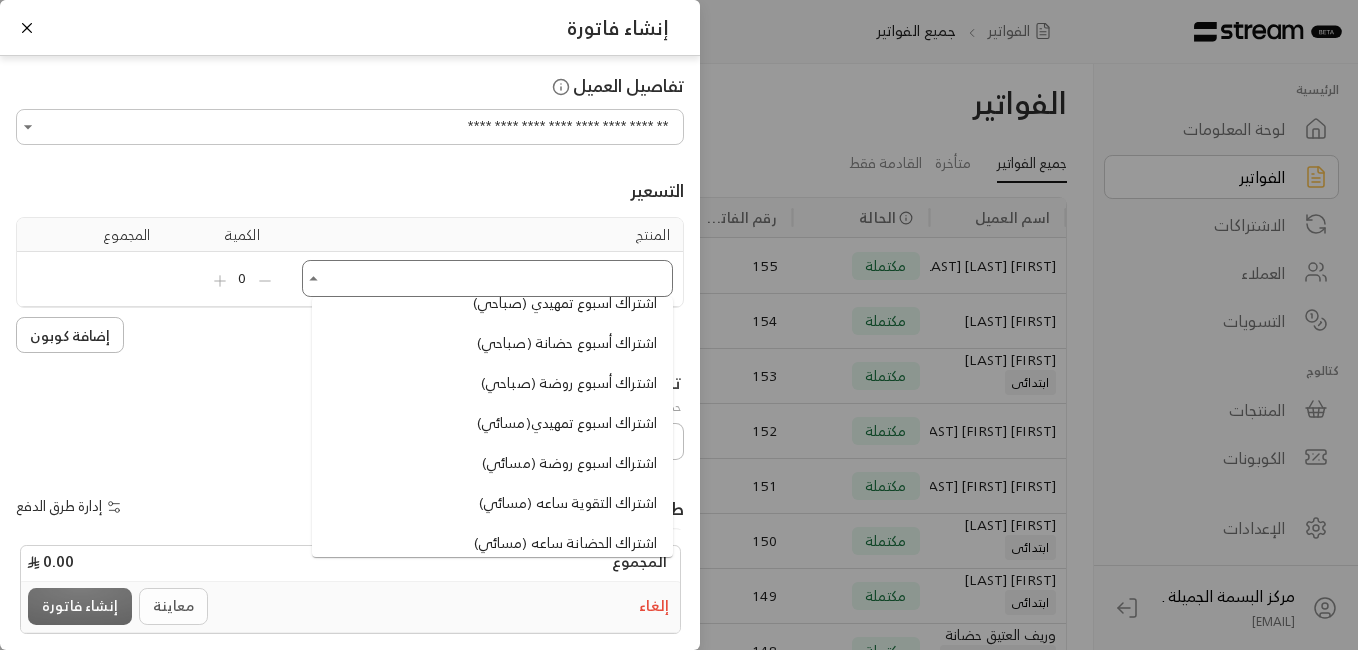click on "اشتراك اسبوع تمهيدي(مسائي)" at bounding box center (567, 423) 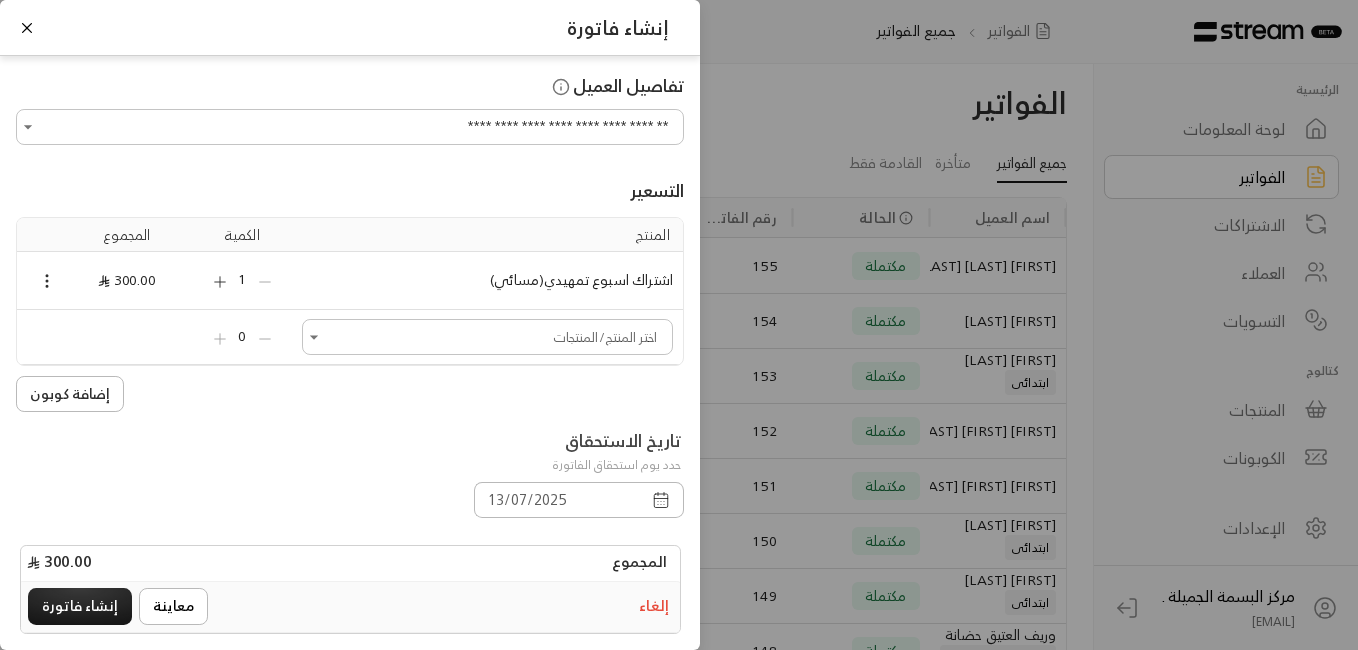 click 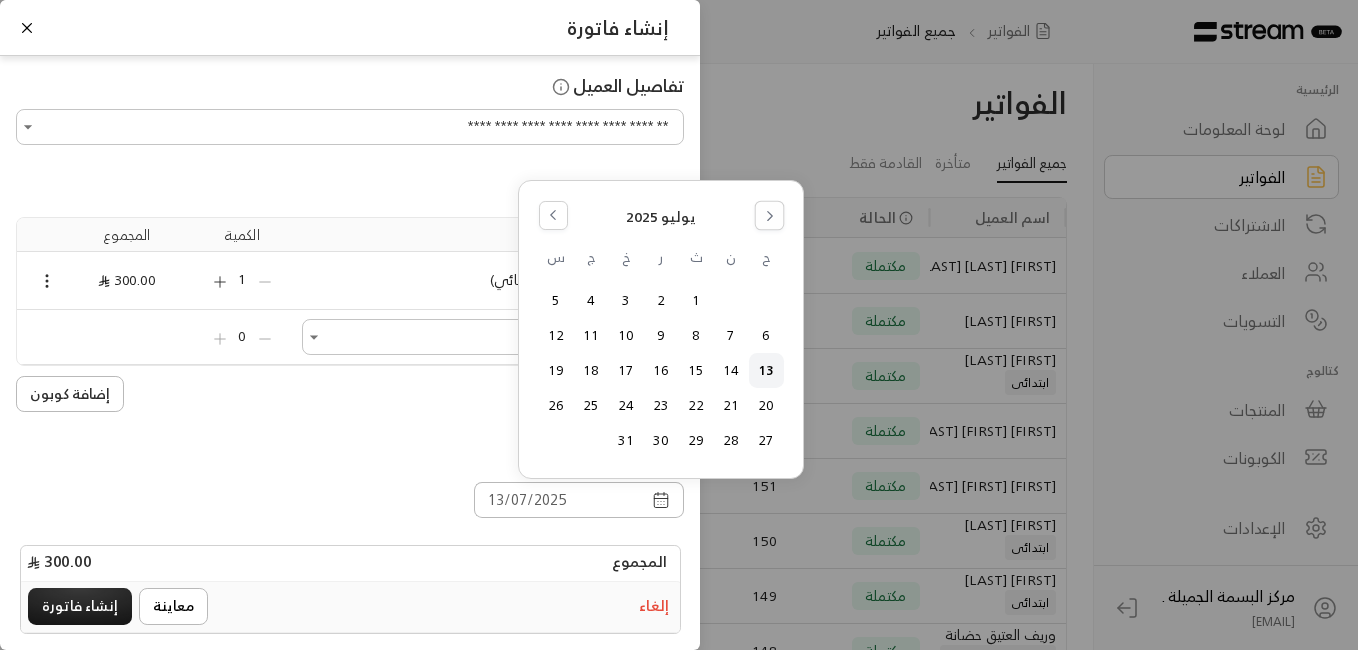 click 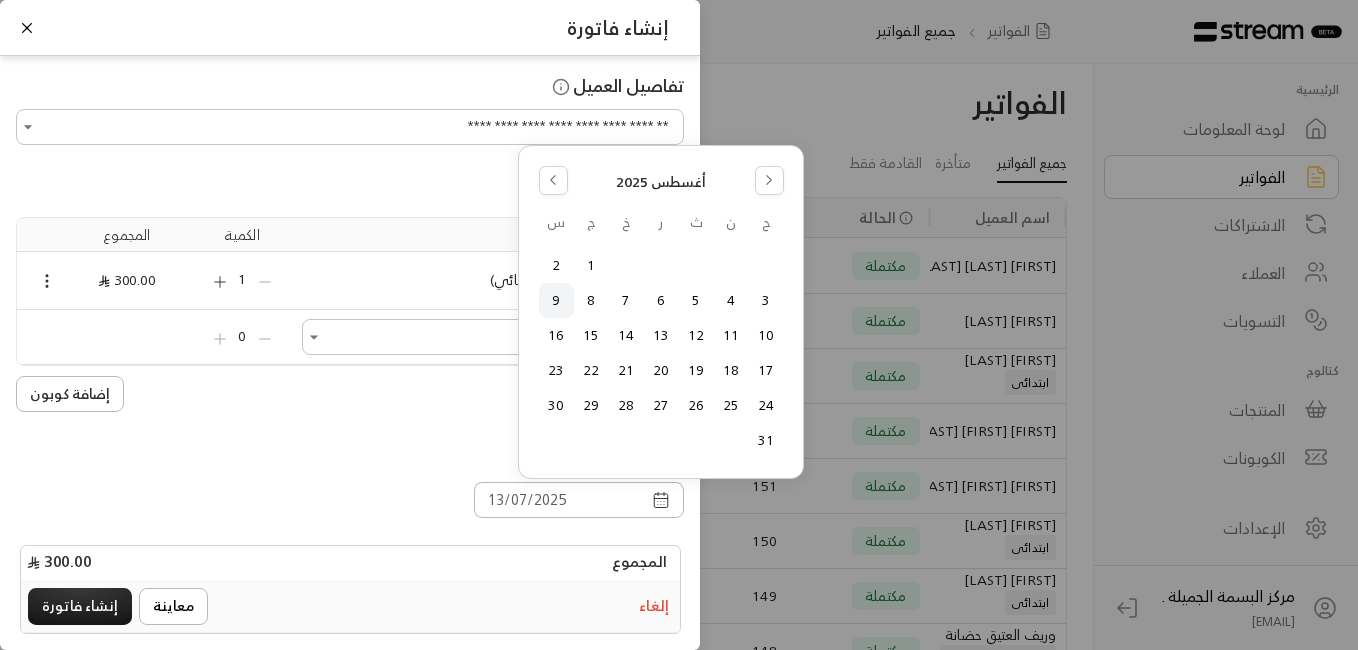 click on "9" at bounding box center [556, 300] 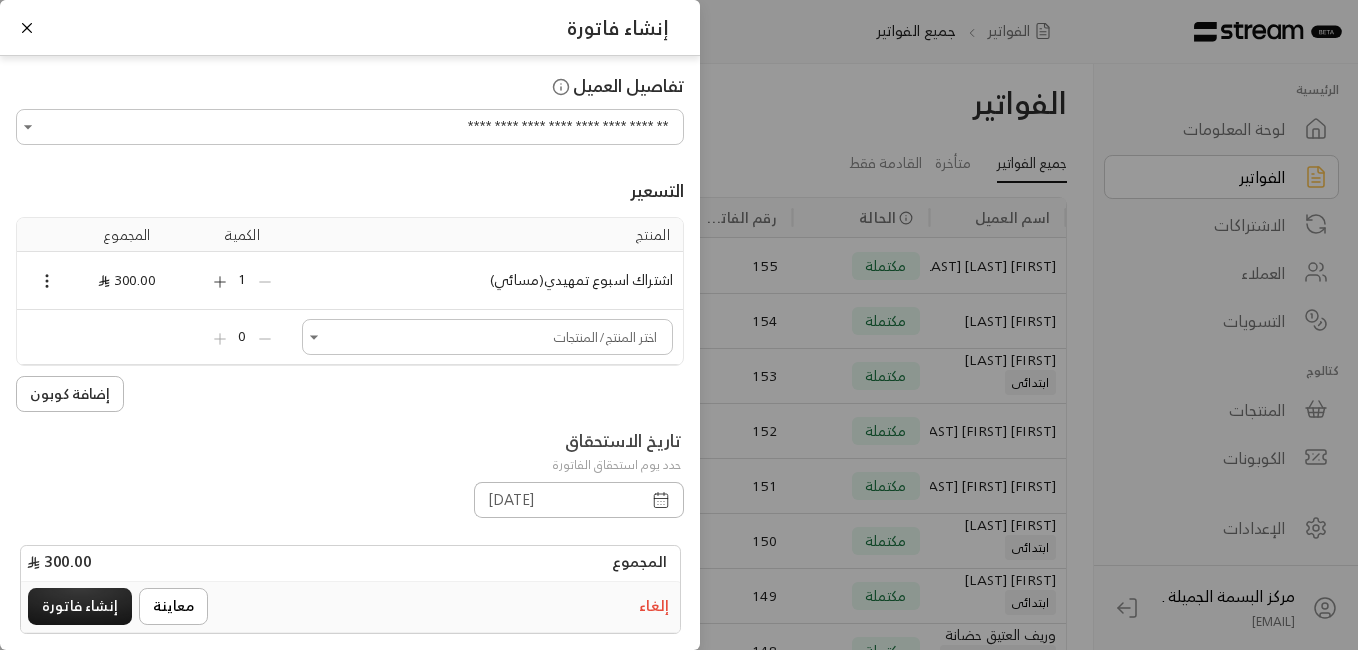 click 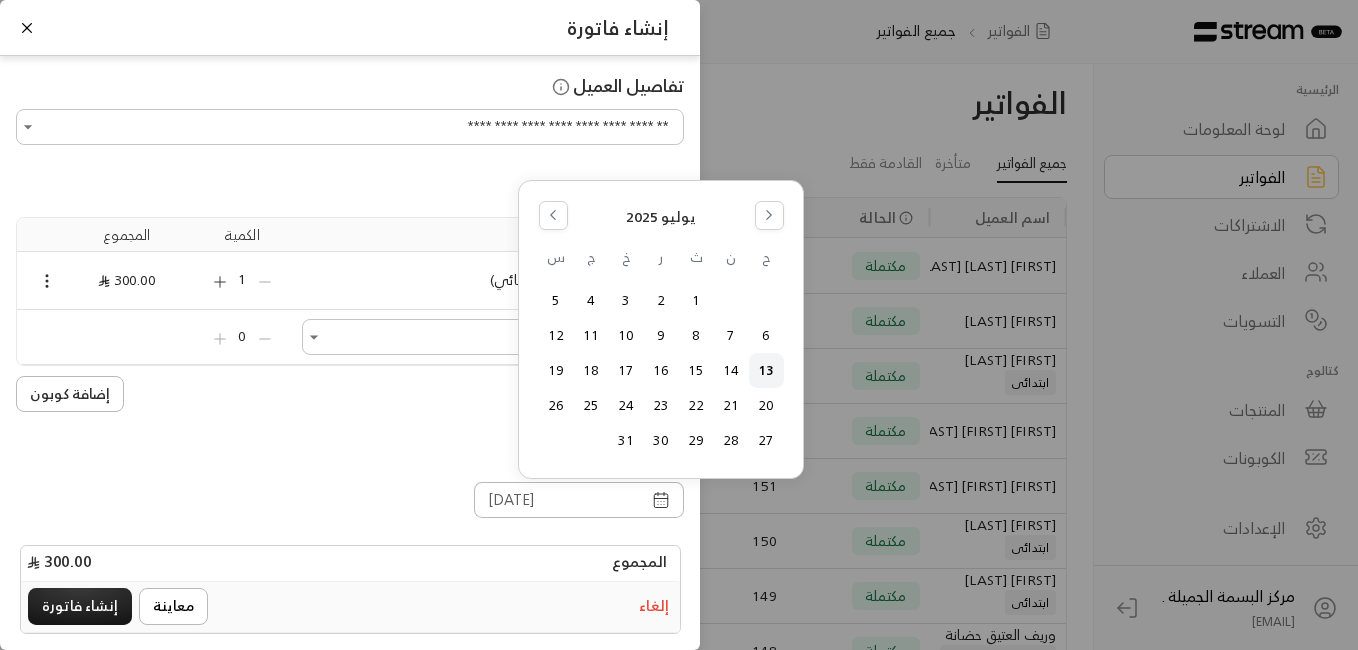 click on "13" at bounding box center [766, 370] 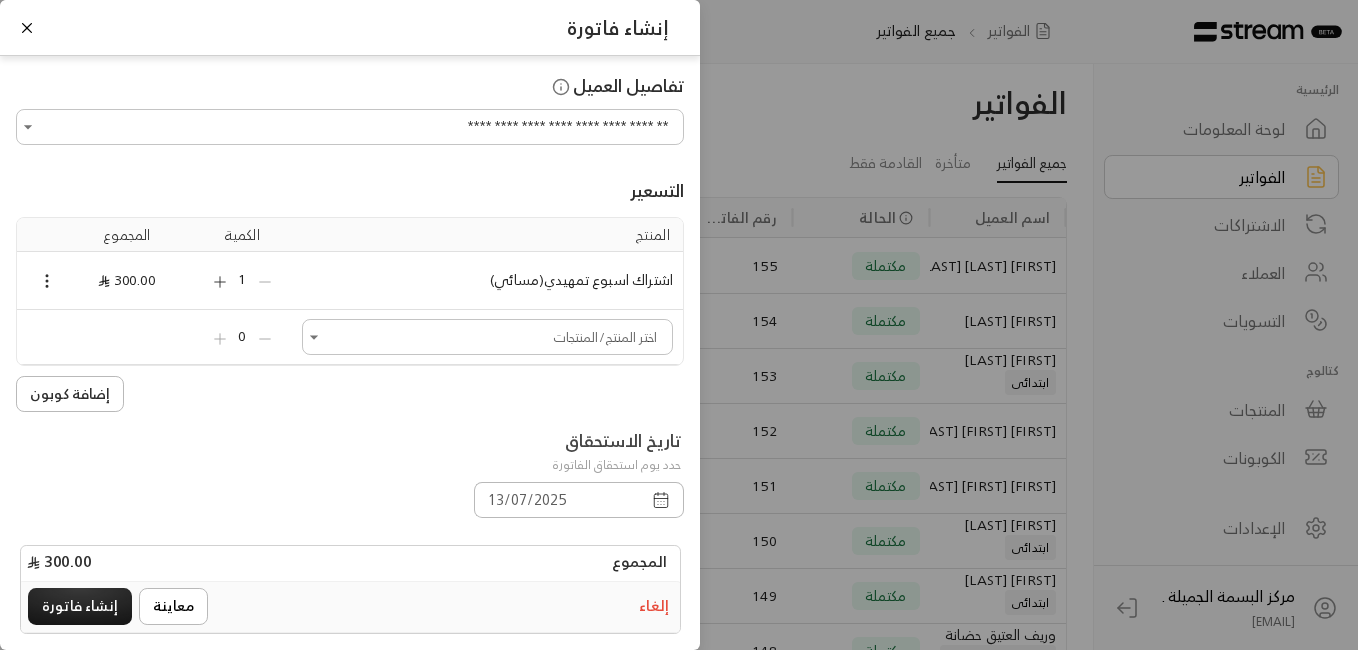 click 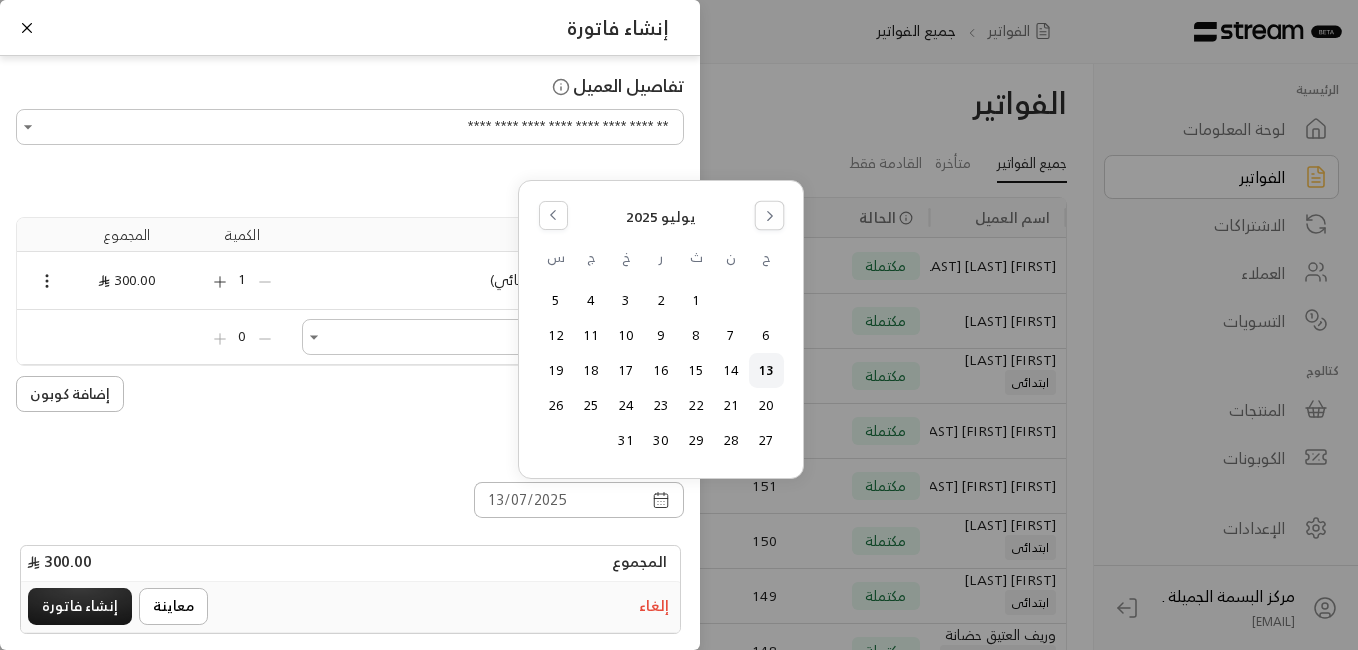 click 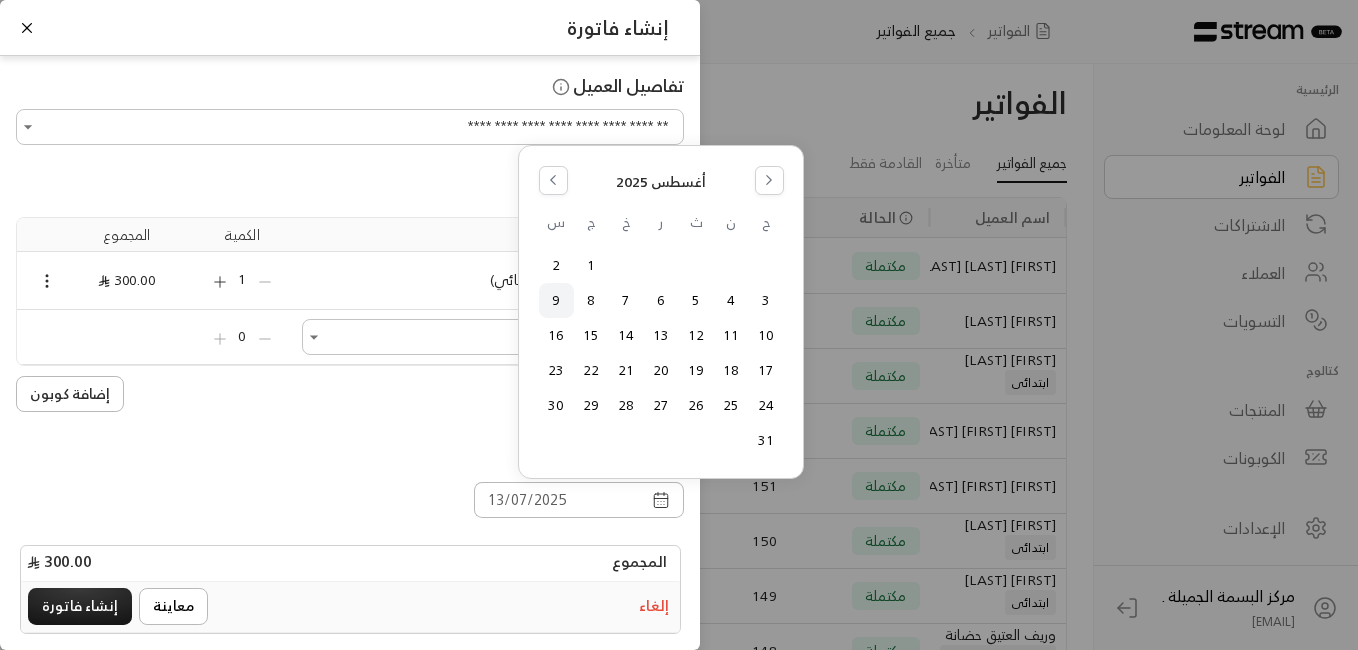 click on "9" at bounding box center [556, 300] 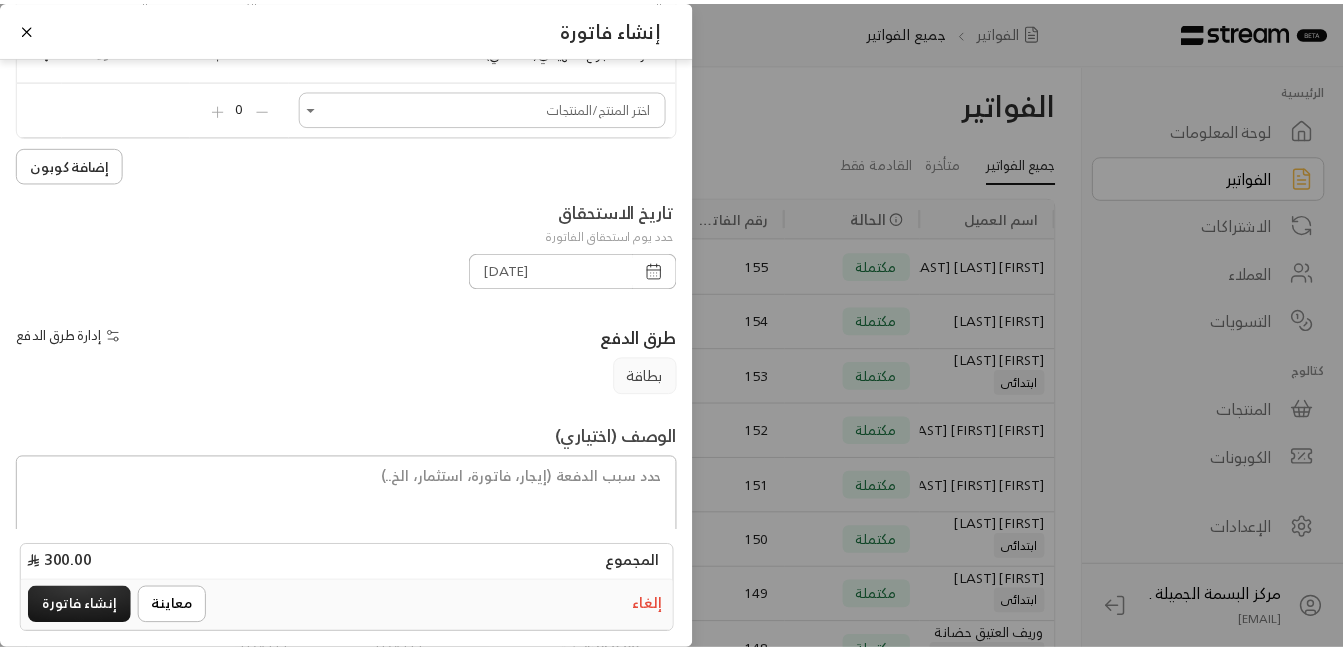 scroll, scrollTop: 269, scrollLeft: 0, axis: vertical 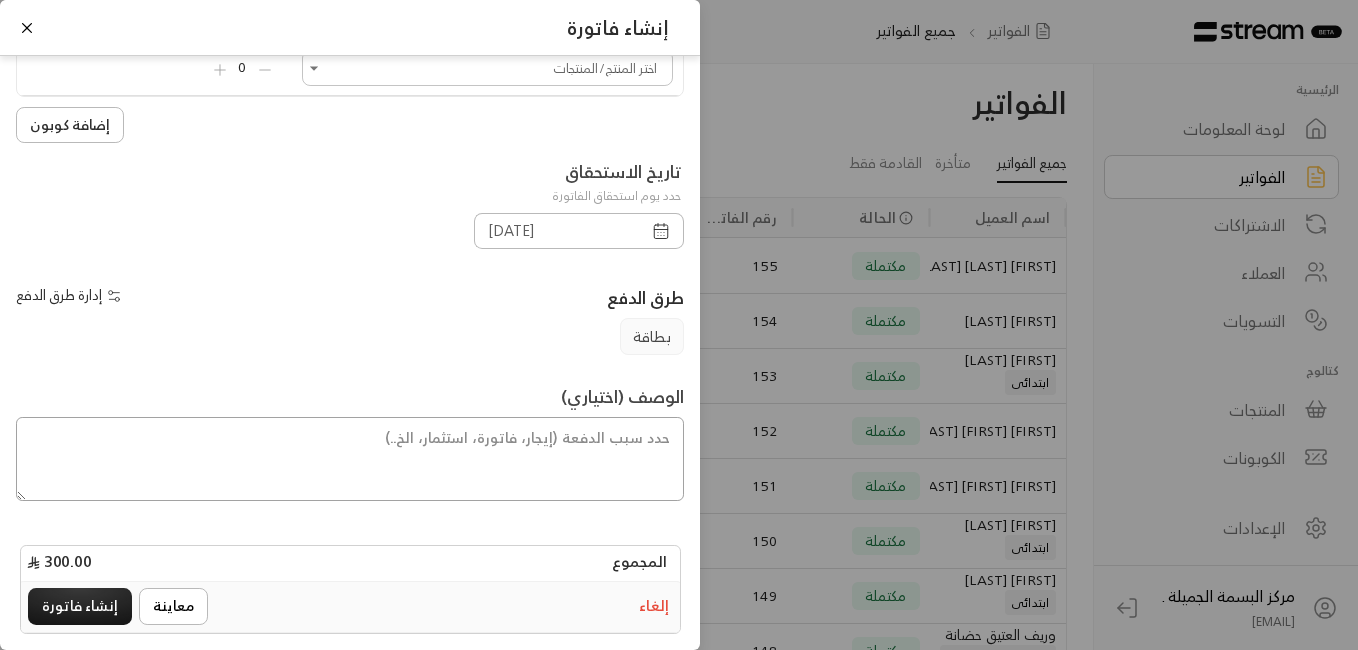 click at bounding box center (350, 459) 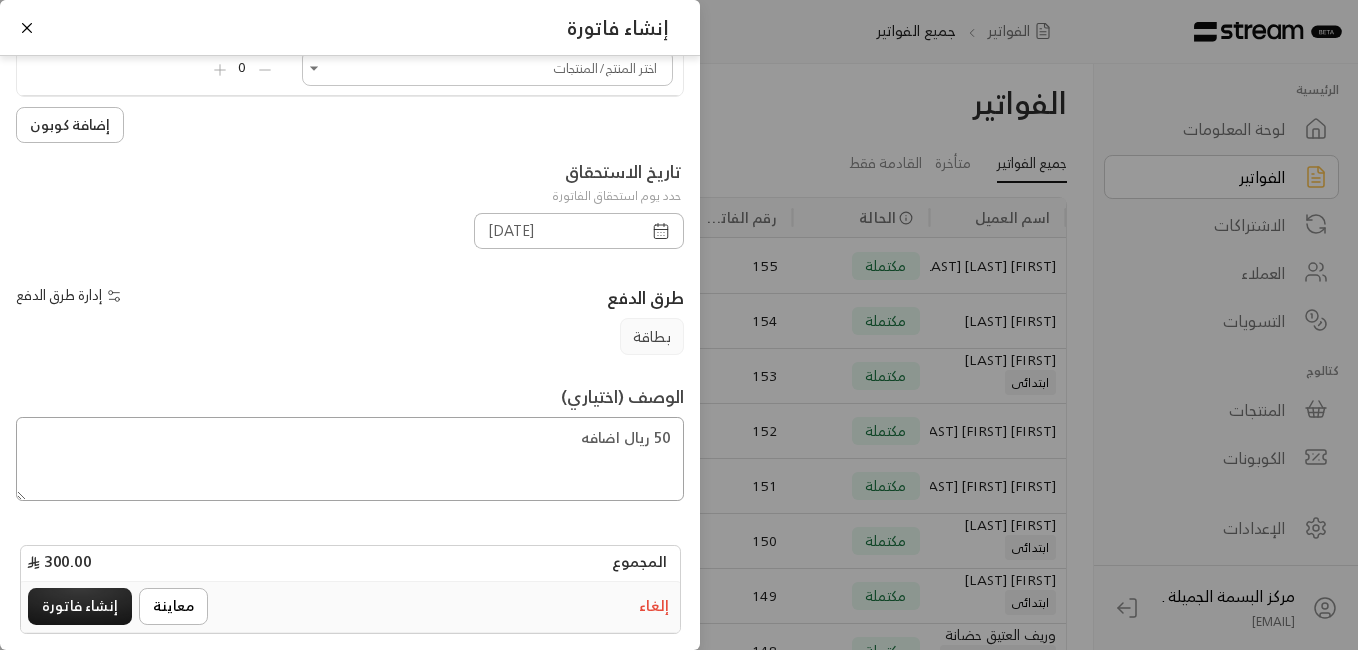 click on "50 ريال اضافه" at bounding box center [350, 459] 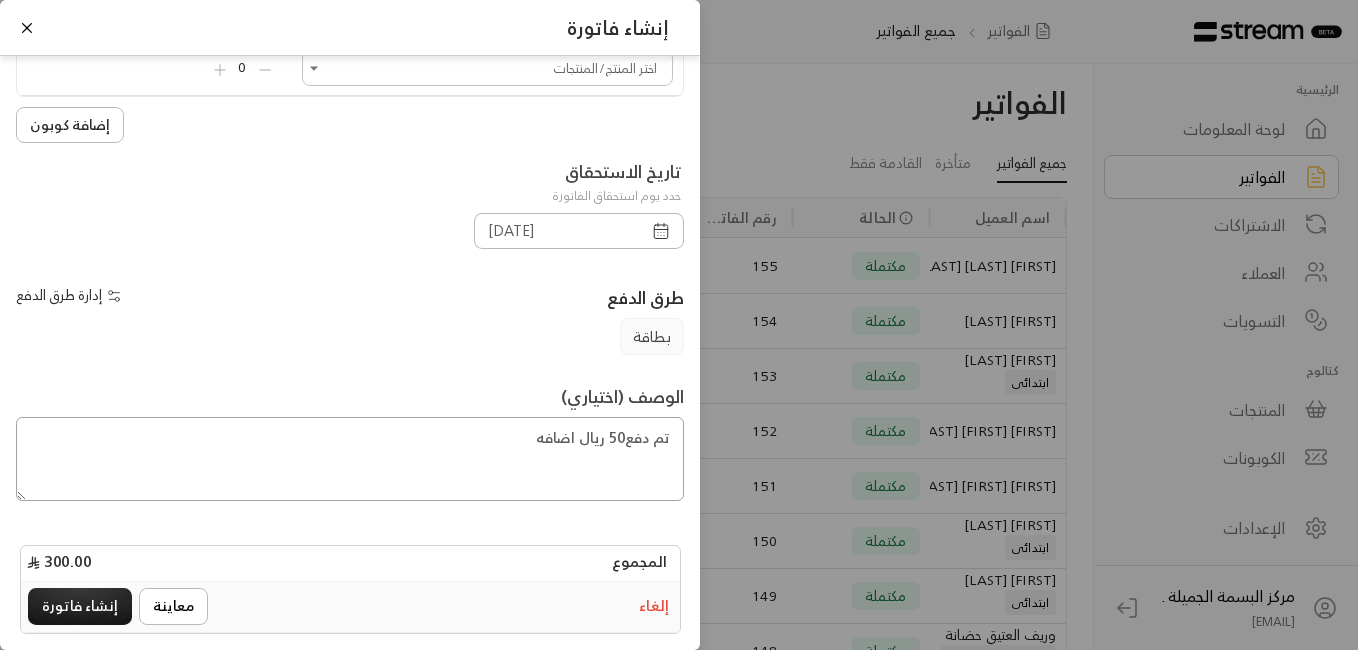 click on "تم دفع50 ريال اضافه" at bounding box center [350, 459] 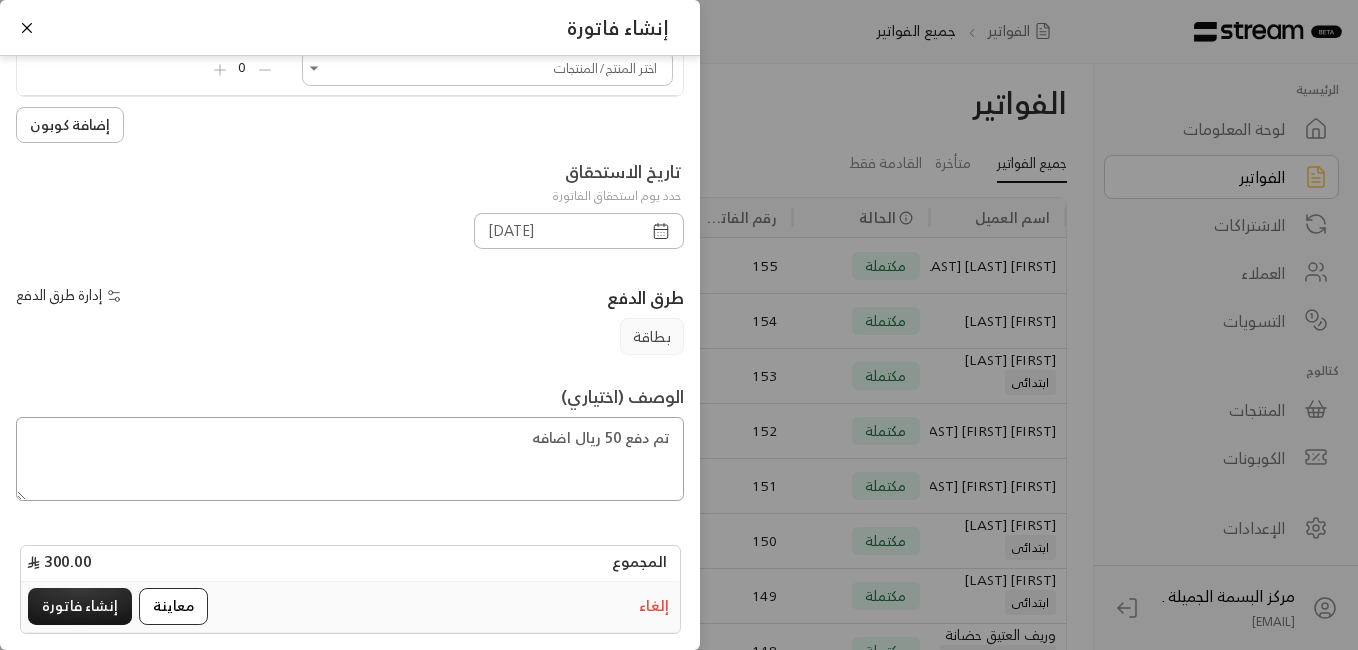 type on "تم دفع 50 ريال اضافه" 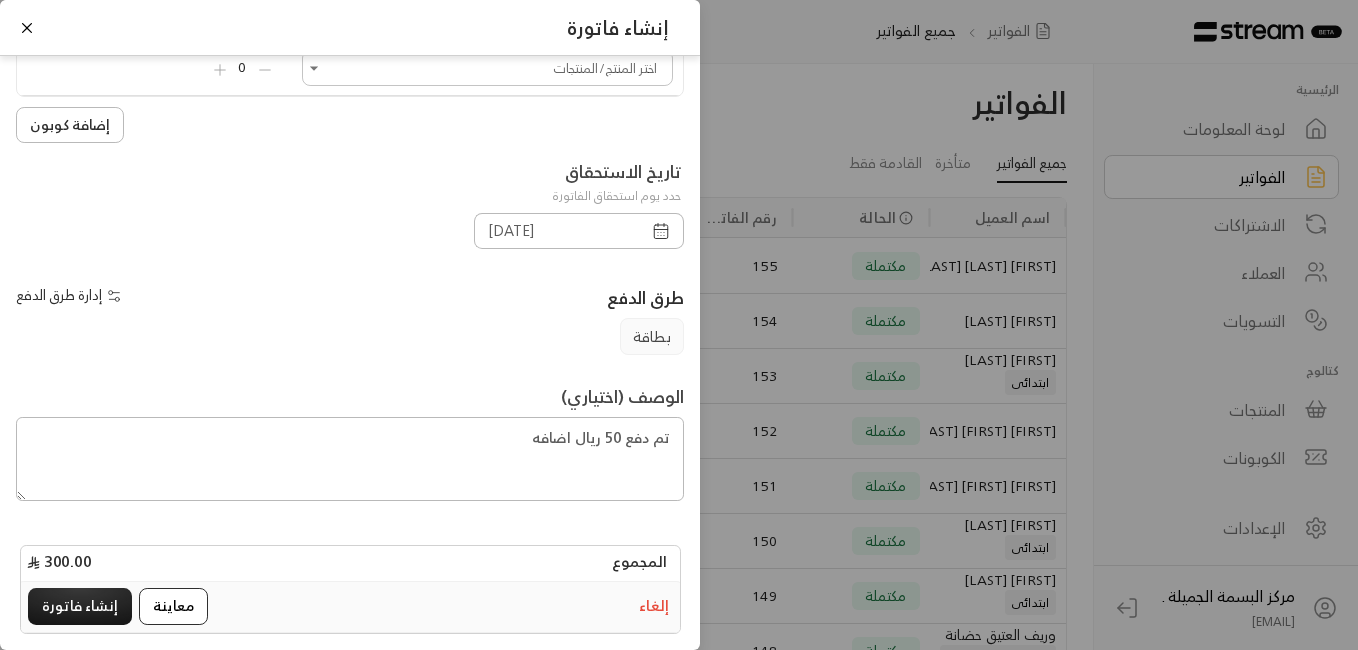 click on "معاينة" at bounding box center (173, 606) 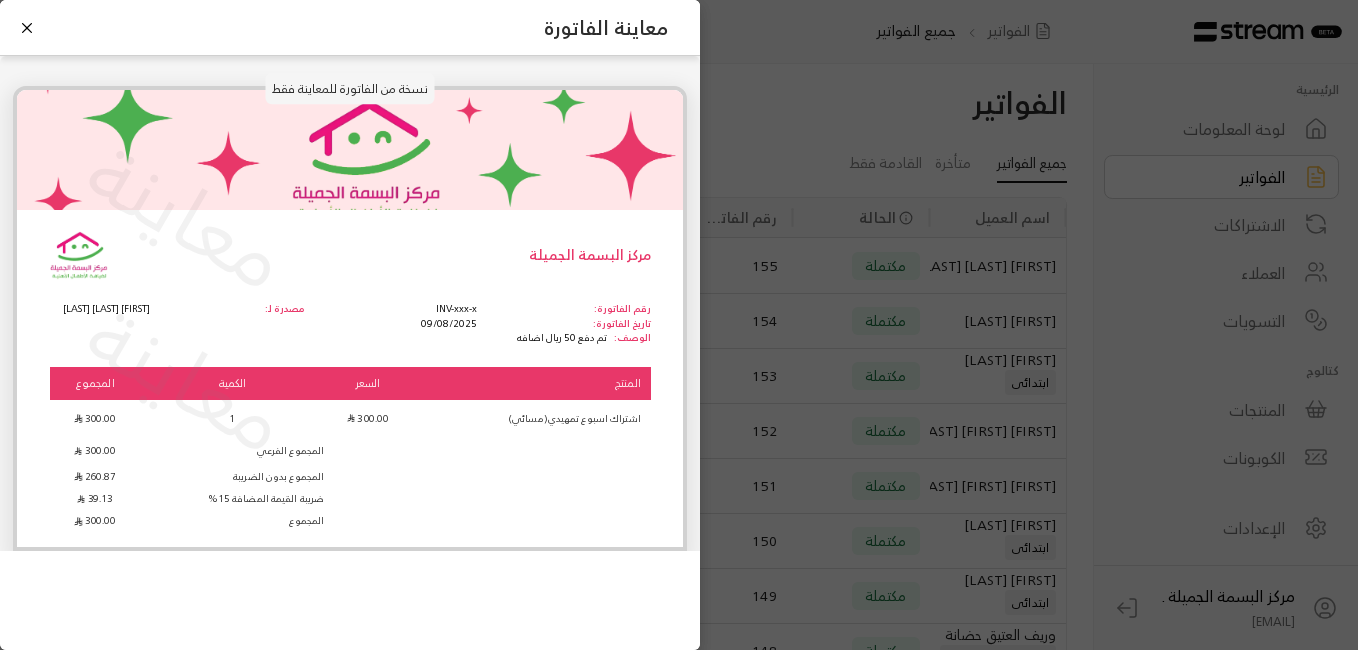 click on "معاينة الفاتورة نسخة من الفاتورة للمعاينة فقط معاينة معاينة مركز البسمة الجميلة رقم الفاتورة: تاريخ الفاتورة: INV-xxx-x [DATE] مصدرة لـ: [FIRST] [LAST] [LAST] الوصف:  تم دفع 50 ريال اضافه المنتج السعر الكمية المجموع اشتراك اسبوع تمهيدي(مسائي) 300.00   1 300.00   المجموع الفرعي 300.00   المجموع بدون الضريبة 260.87   ضريبة القيمة المضافة 15% 39.13   المجموع 300.00" at bounding box center [679, 325] 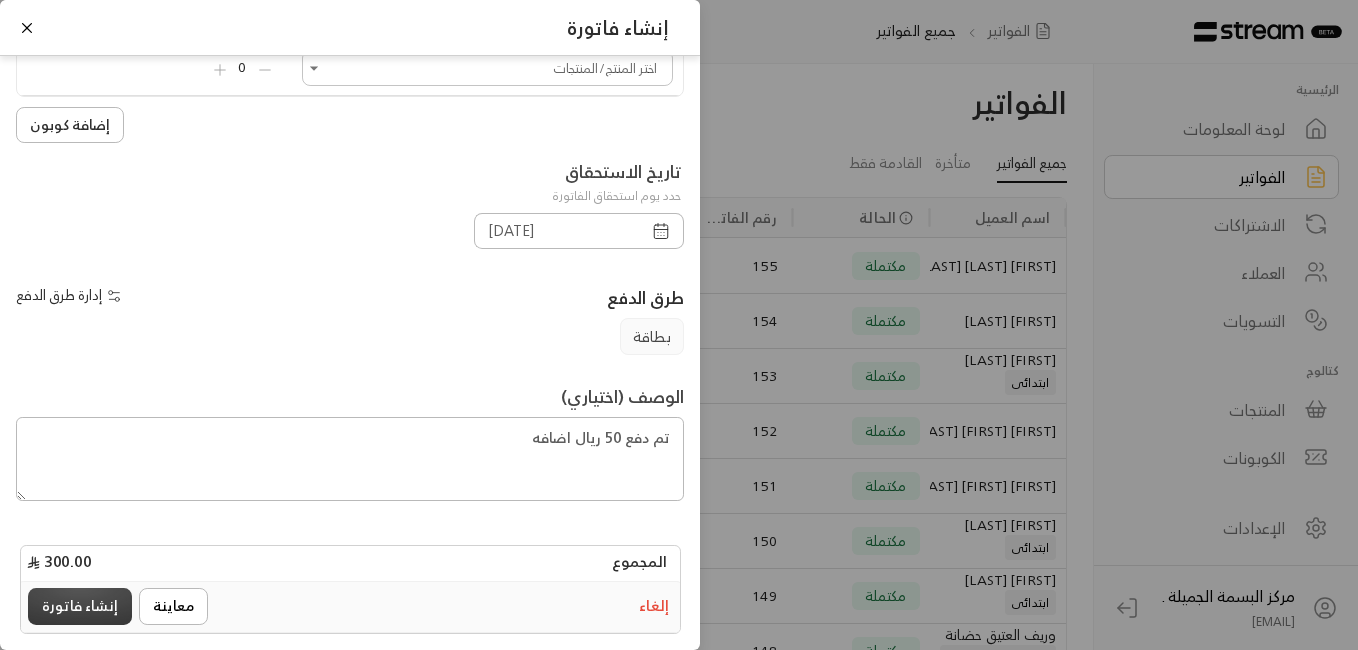 click on "إنشاء فاتورة" at bounding box center [80, 606] 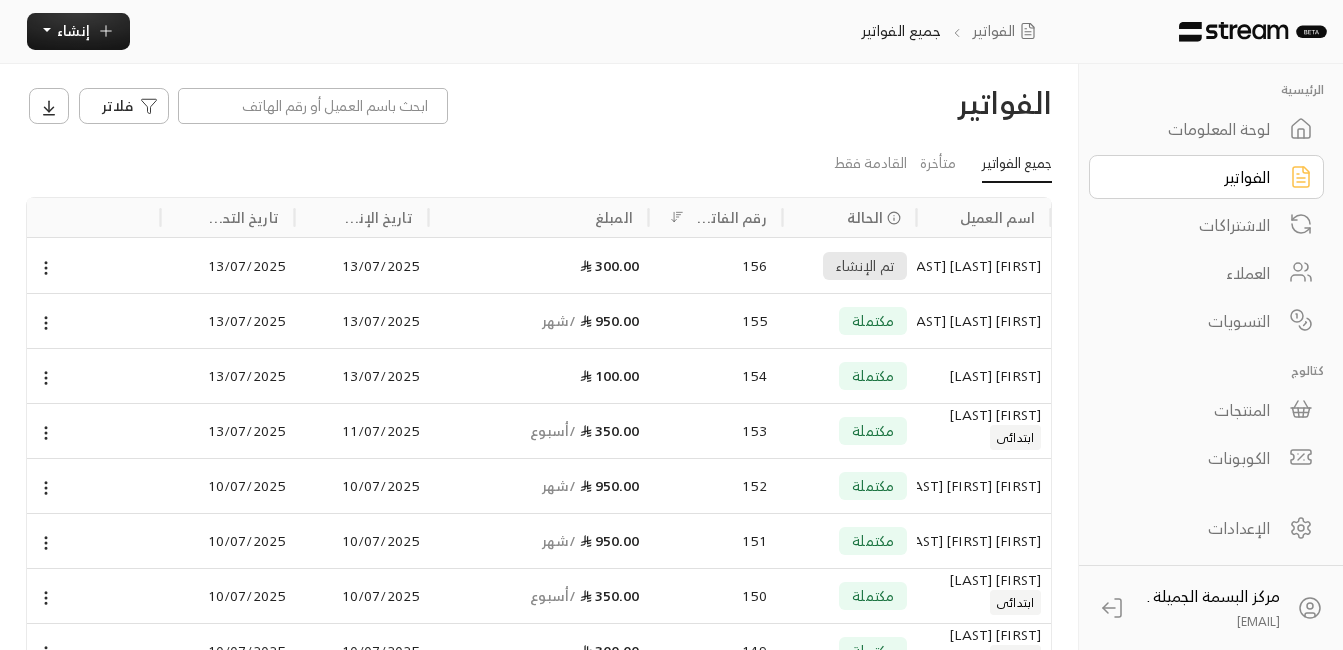 click on "تم الإنشاء" at bounding box center (865, 265) 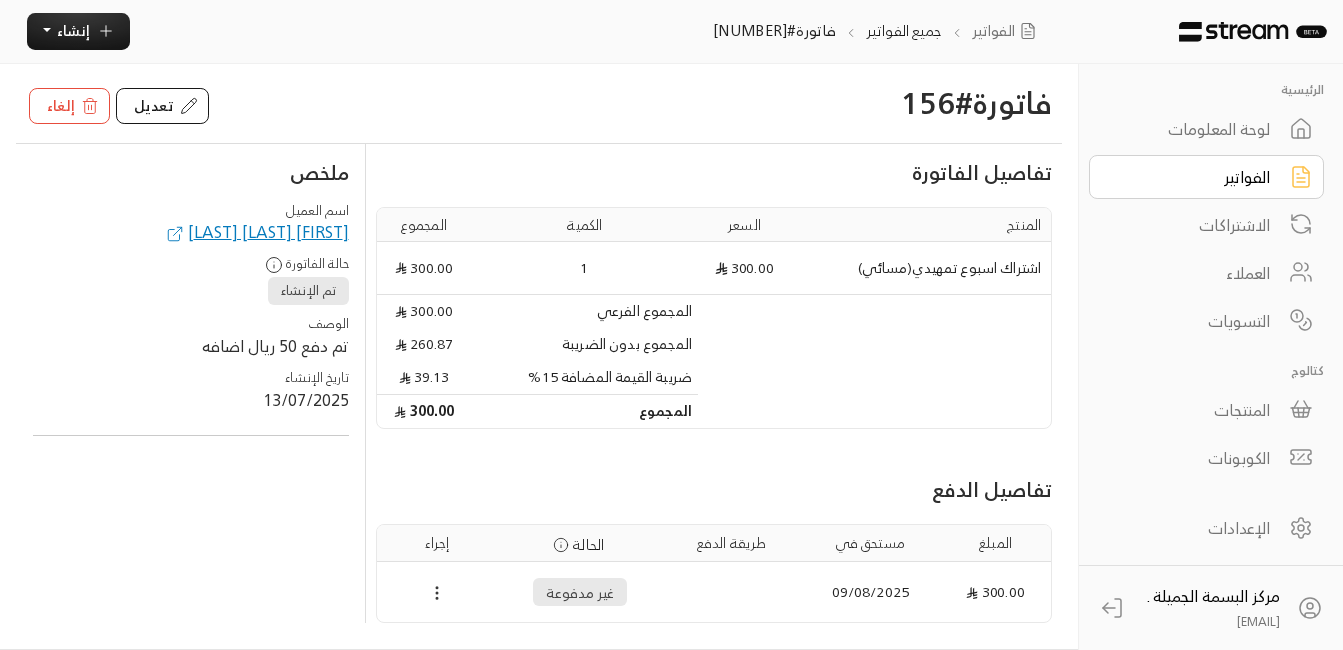 click 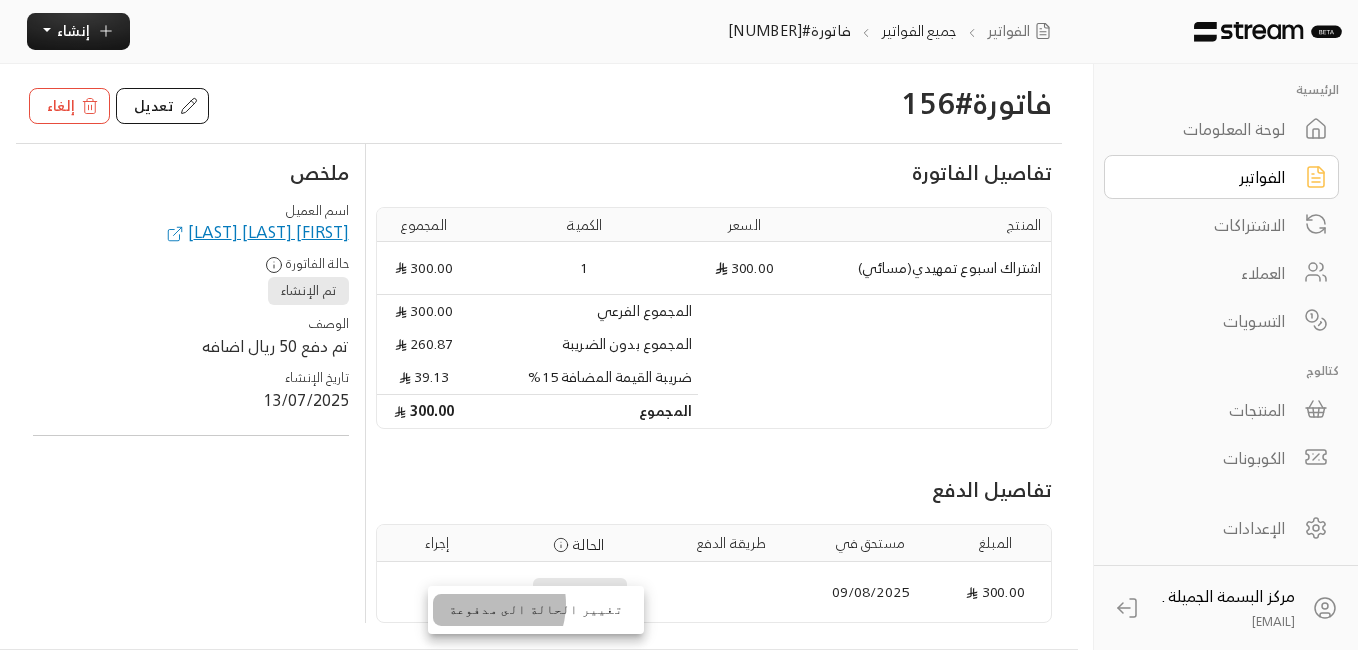click on "تغيير الحالة الى مدفوعة" at bounding box center [536, 610] 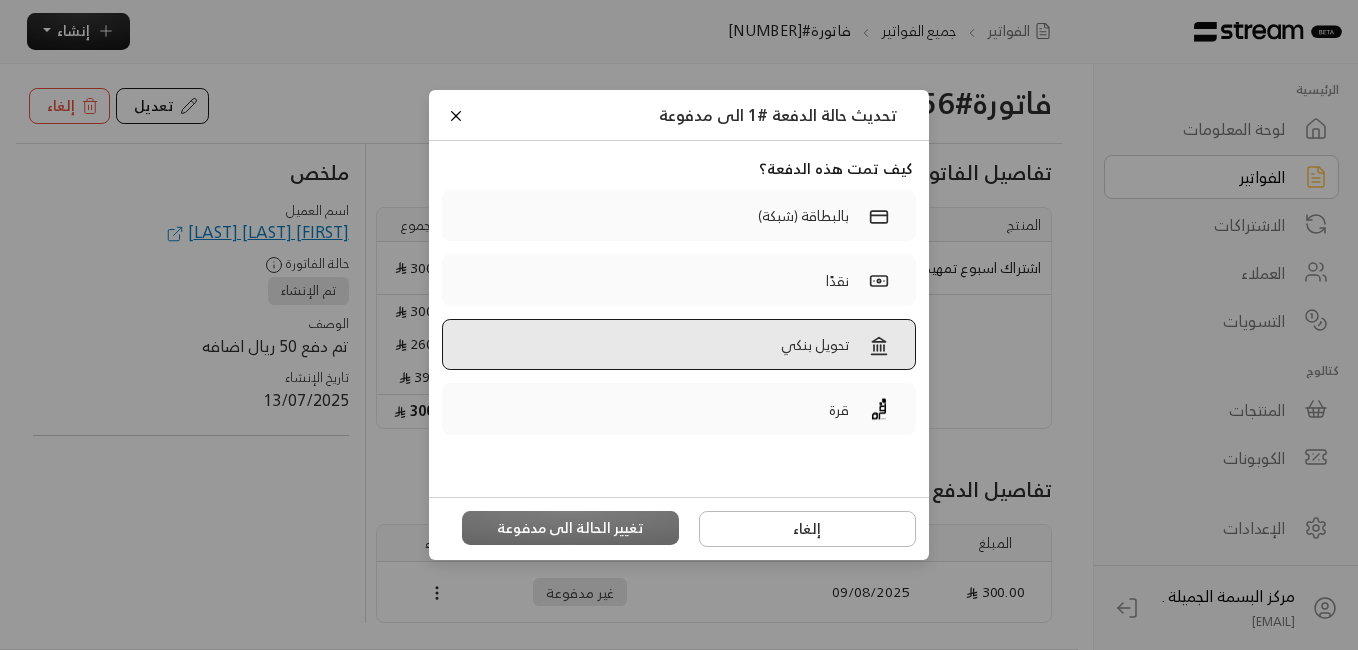 click on "تحويل بنكي" at bounding box center (815, 344) 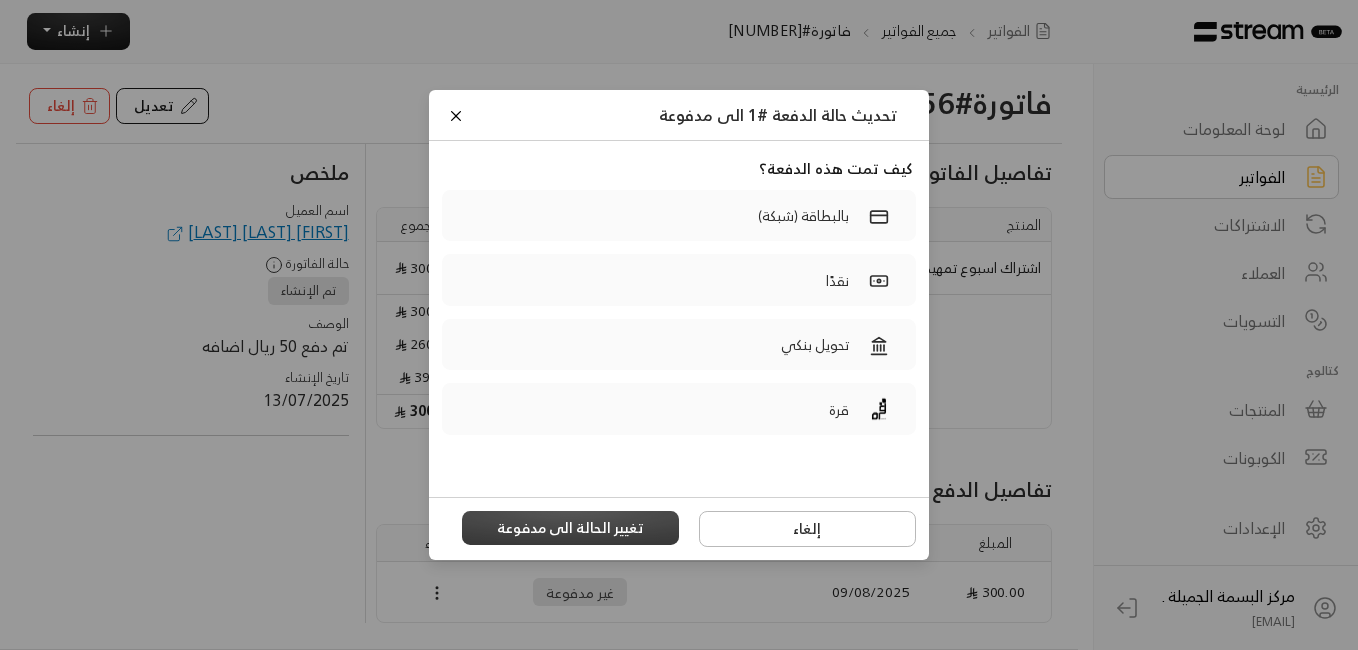 click on "تغيير الحالة الى مدفوعة" at bounding box center (571, 528) 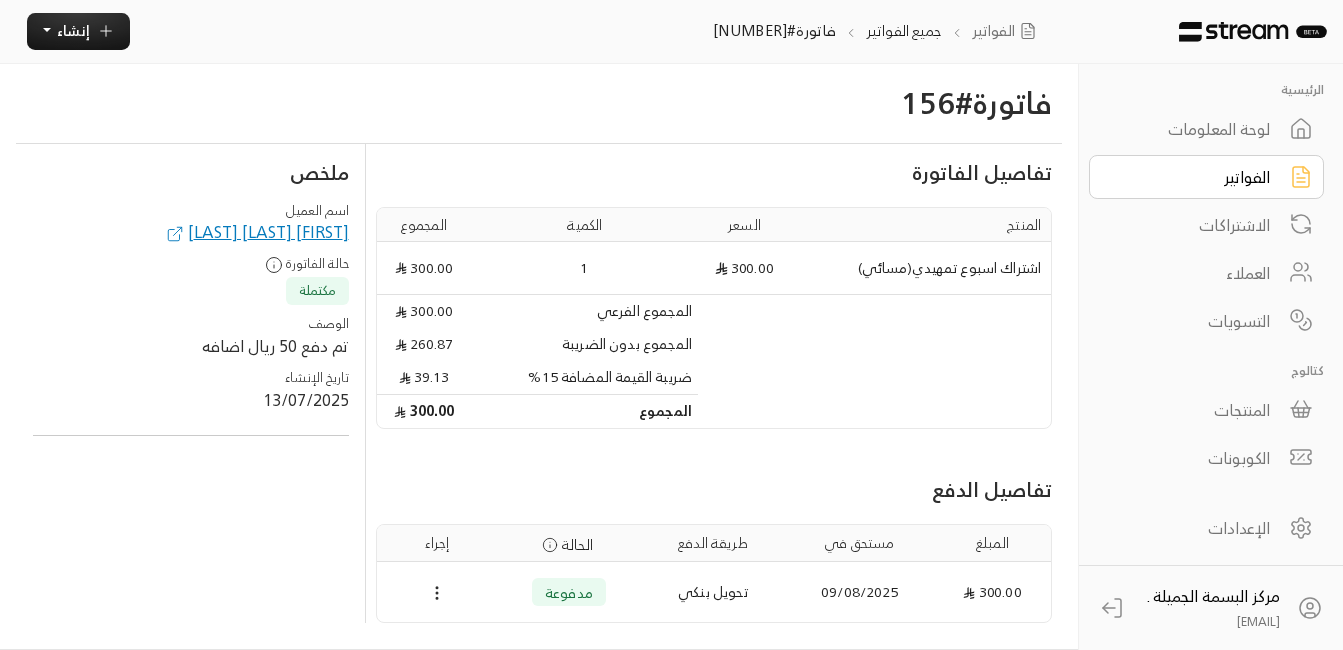 click on "العملاء" at bounding box center (1193, 273) 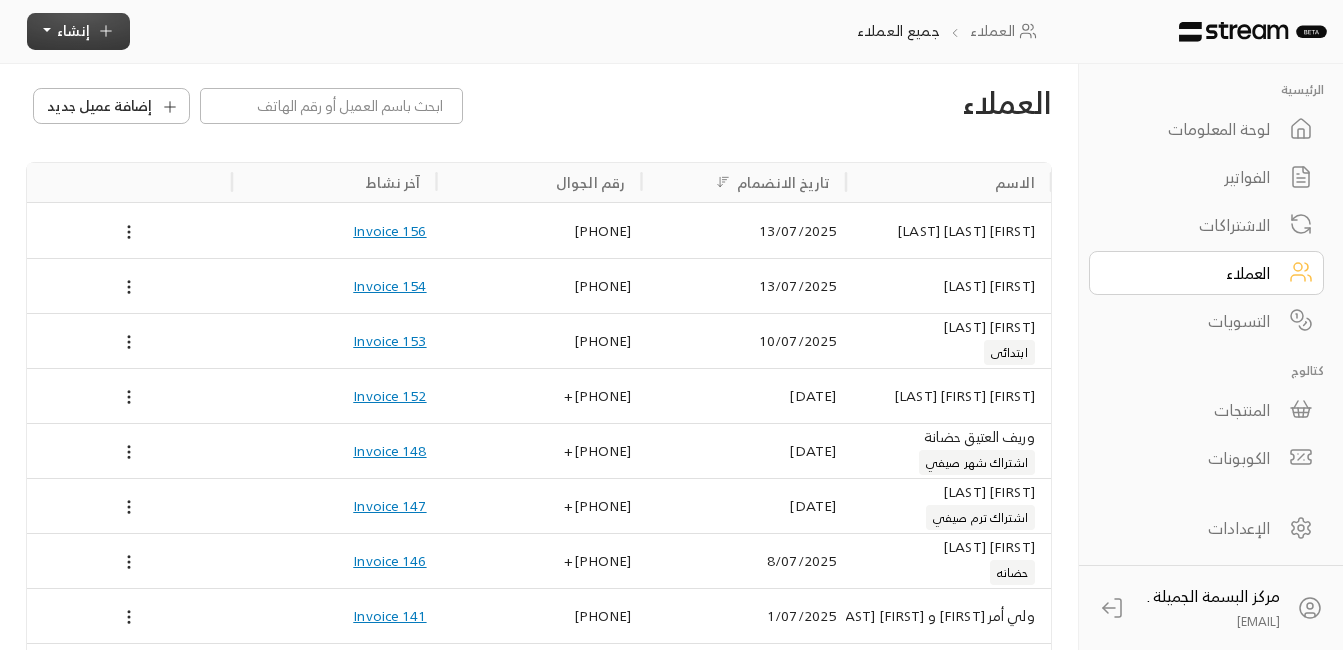 click on "إنشاء" at bounding box center (73, 30) 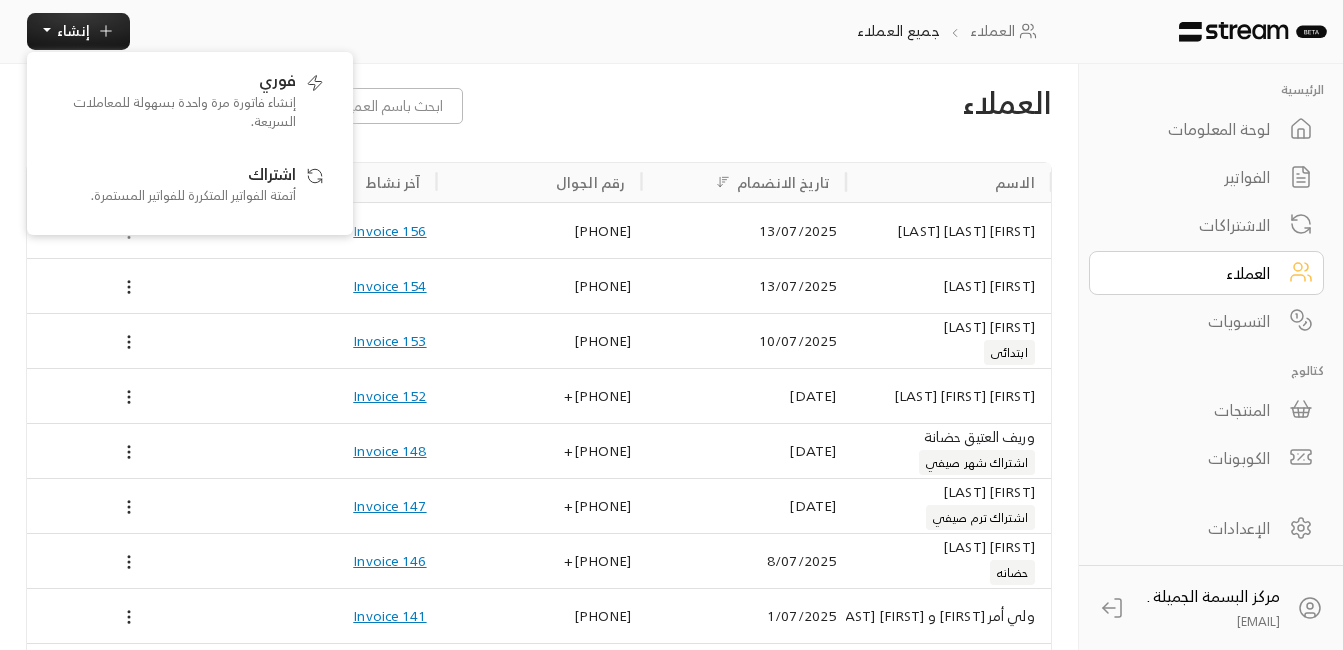 click on "[FIRST] [LAST] [LAST]" at bounding box center (948, 231) 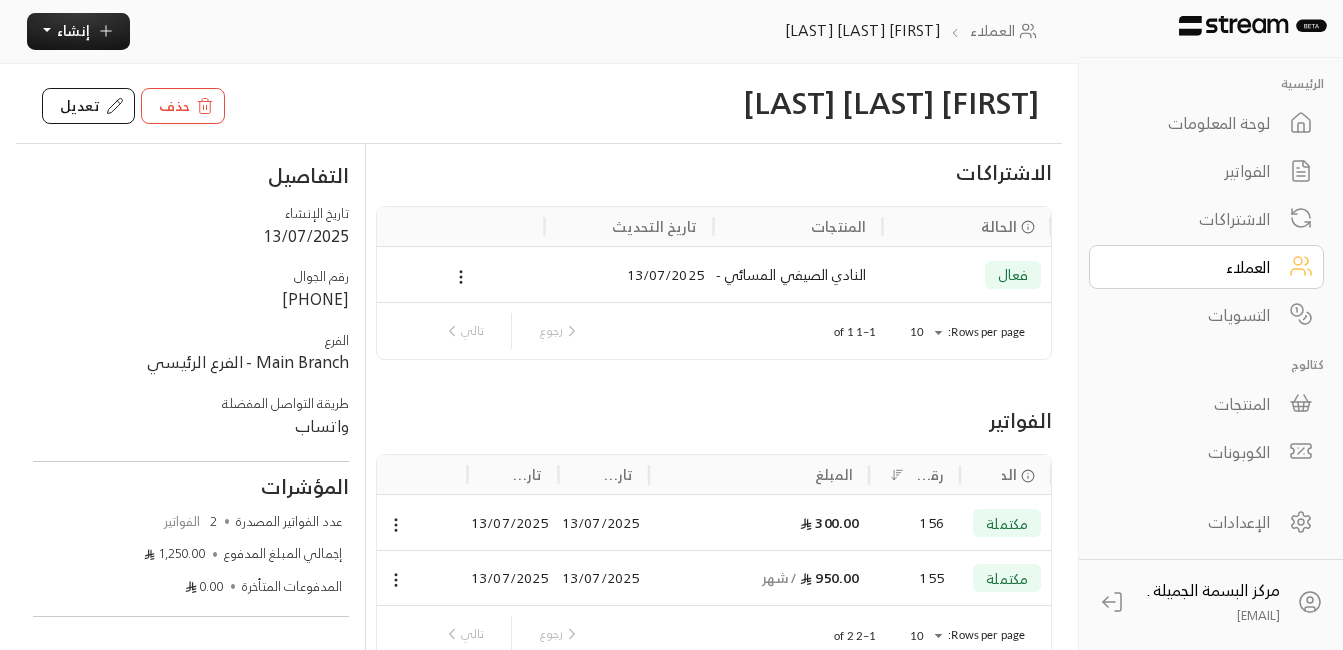 scroll, scrollTop: 7, scrollLeft: 0, axis: vertical 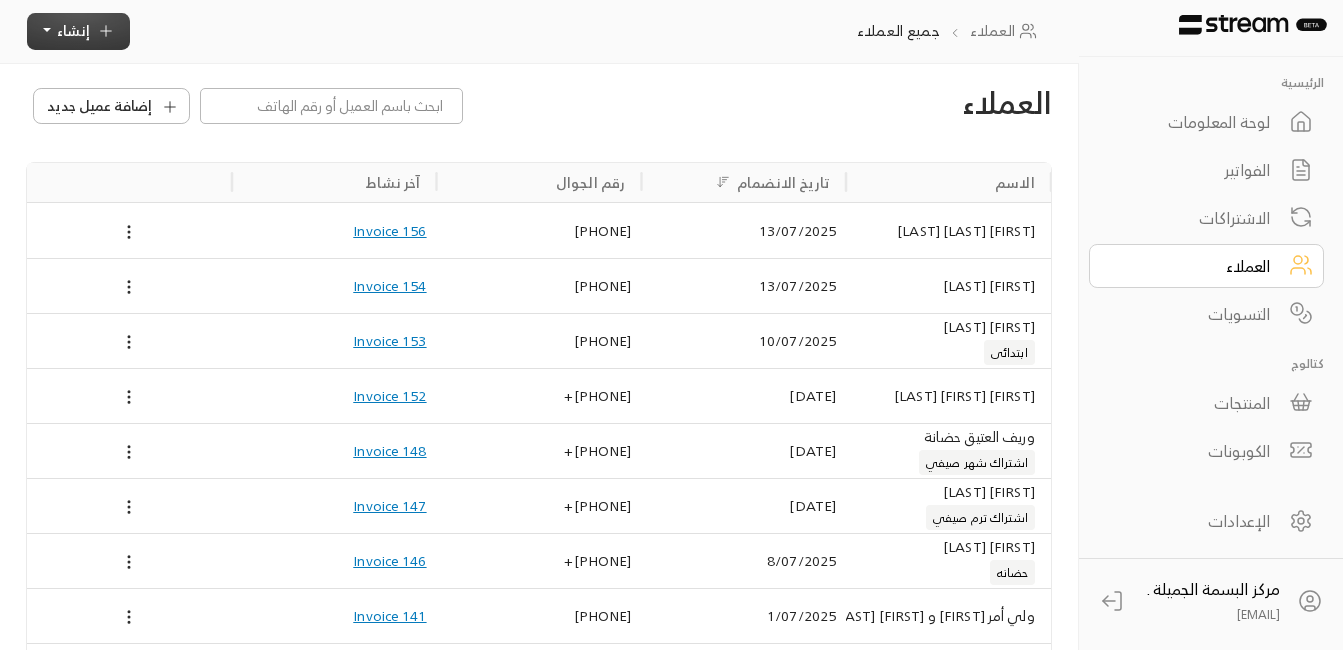 click on "إنشاء" at bounding box center (73, 30) 